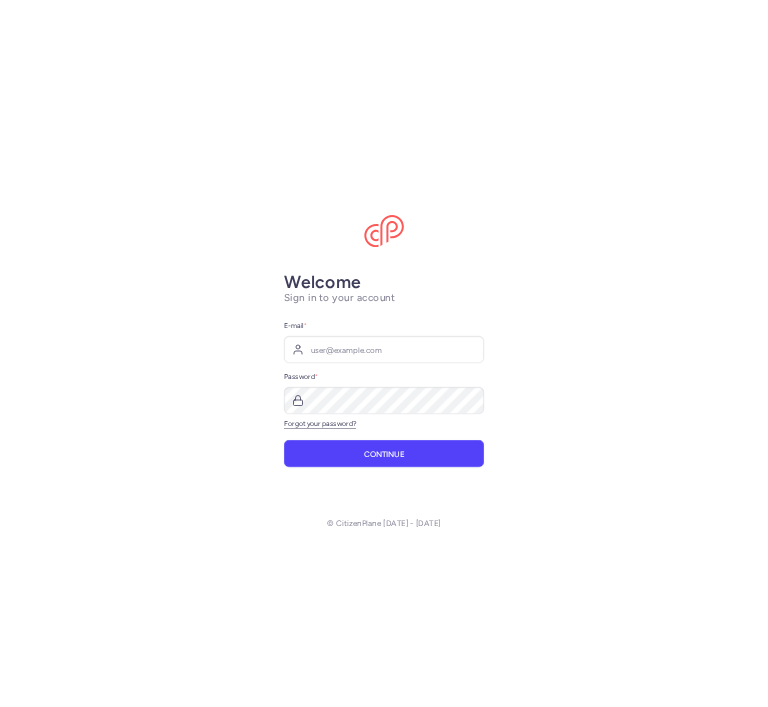 scroll, scrollTop: 0, scrollLeft: 0, axis: both 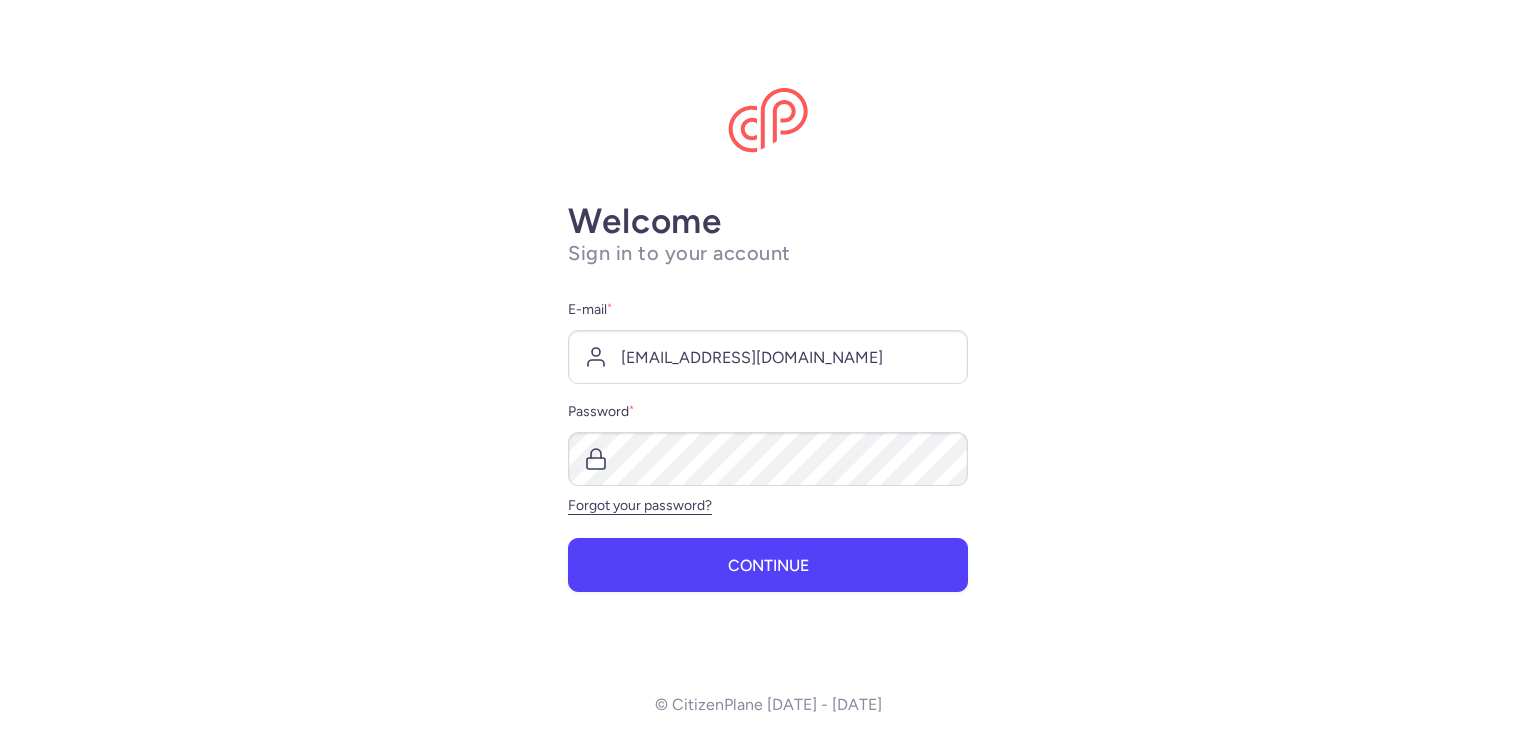 type on "[EMAIL_ADDRESS][DOMAIN_NAME]" 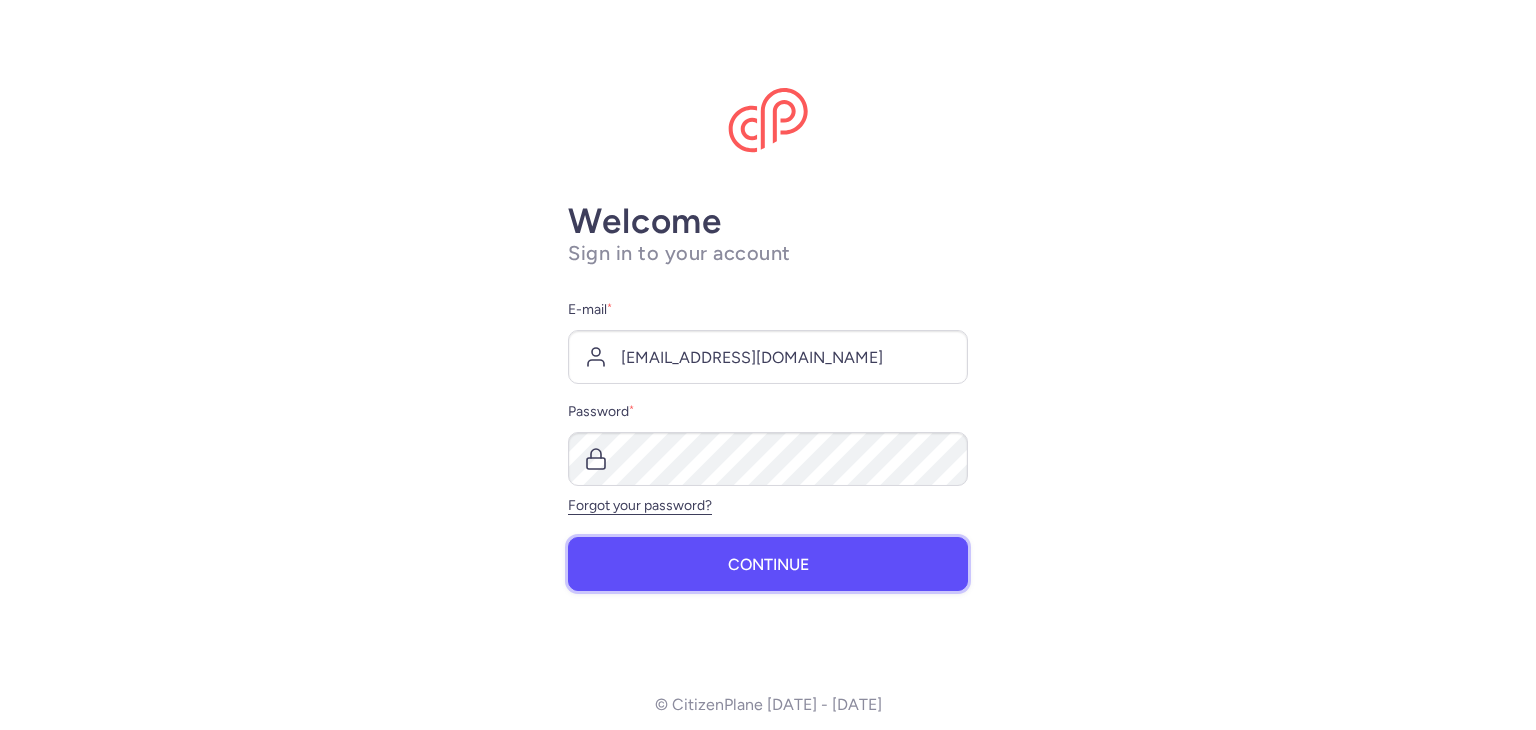 click on "Continue" at bounding box center (768, 564) 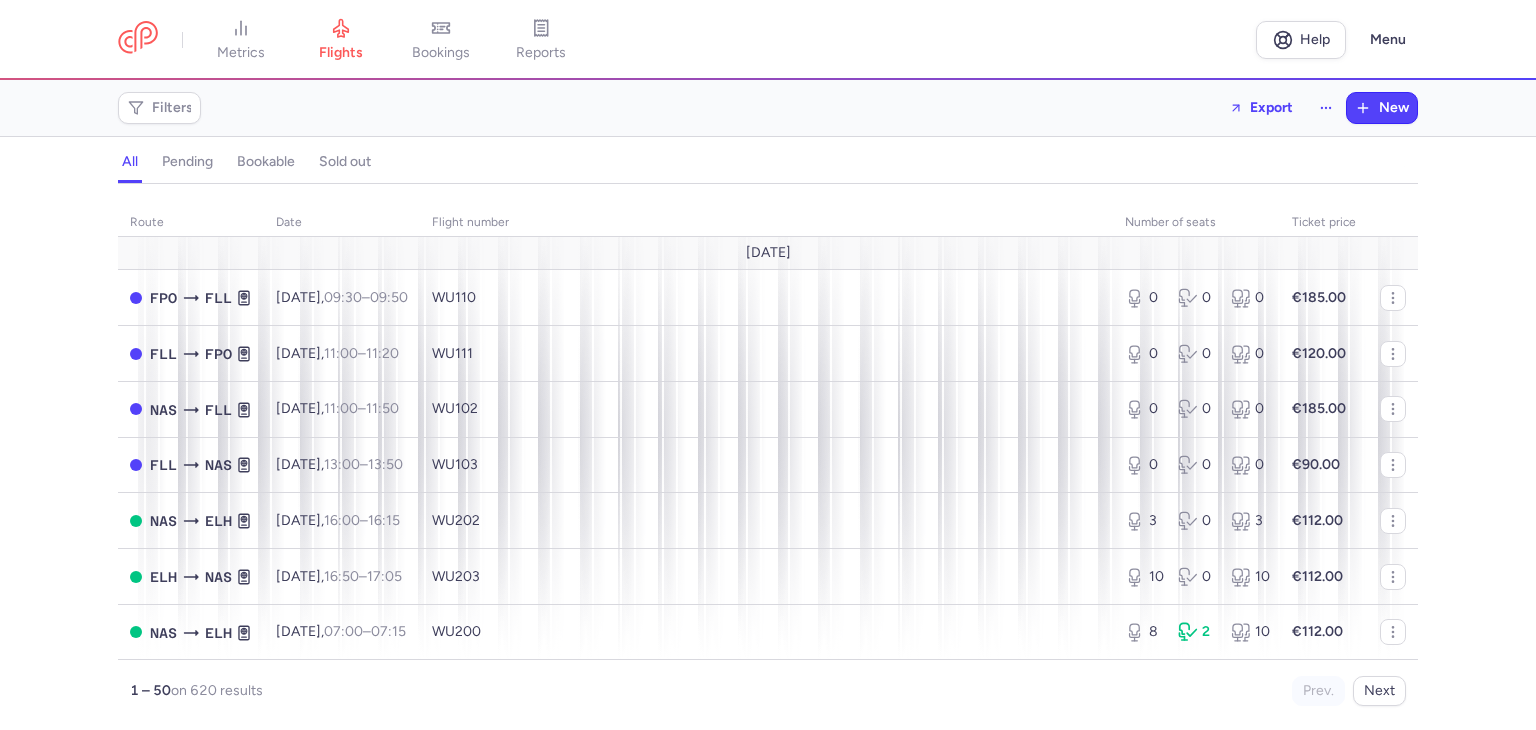 drag, startPoint x: 1521, startPoint y: 0, endPoint x: 1005, endPoint y: 185, distance: 548.1615 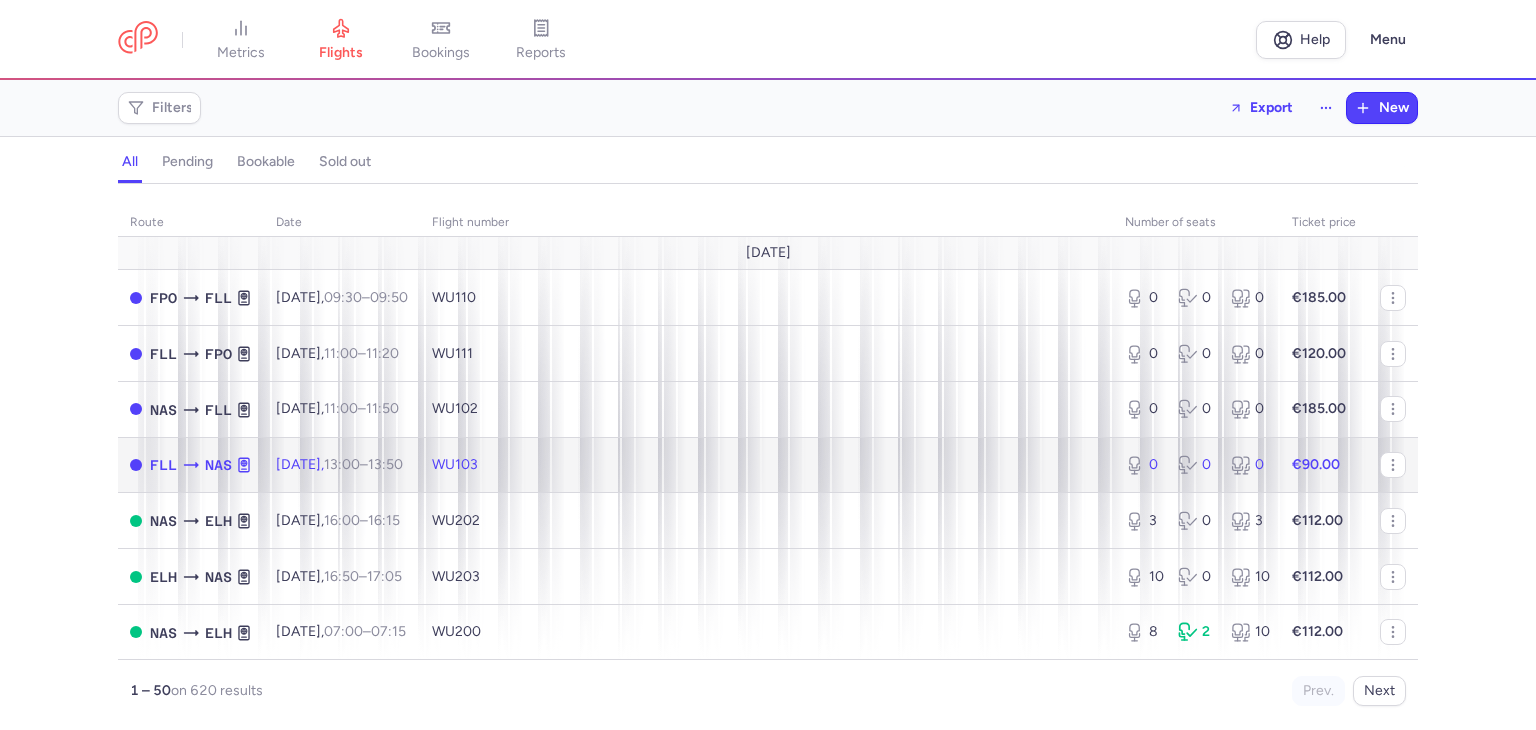 click on "WU103" 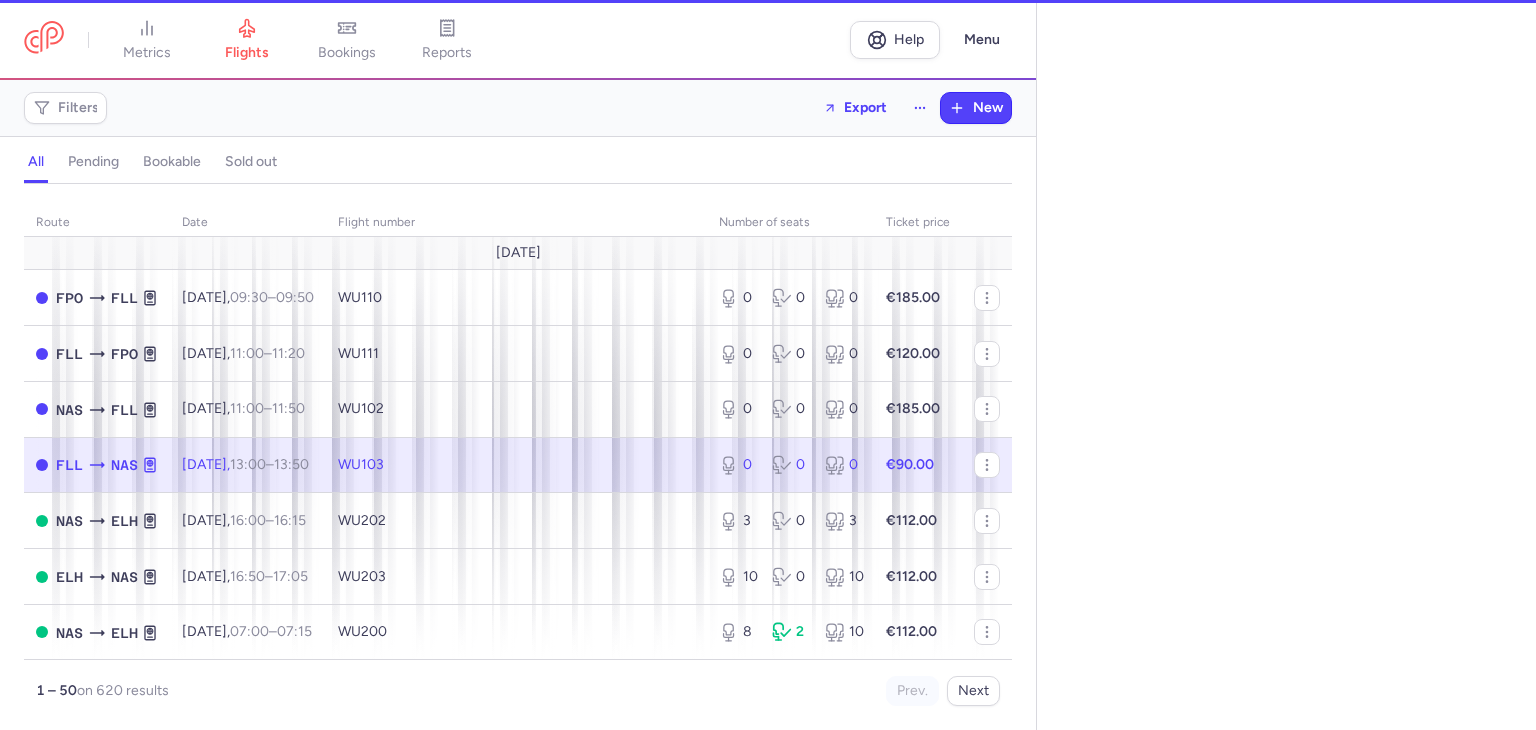 select on "hours" 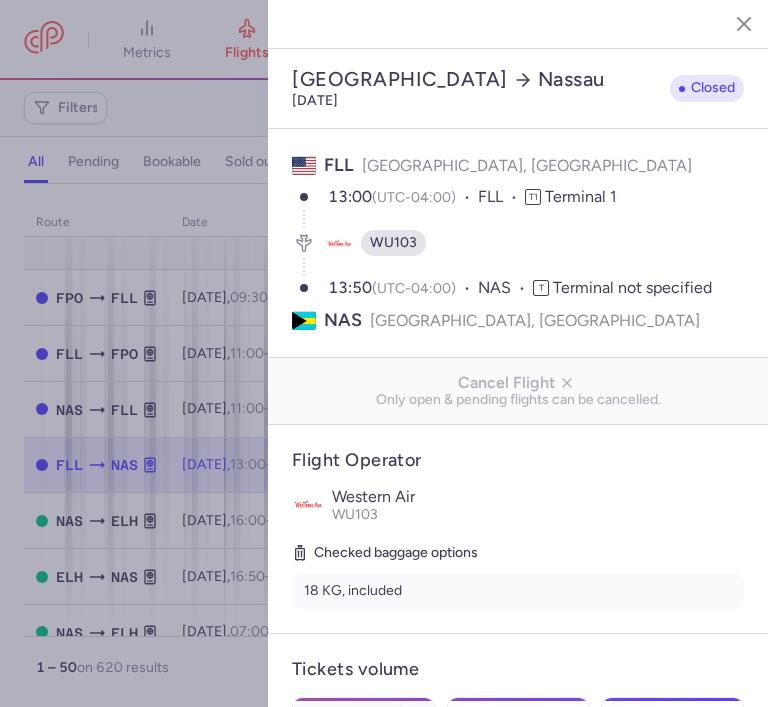 click at bounding box center (384, 353) 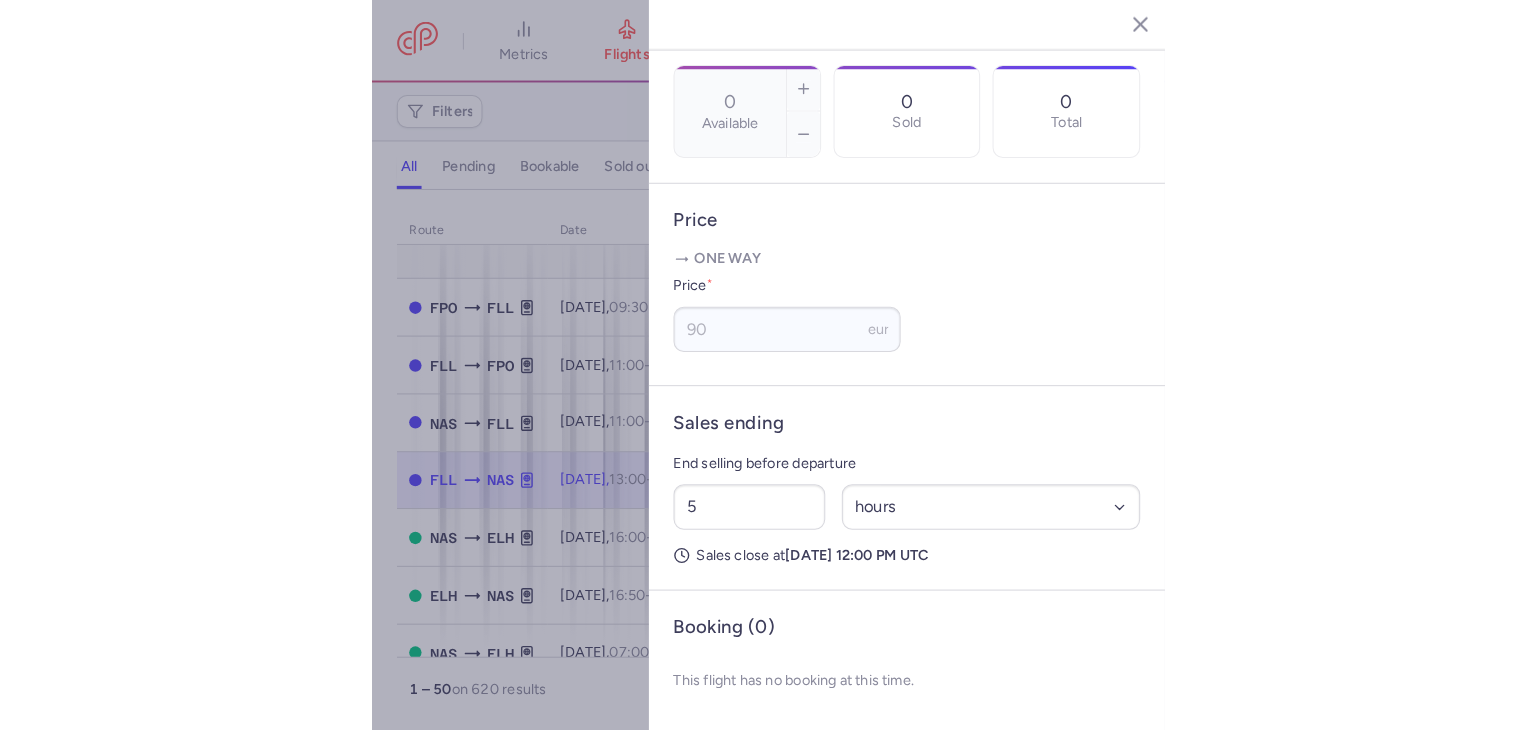 scroll, scrollTop: 687, scrollLeft: 0, axis: vertical 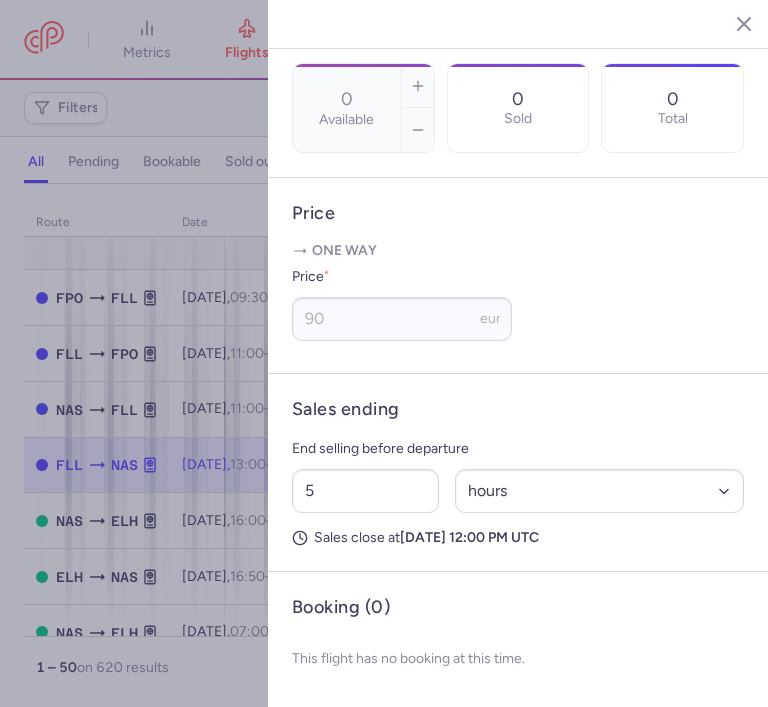 click at bounding box center [384, 353] 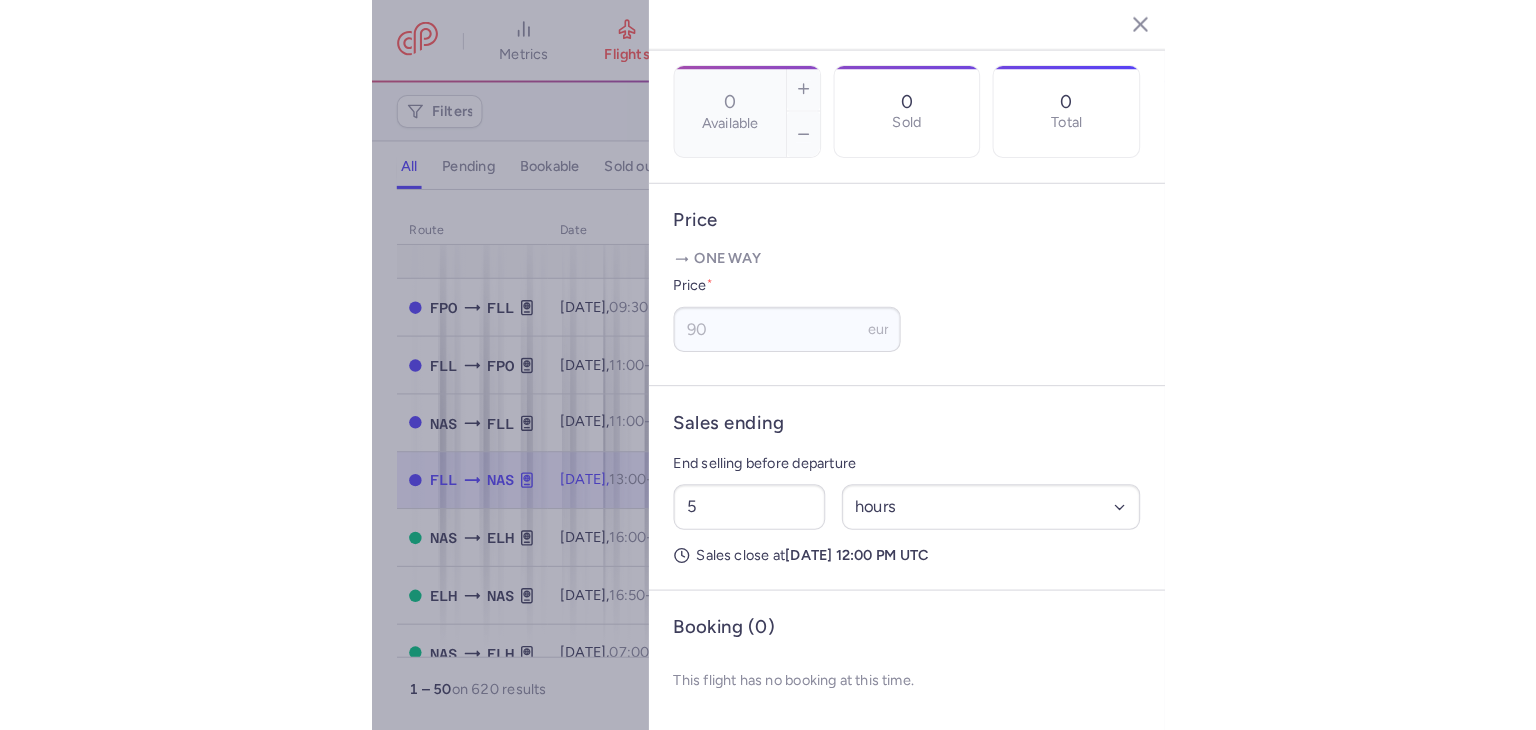 scroll, scrollTop: 664, scrollLeft: 0, axis: vertical 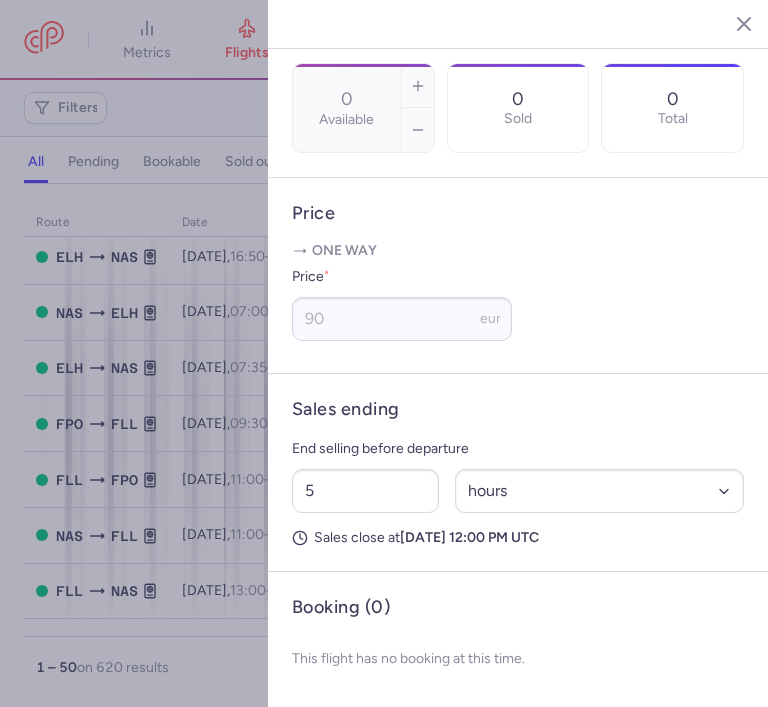 click 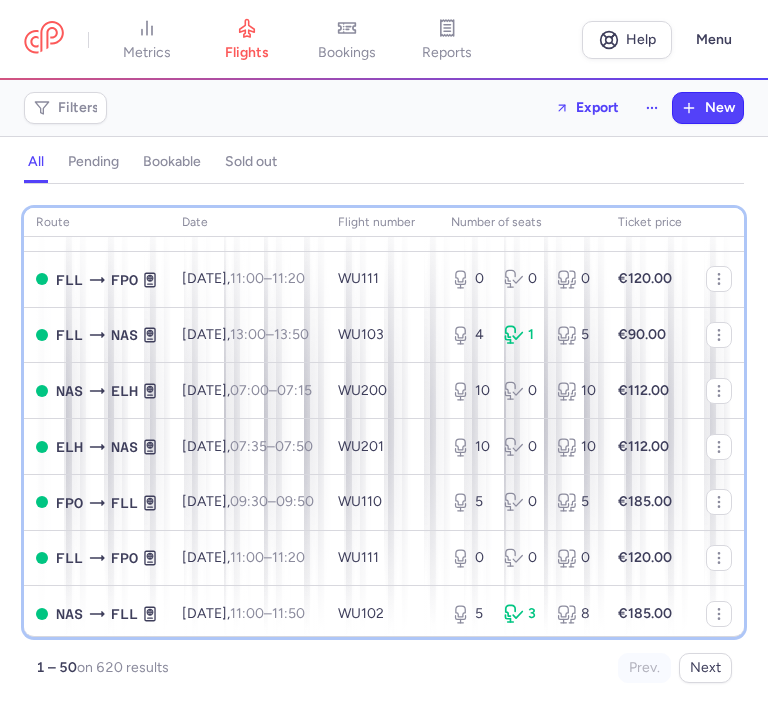 scroll, scrollTop: 840, scrollLeft: 0, axis: vertical 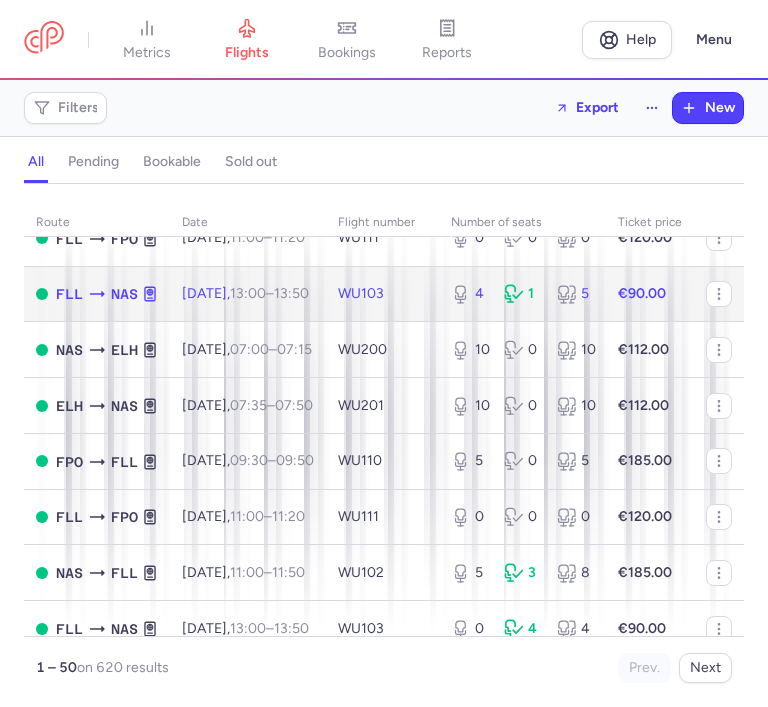 click on "WU103" 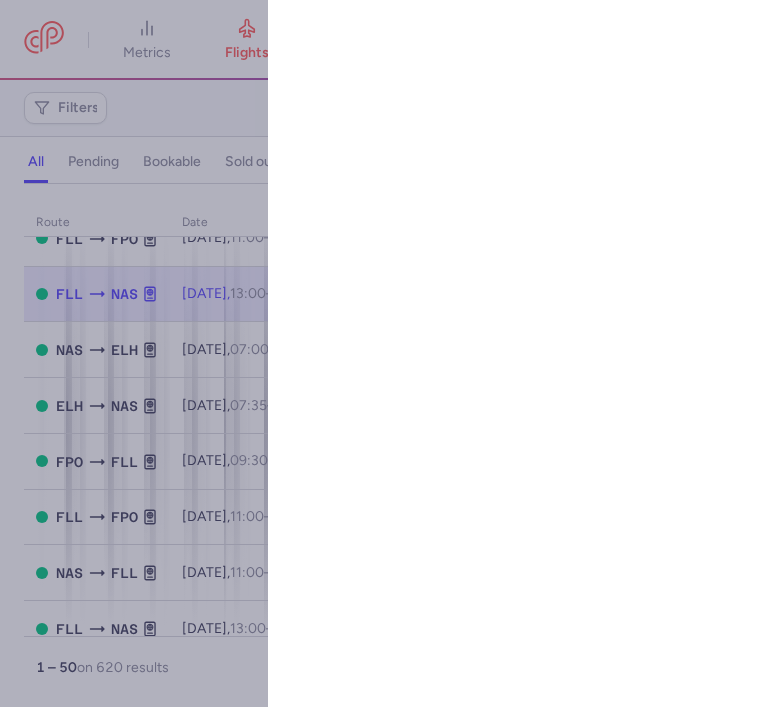 select on "hours" 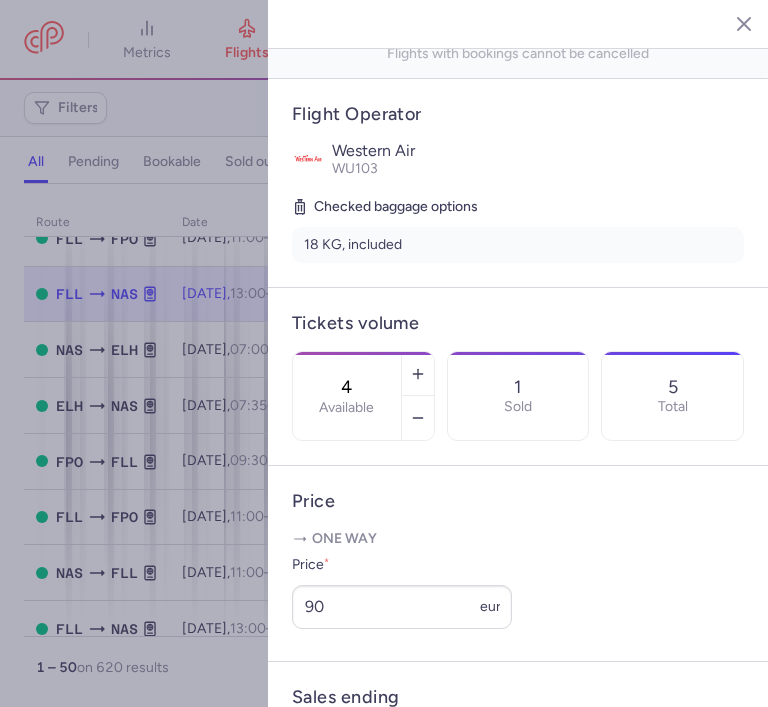 scroll, scrollTop: 360, scrollLeft: 0, axis: vertical 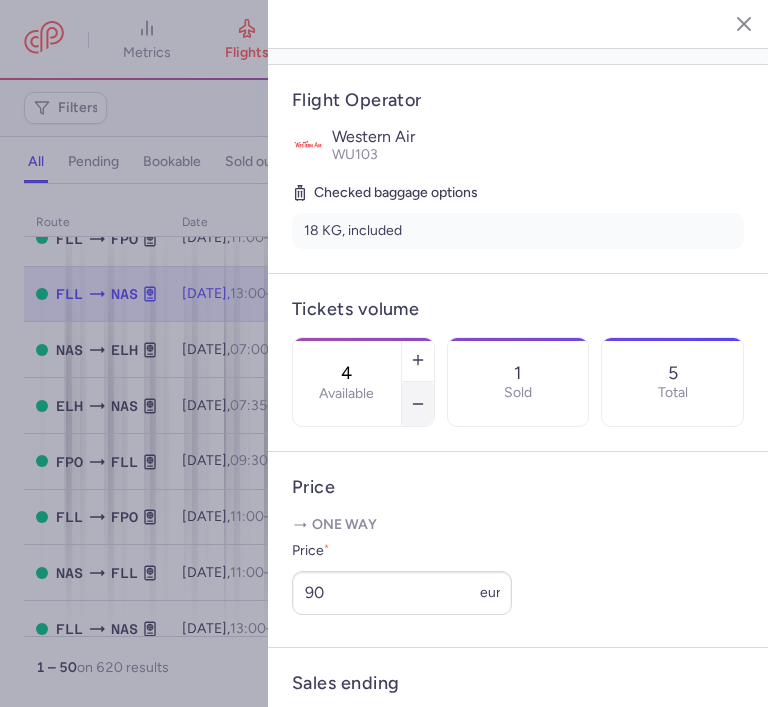 click 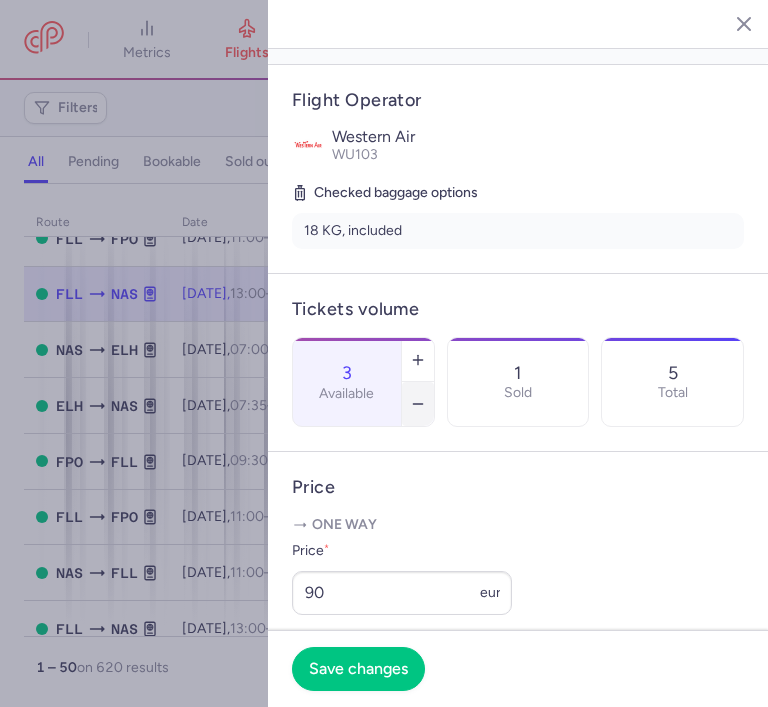 click 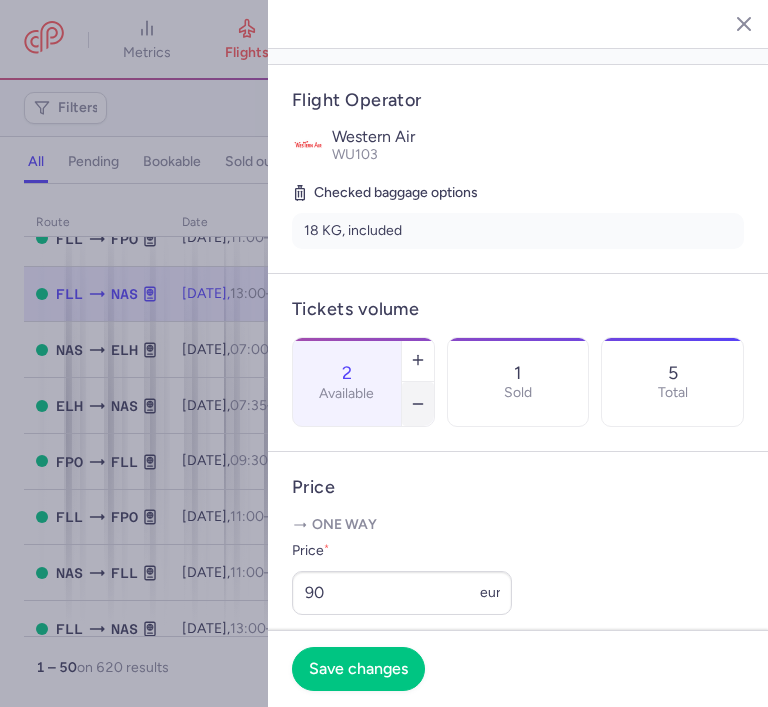 click 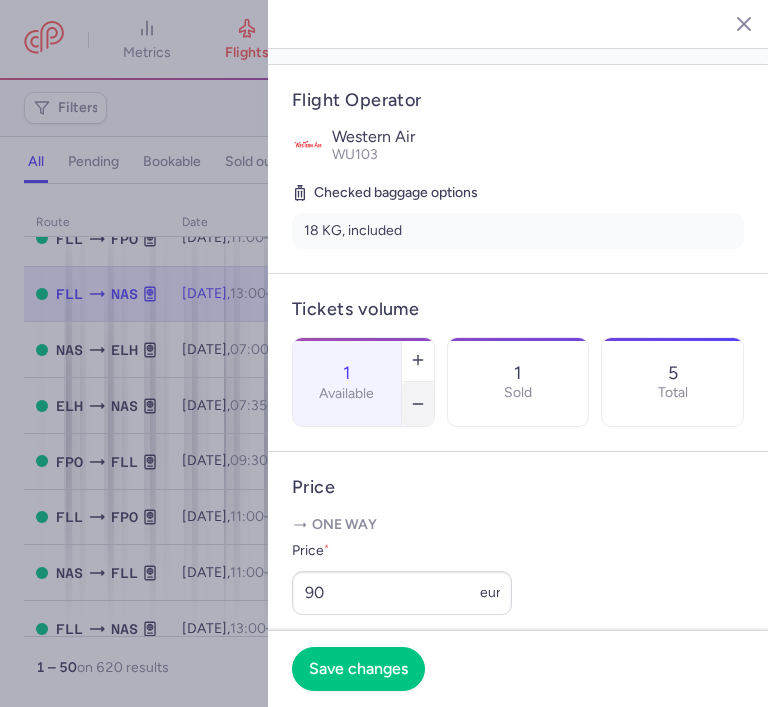 click 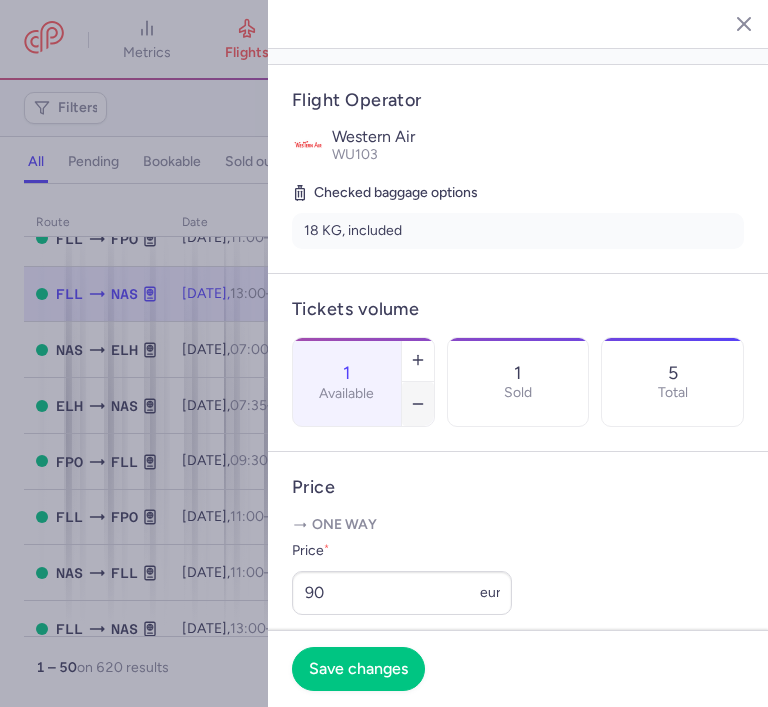 type on "0" 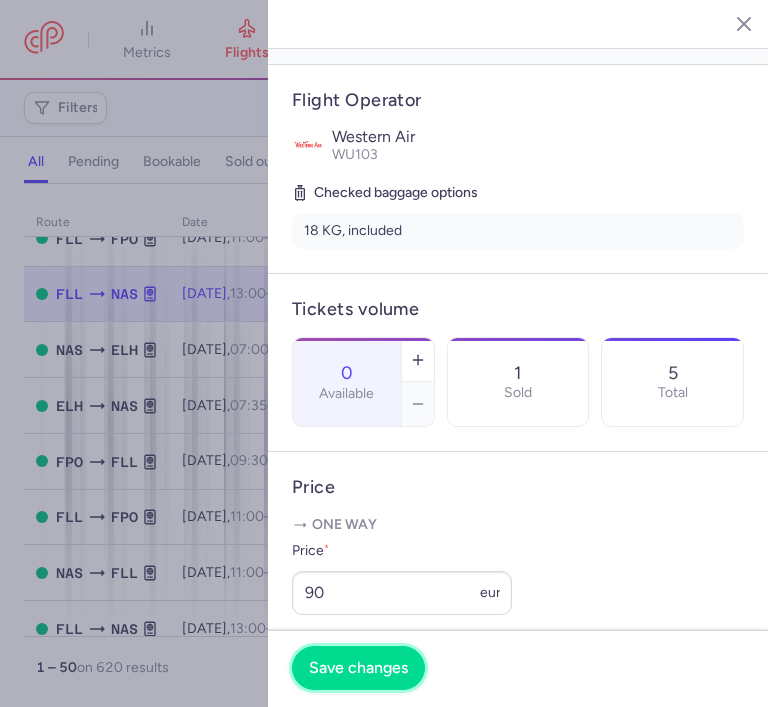 click on "Save changes" at bounding box center [358, 668] 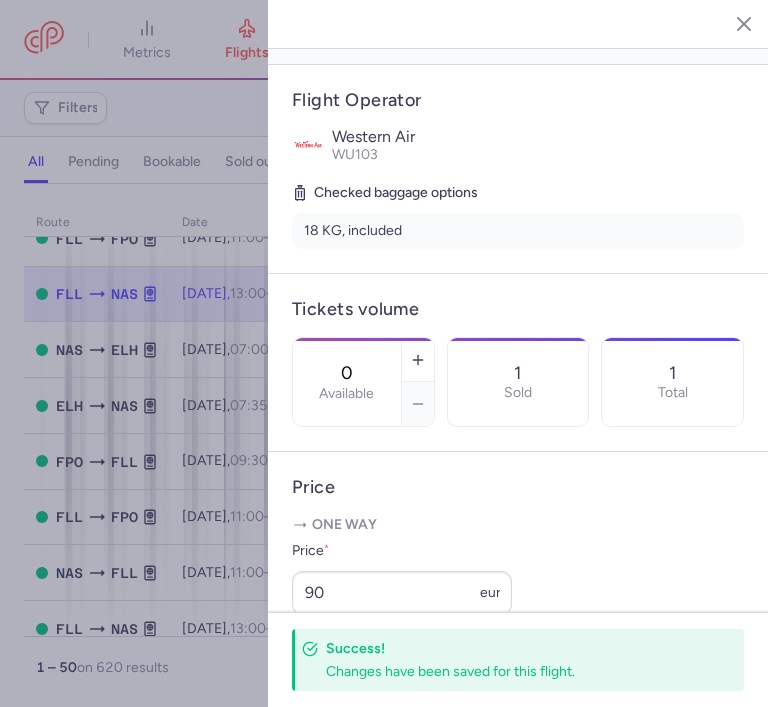 click 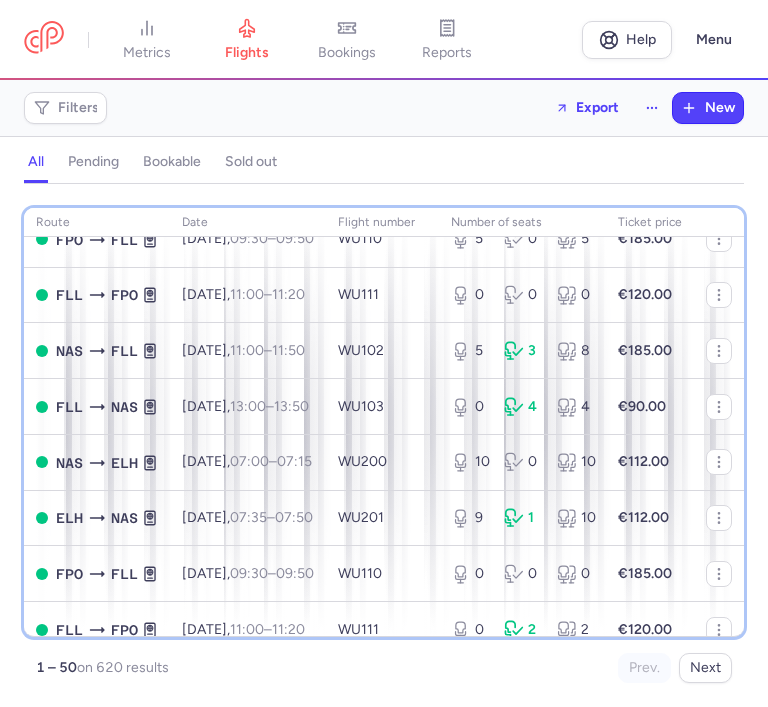 scroll, scrollTop: 1080, scrollLeft: 0, axis: vertical 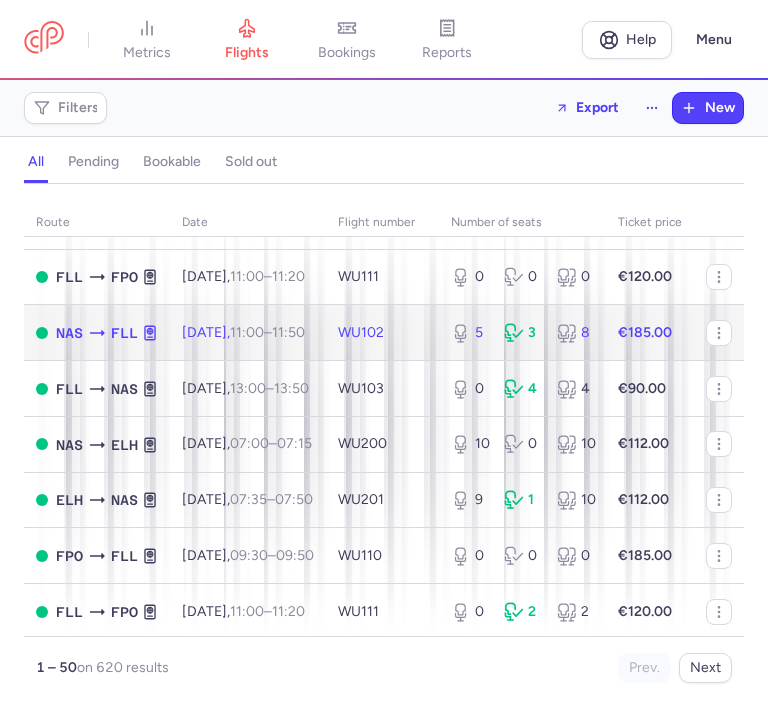 click on "5 3 8" 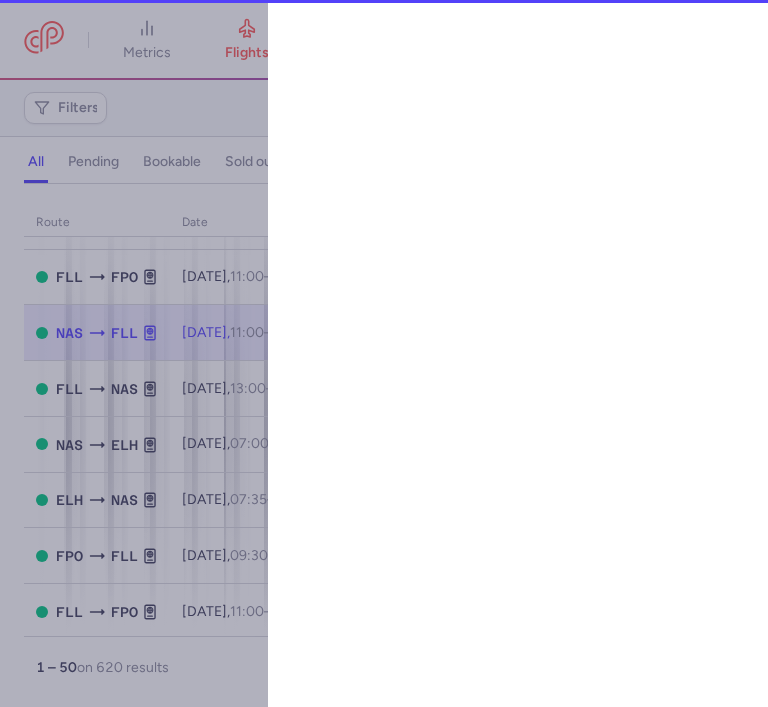 select on "hours" 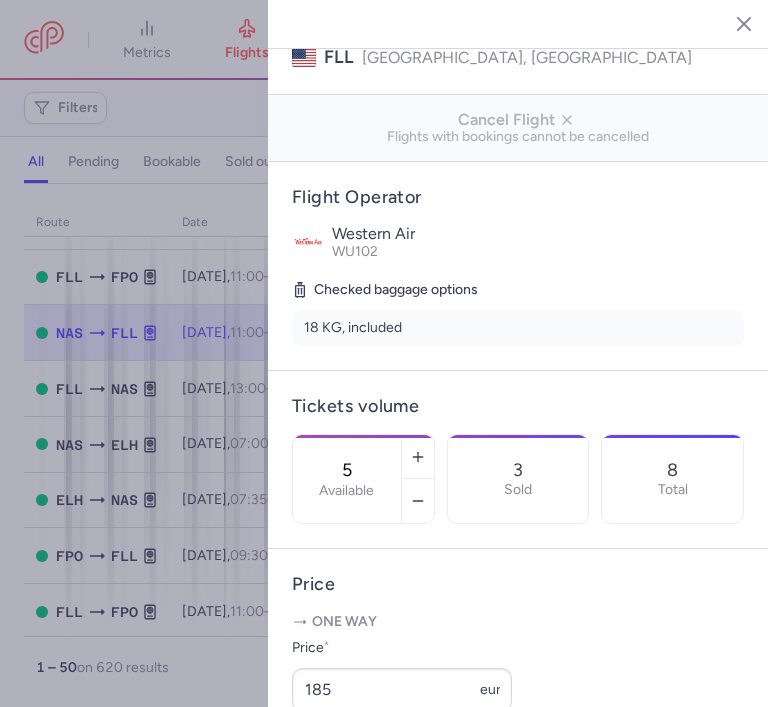 scroll, scrollTop: 280, scrollLeft: 0, axis: vertical 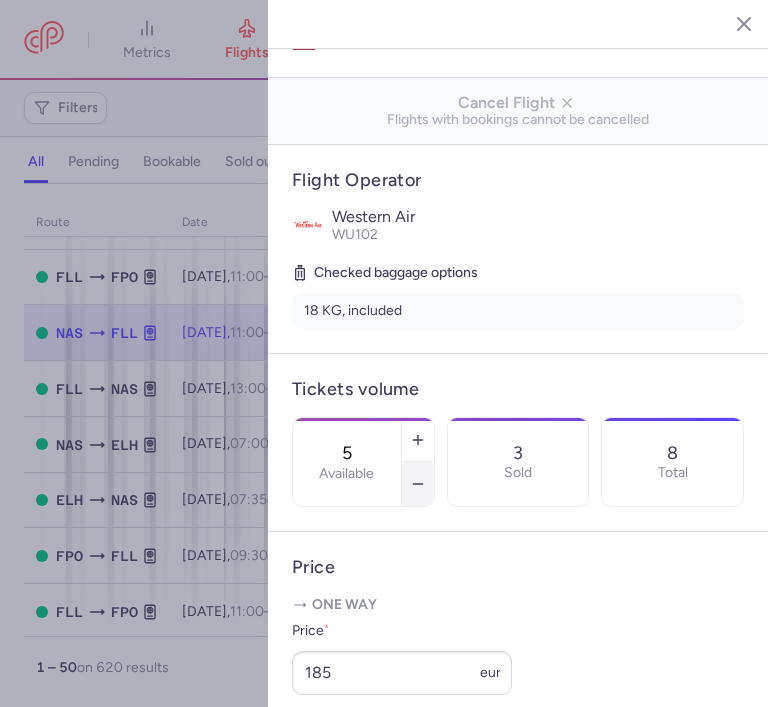 click 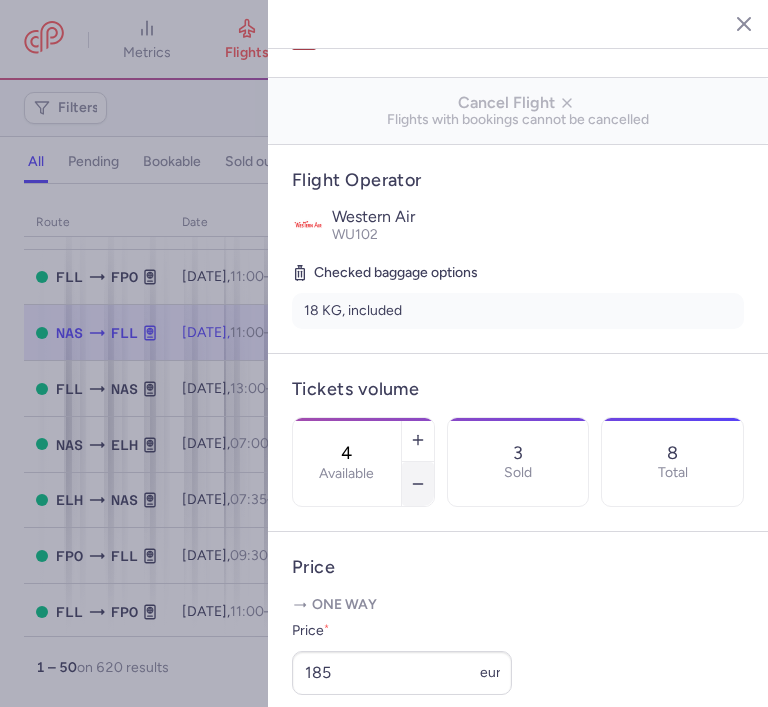 click 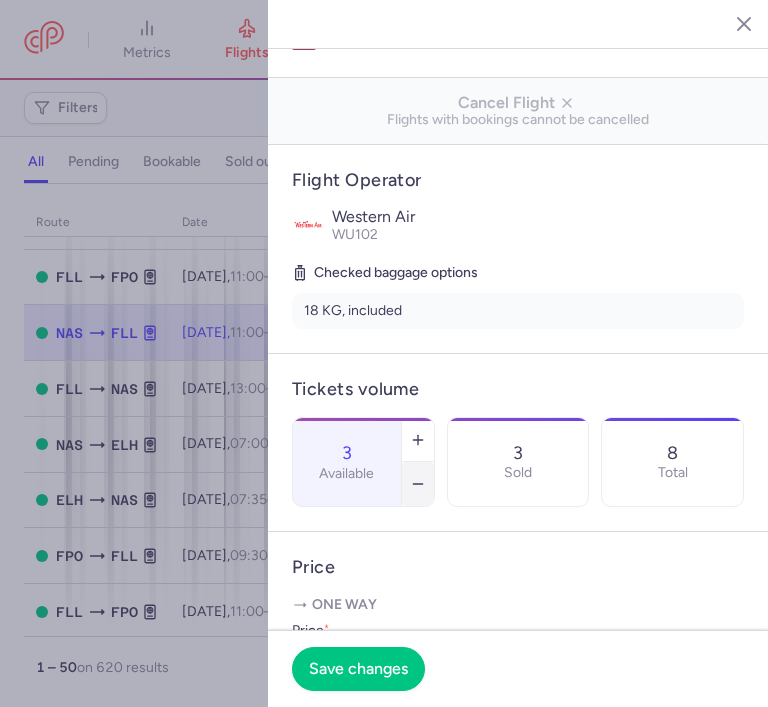 click 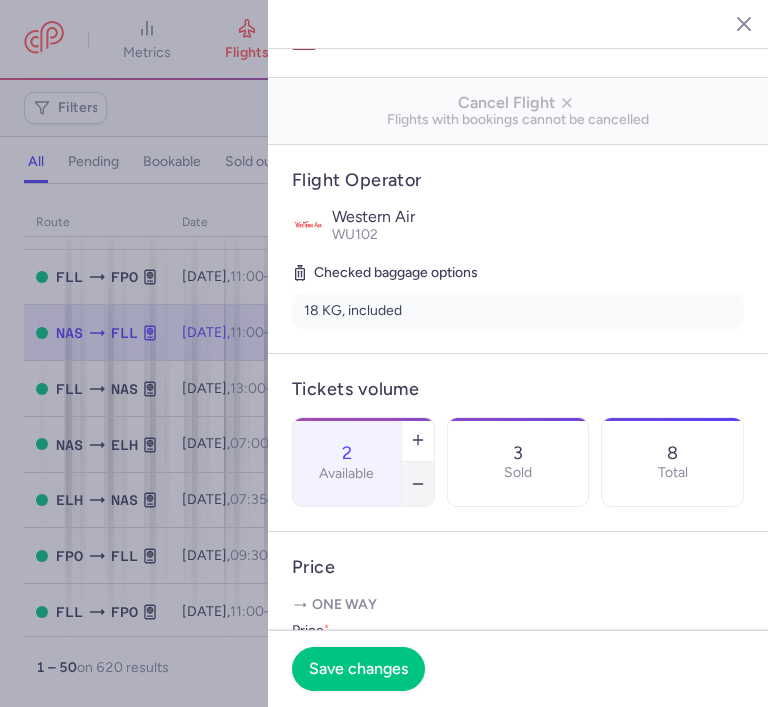 click 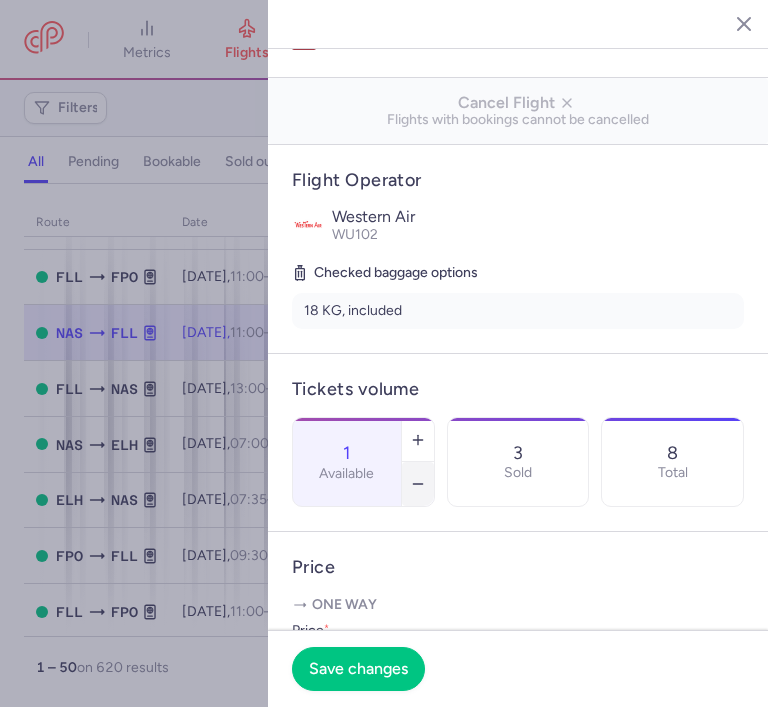 click 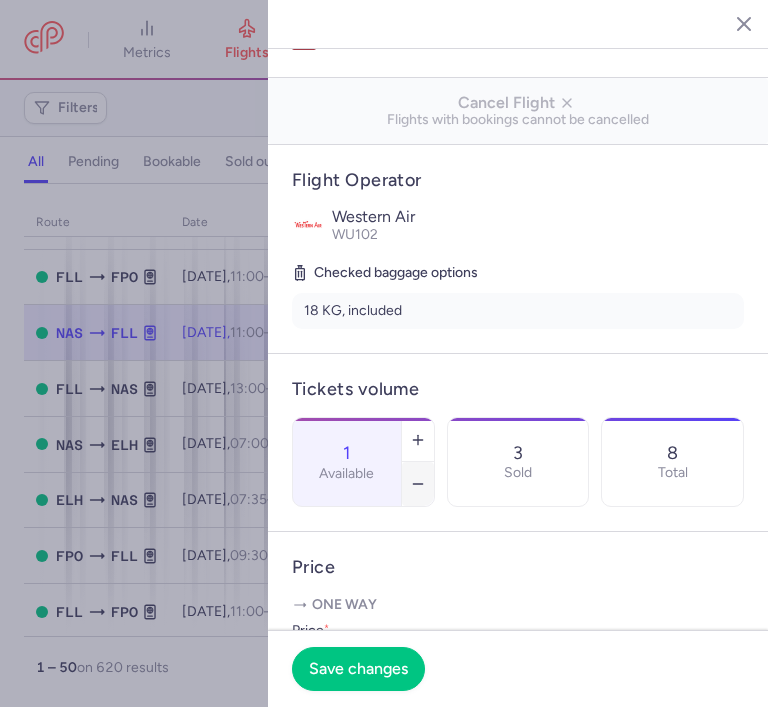 type on "0" 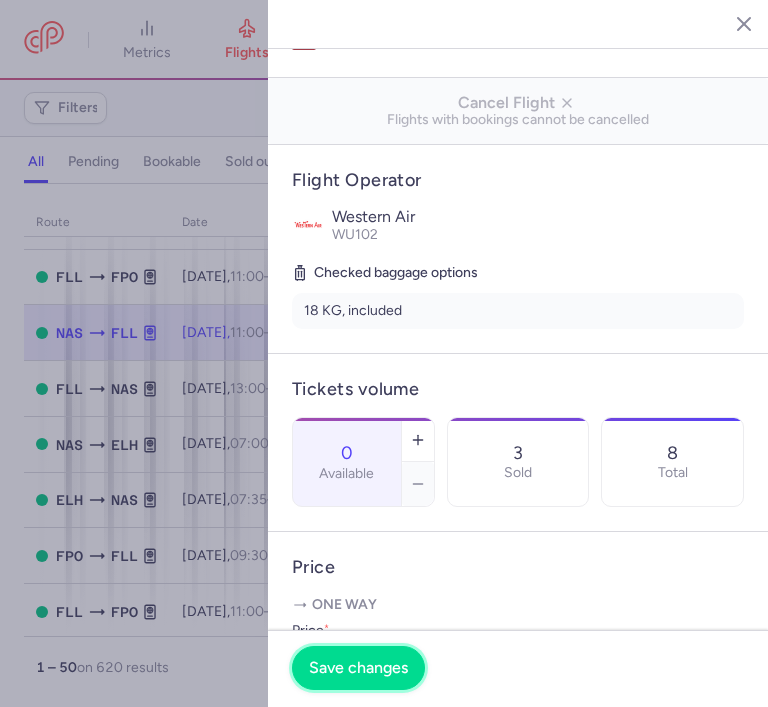 click on "Save changes" at bounding box center (358, 668) 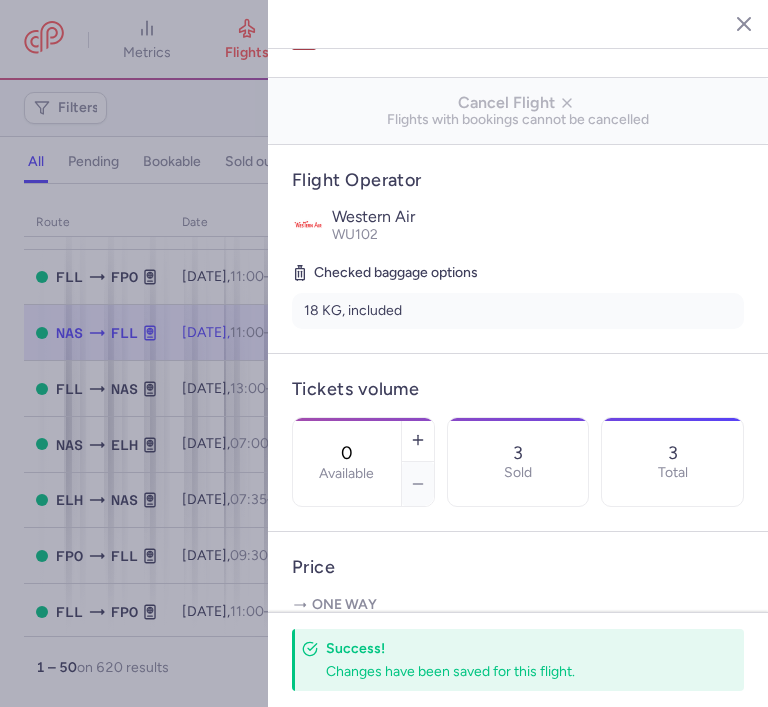 click 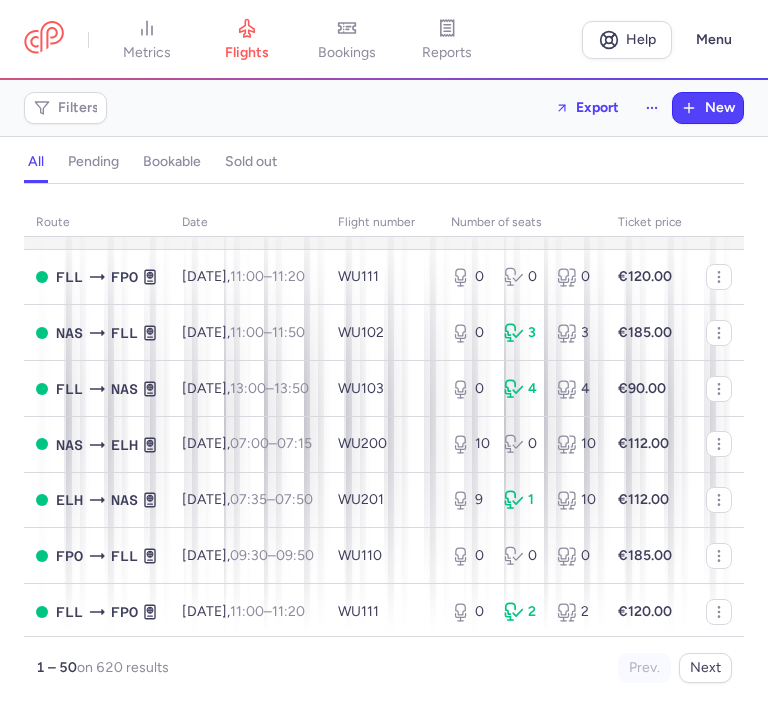 click on "5 0 5" 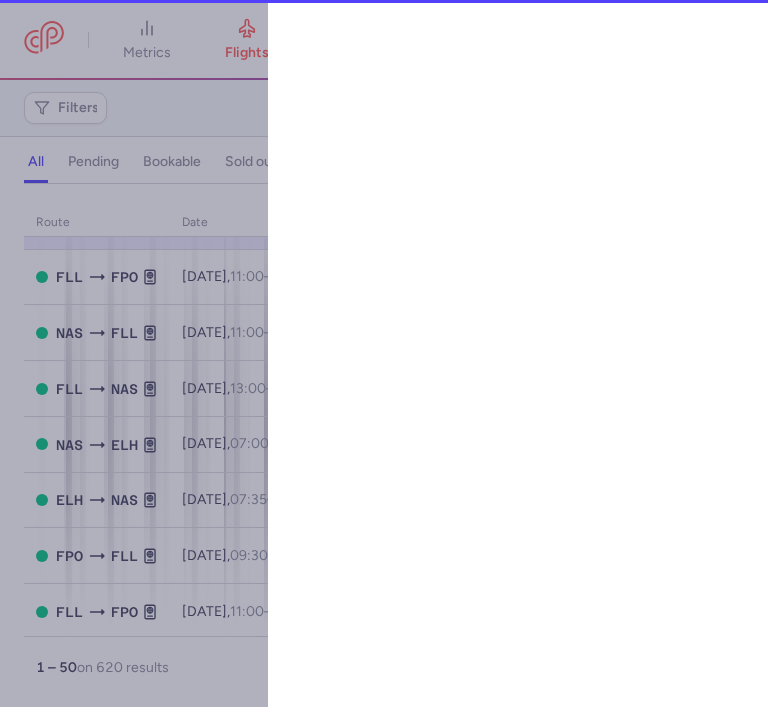 select on "hours" 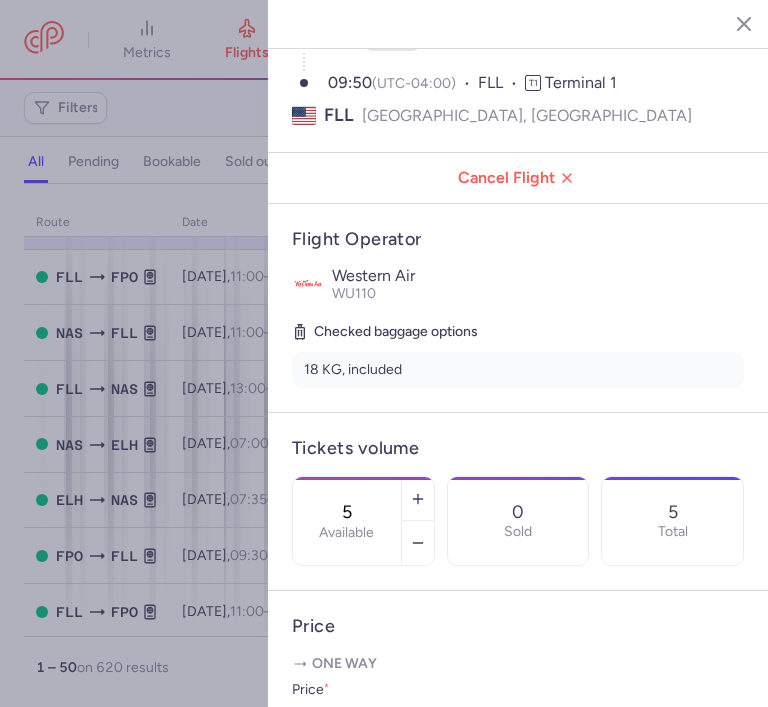 scroll, scrollTop: 240, scrollLeft: 0, axis: vertical 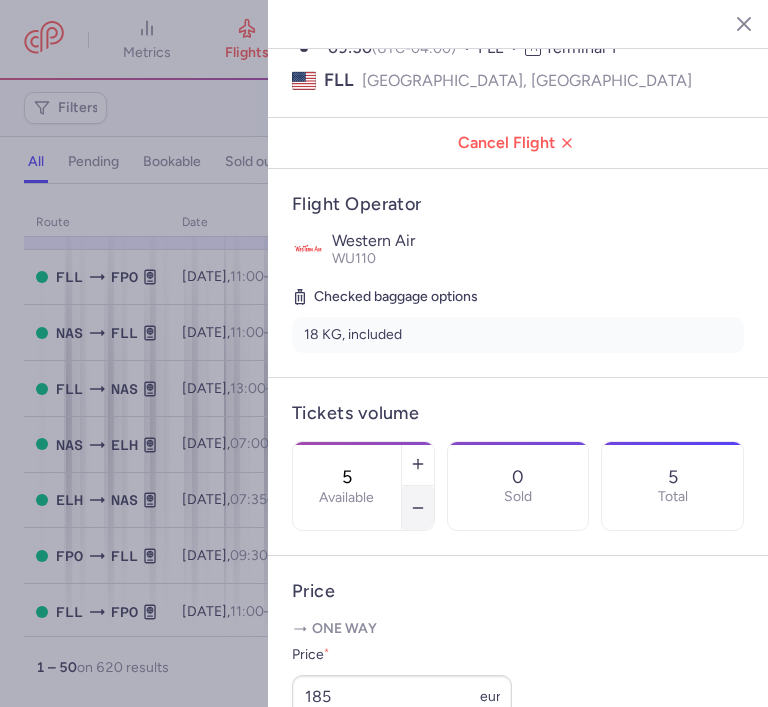 click 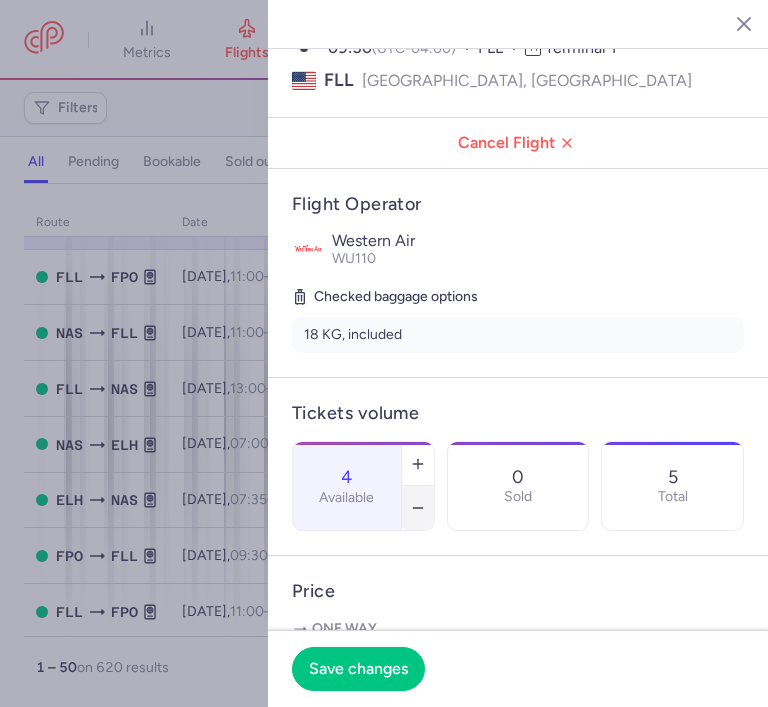 click 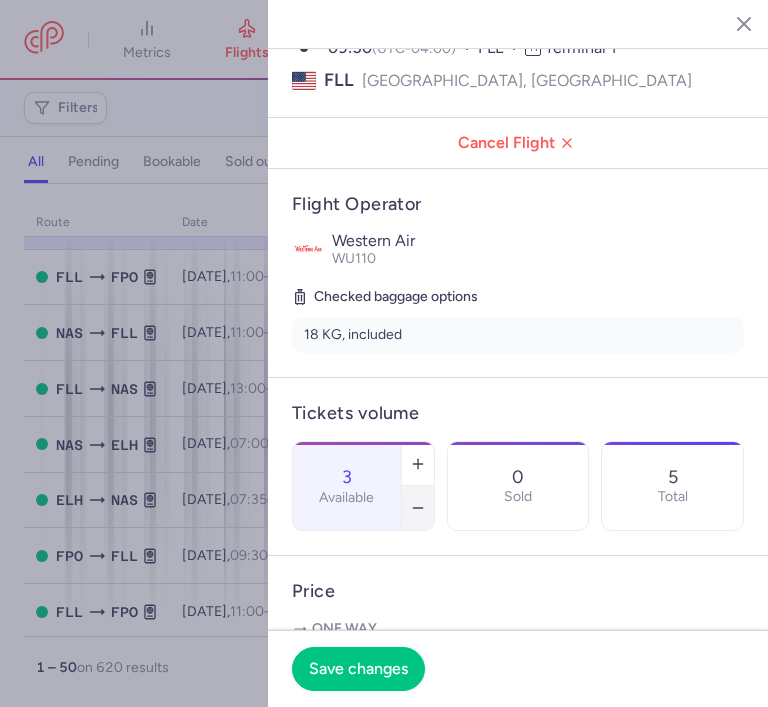 click 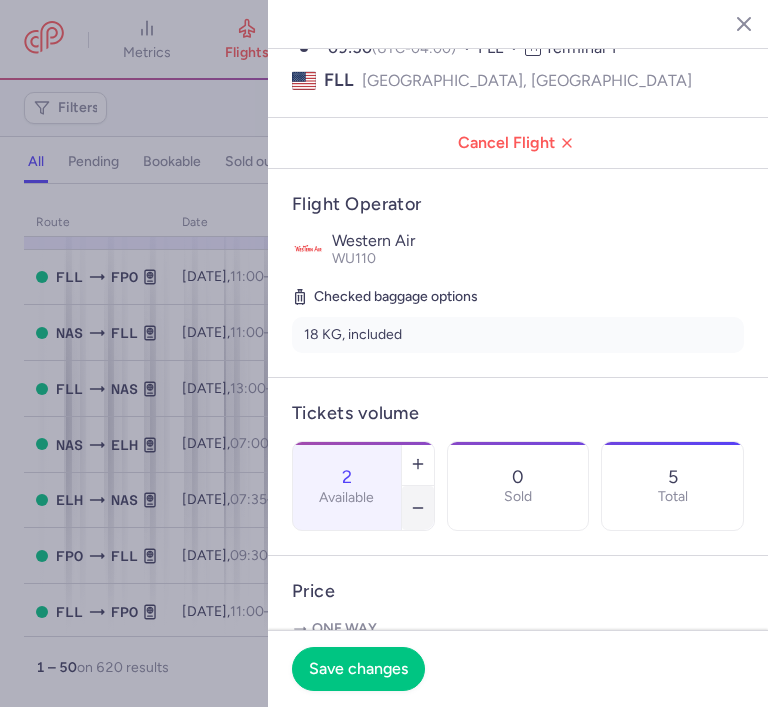 click 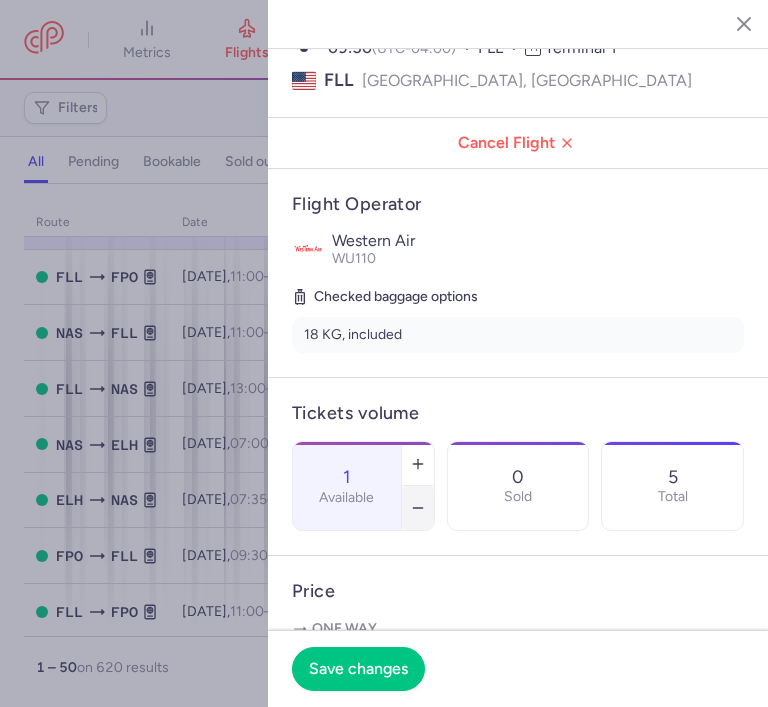 click 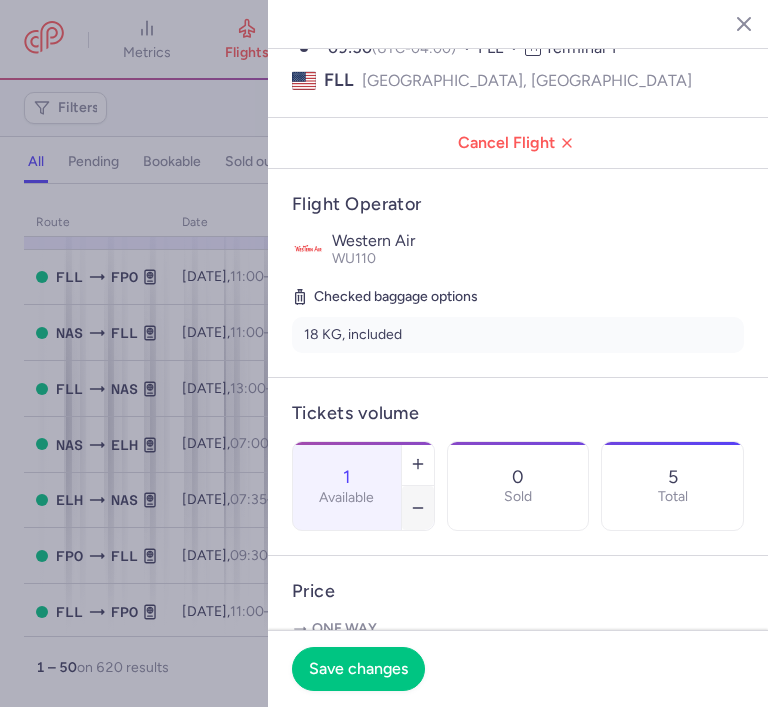 type on "0" 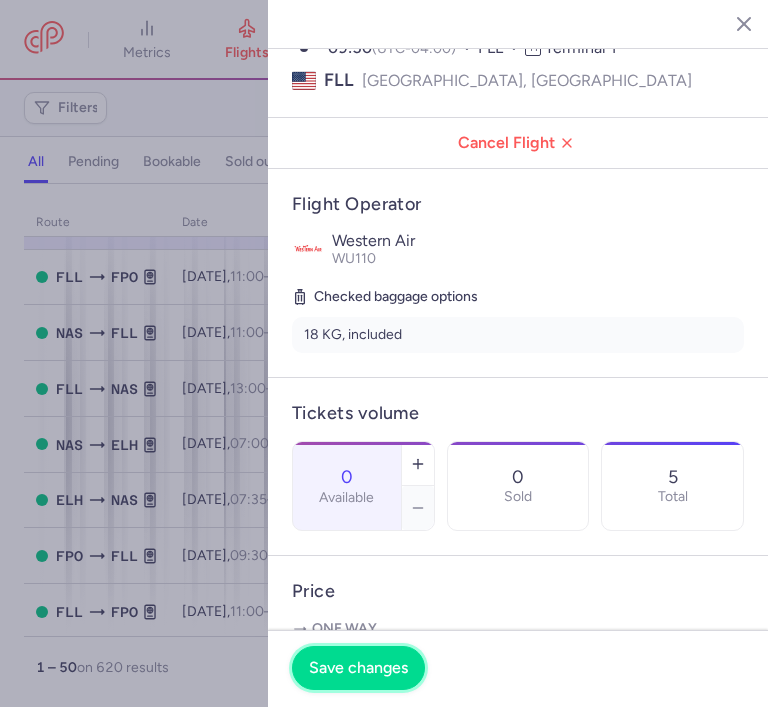 click on "Save changes" at bounding box center (358, 668) 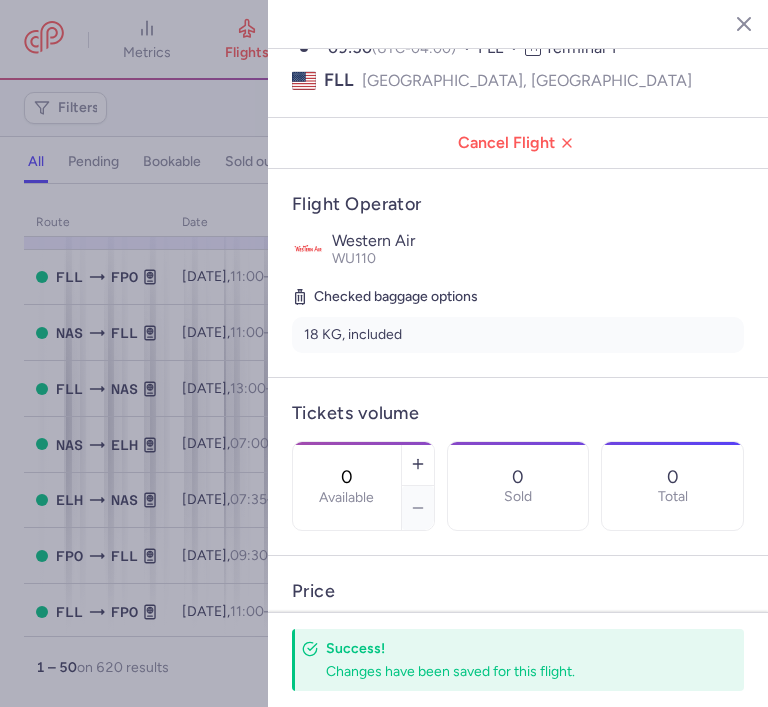 click at bounding box center (729, 23) 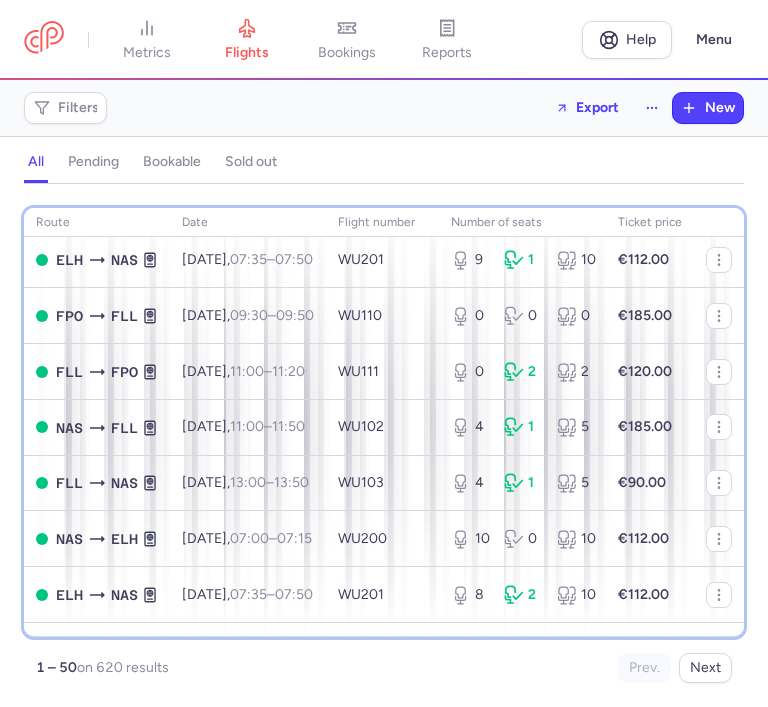 scroll, scrollTop: 1360, scrollLeft: 0, axis: vertical 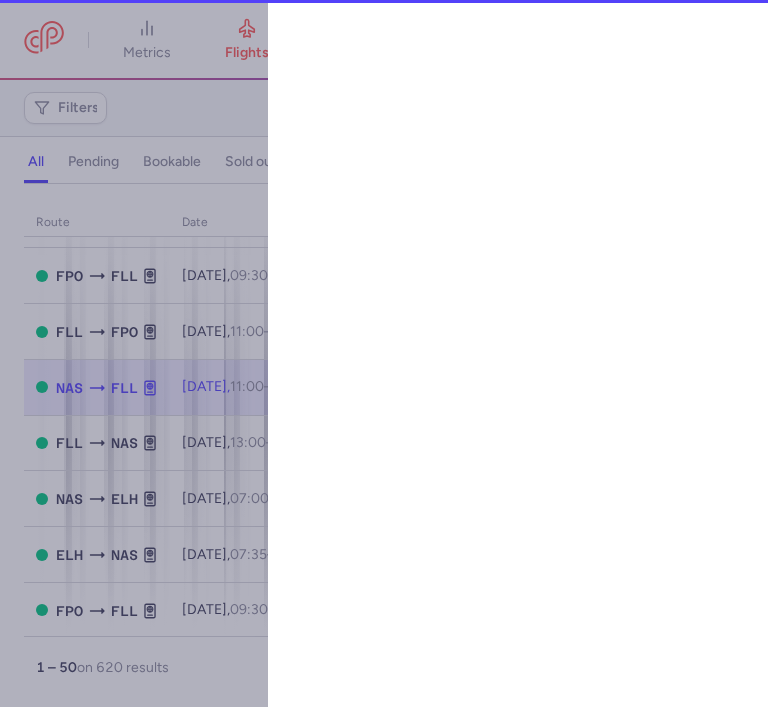 select on "hours" 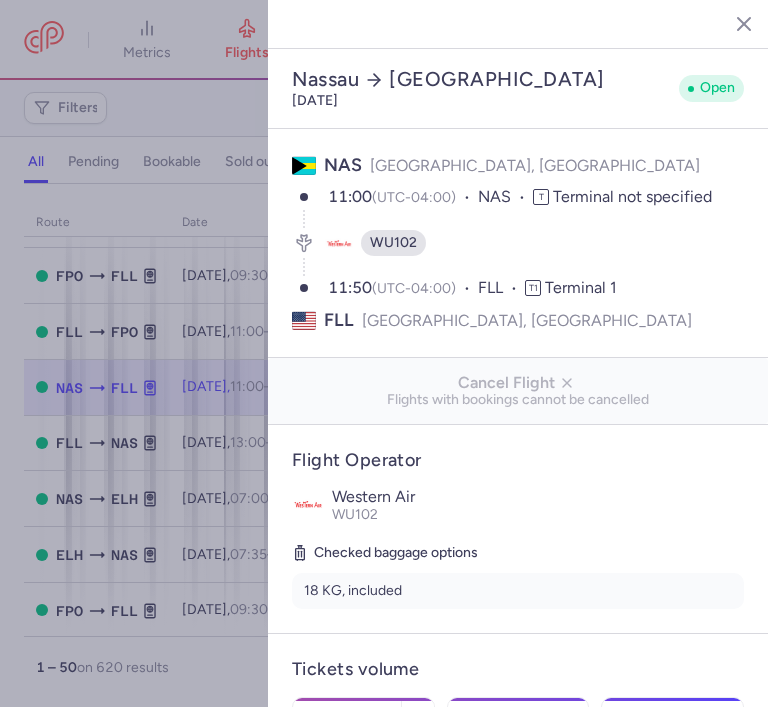 click at bounding box center (418, 764) 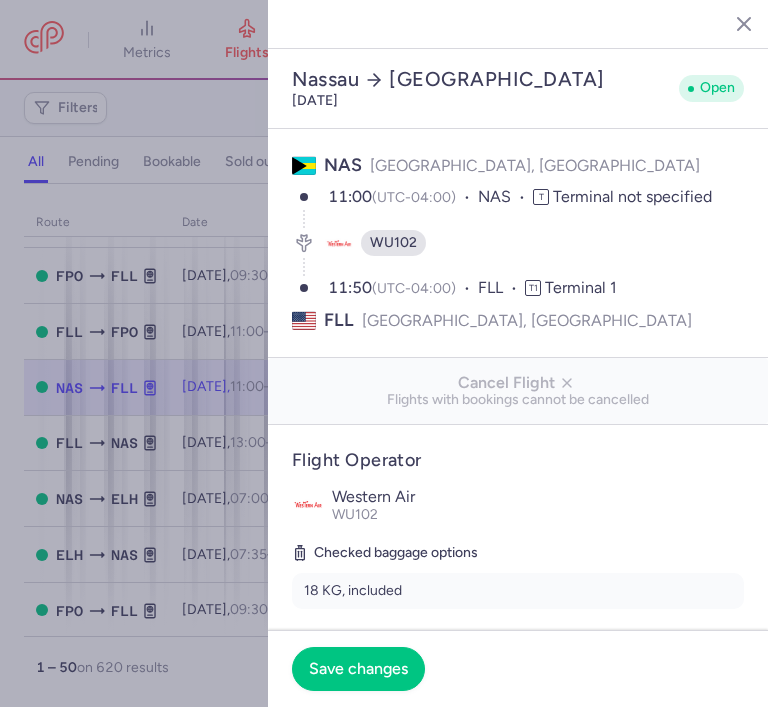click on "Save changes" 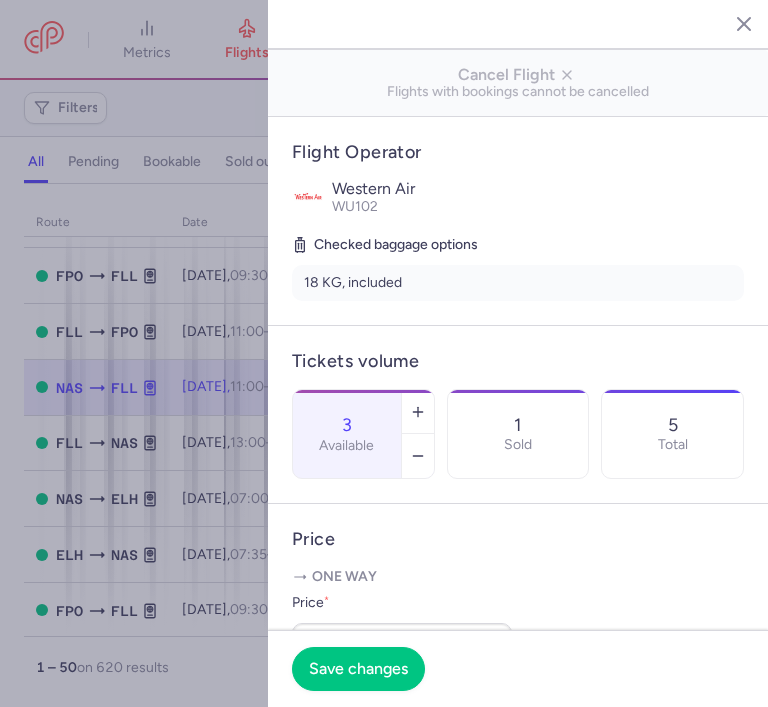 scroll, scrollTop: 320, scrollLeft: 0, axis: vertical 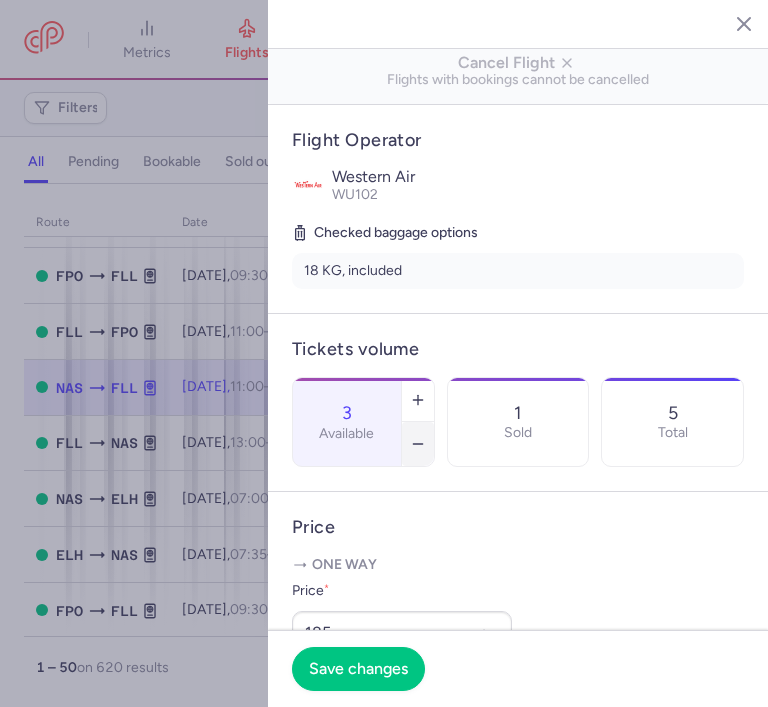 click 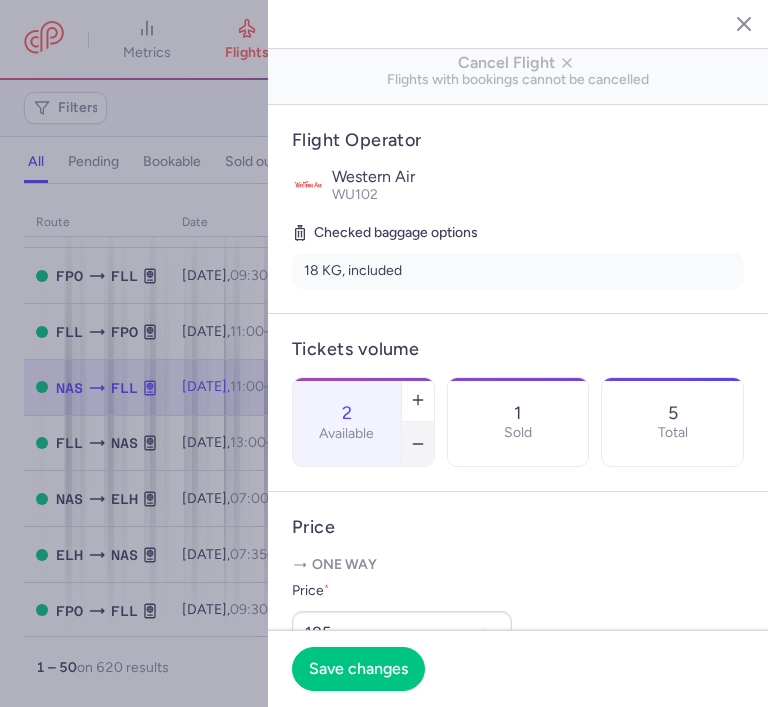 click 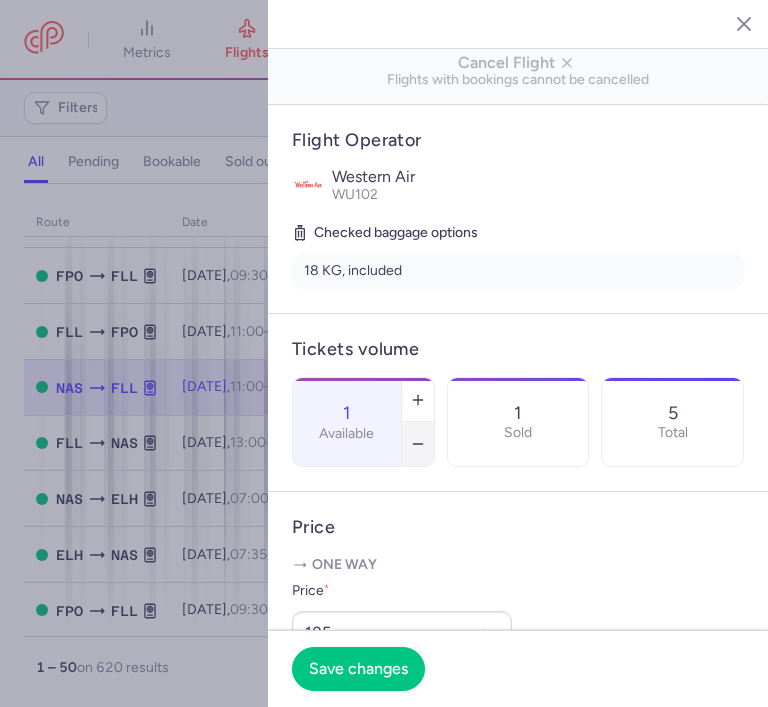 click 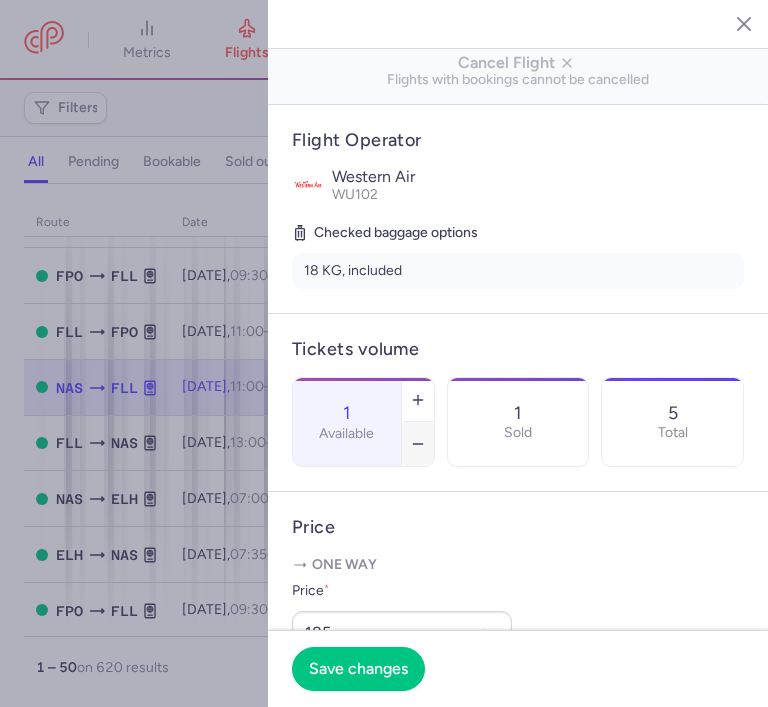 type on "0" 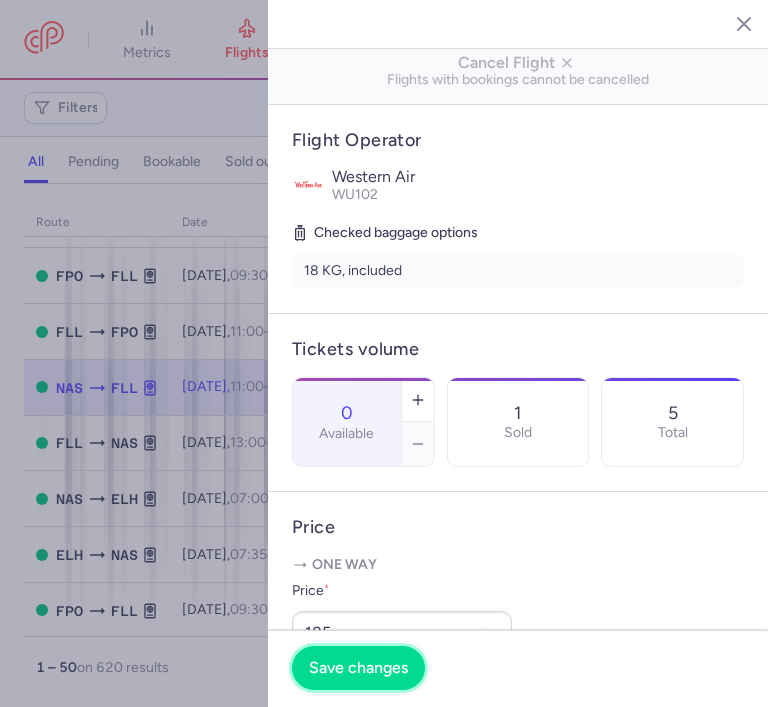 click on "Save changes" at bounding box center (358, 668) 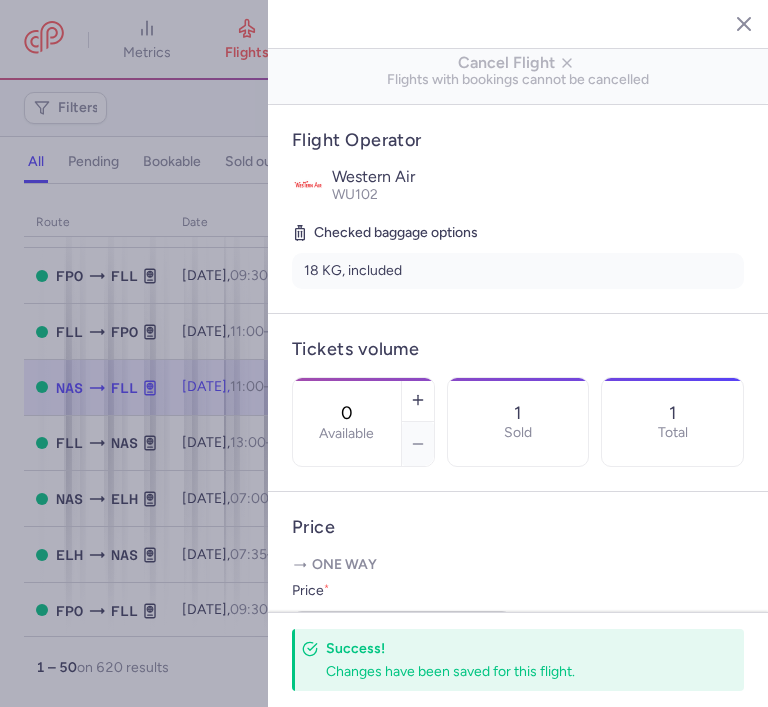 click 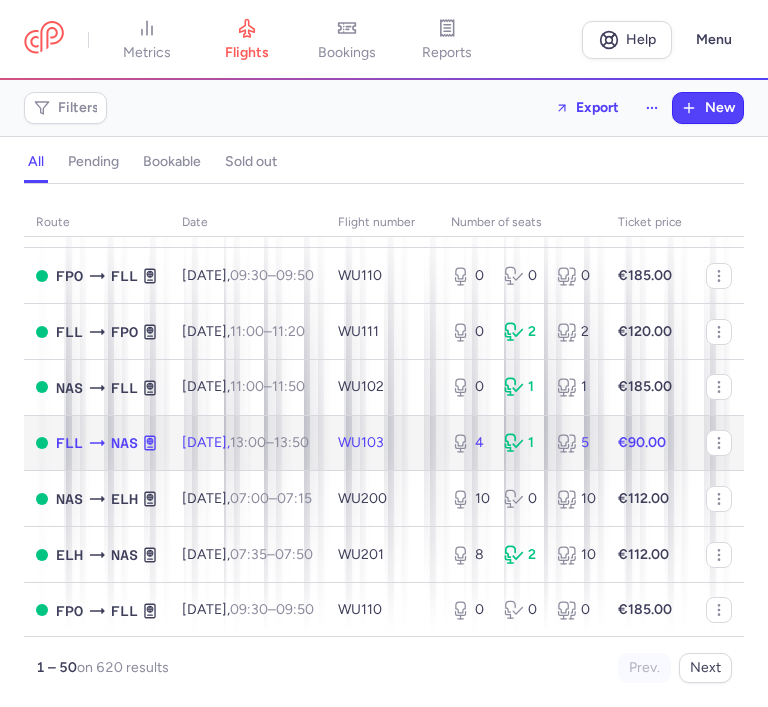 click on "4 1 5" 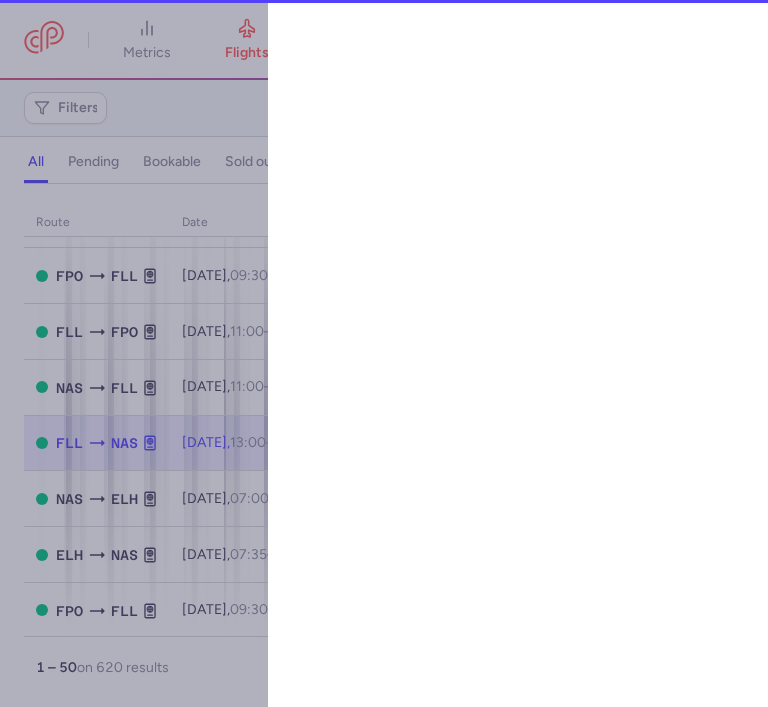 select on "hours" 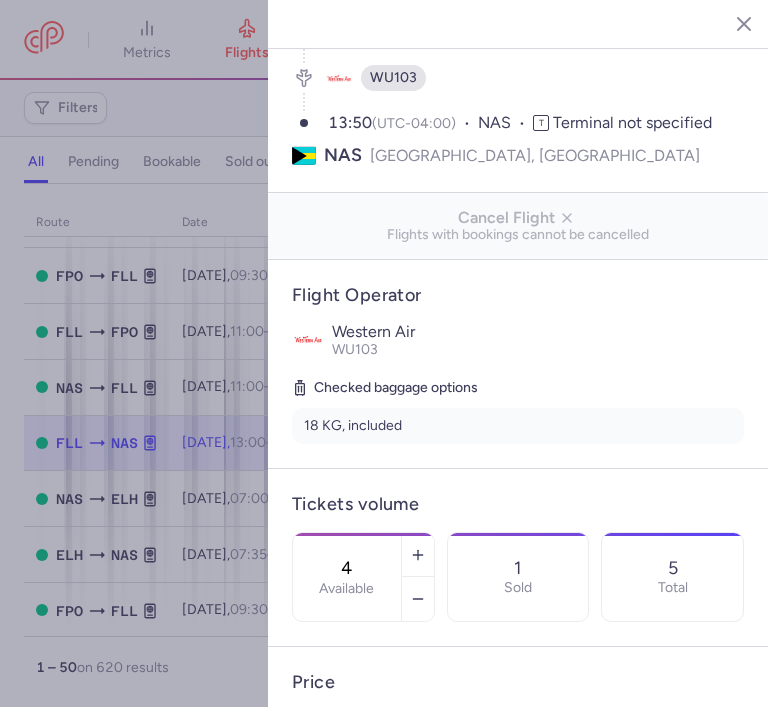 scroll, scrollTop: 200, scrollLeft: 0, axis: vertical 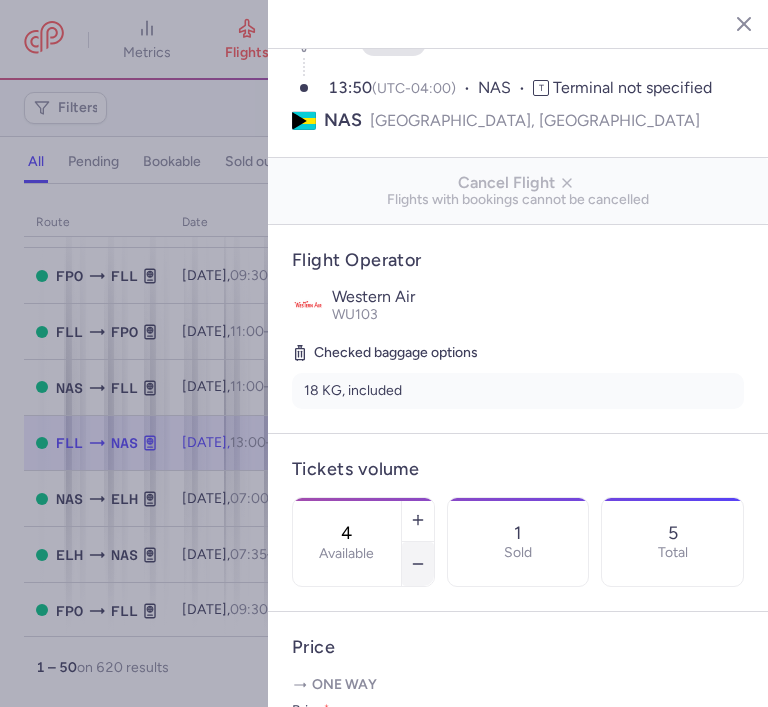 click 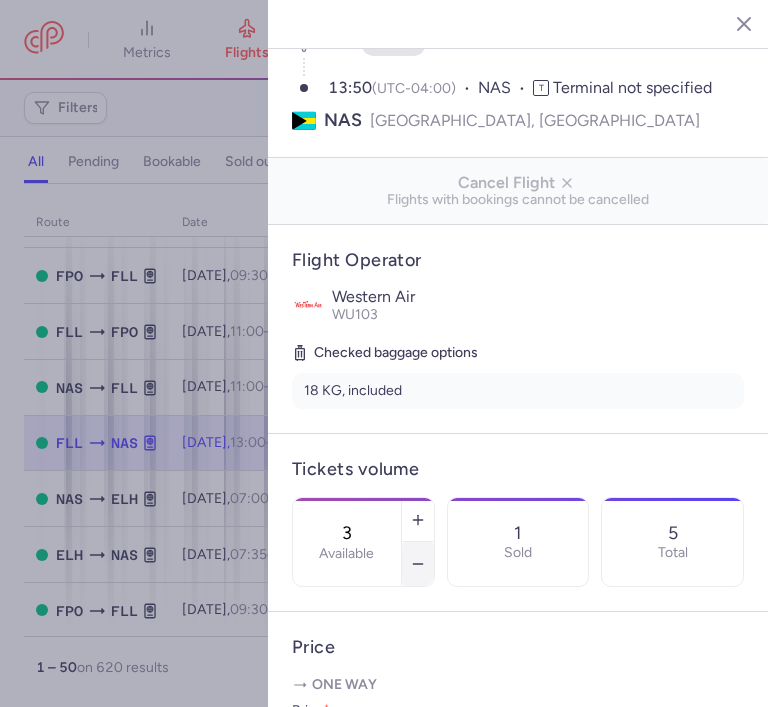 click 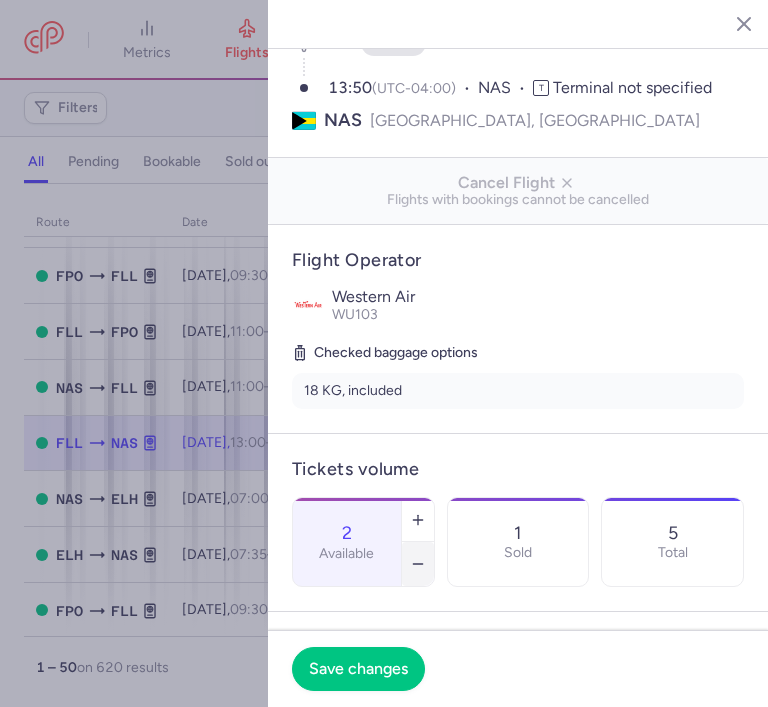 click 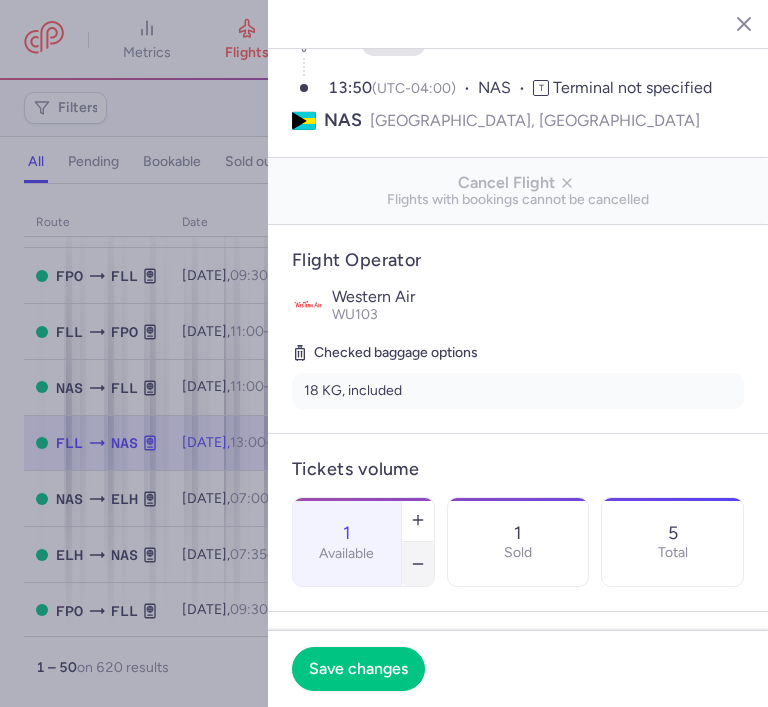 click 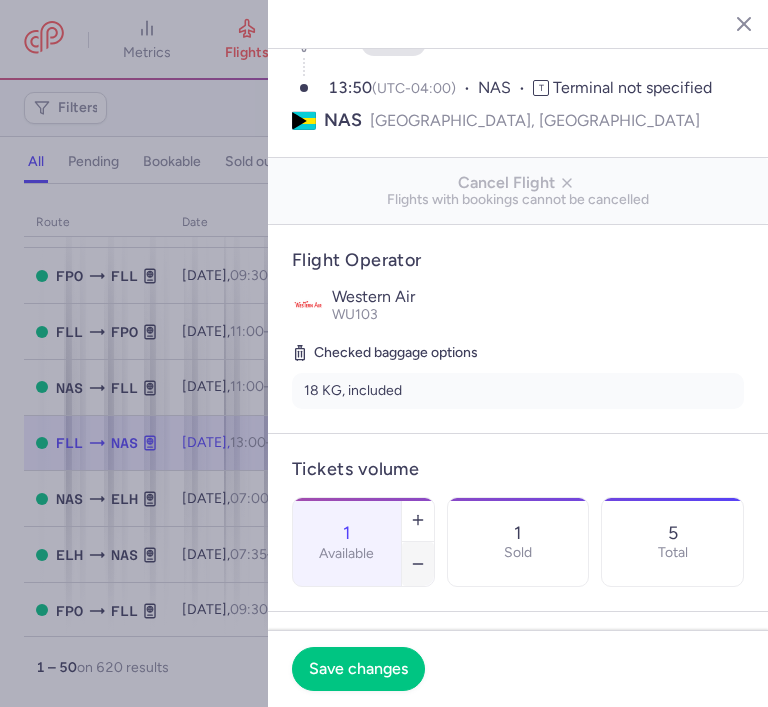 type on "0" 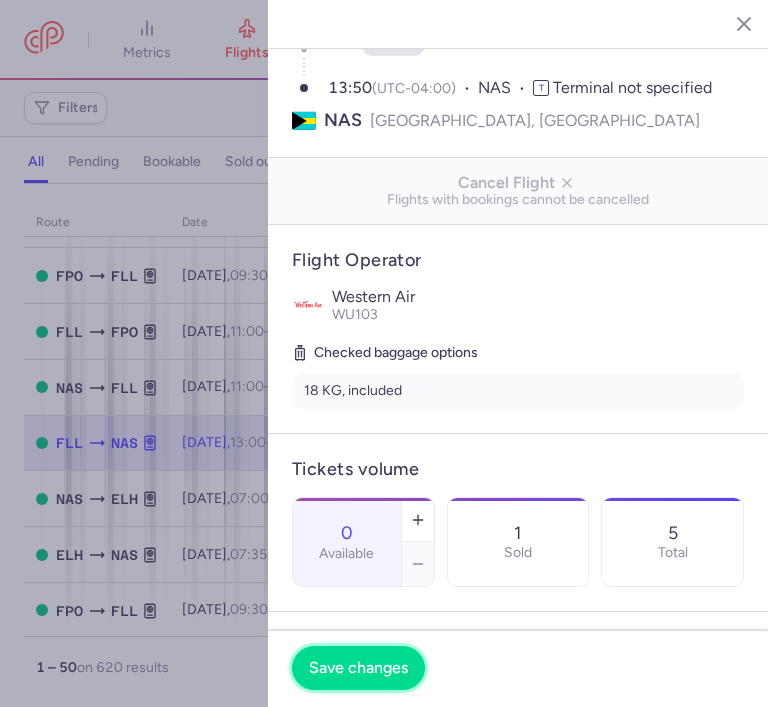 click on "Save changes" at bounding box center (358, 668) 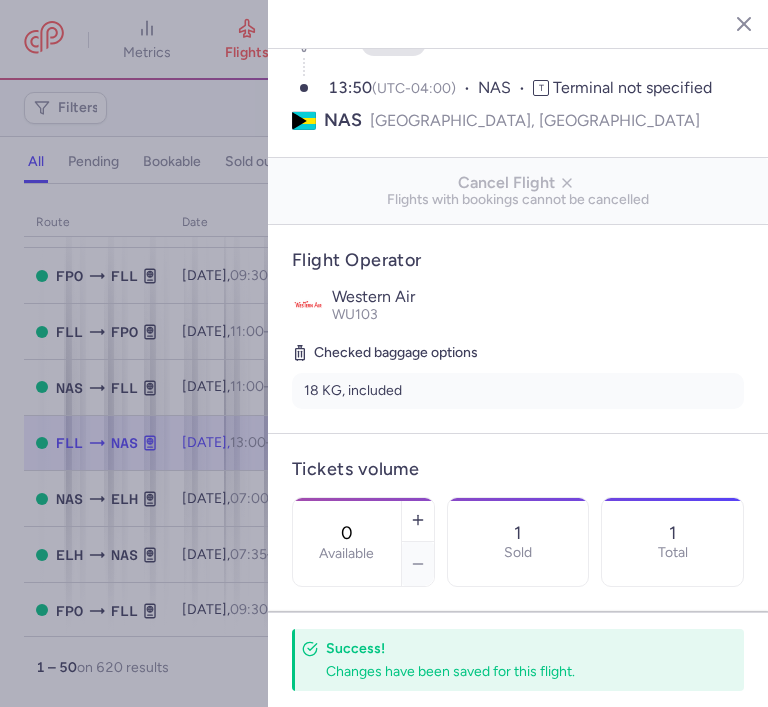 click 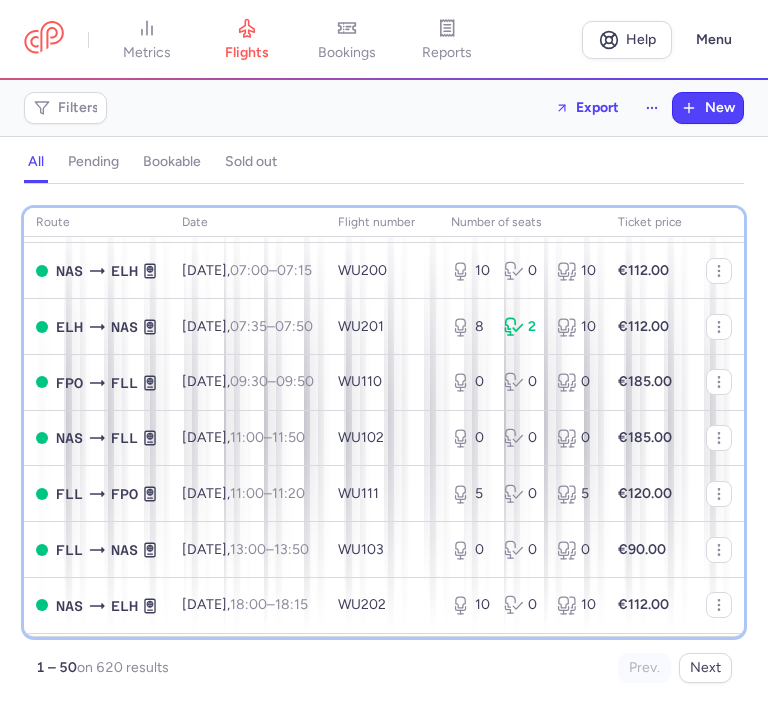 scroll, scrollTop: 1600, scrollLeft: 0, axis: vertical 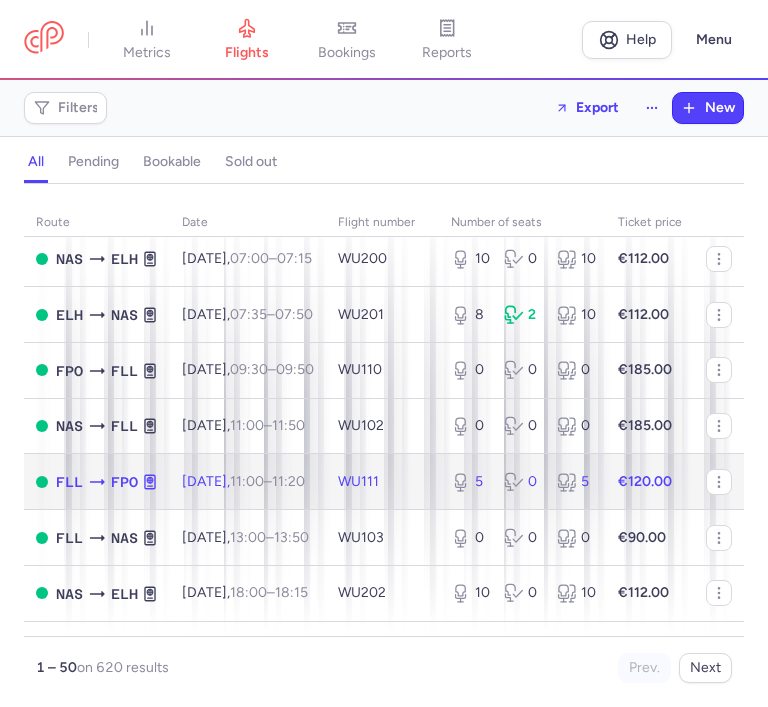click on "5 0 5" 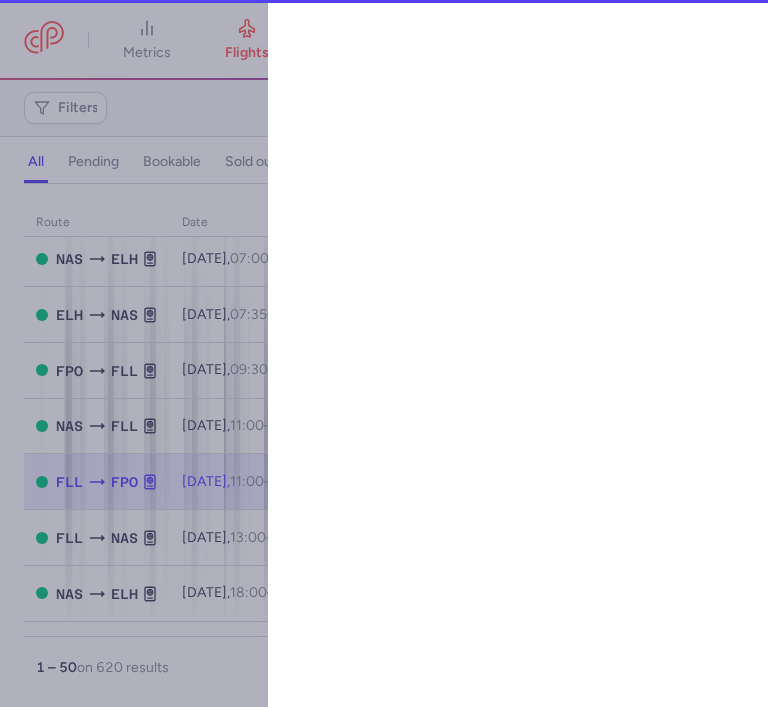 select on "hours" 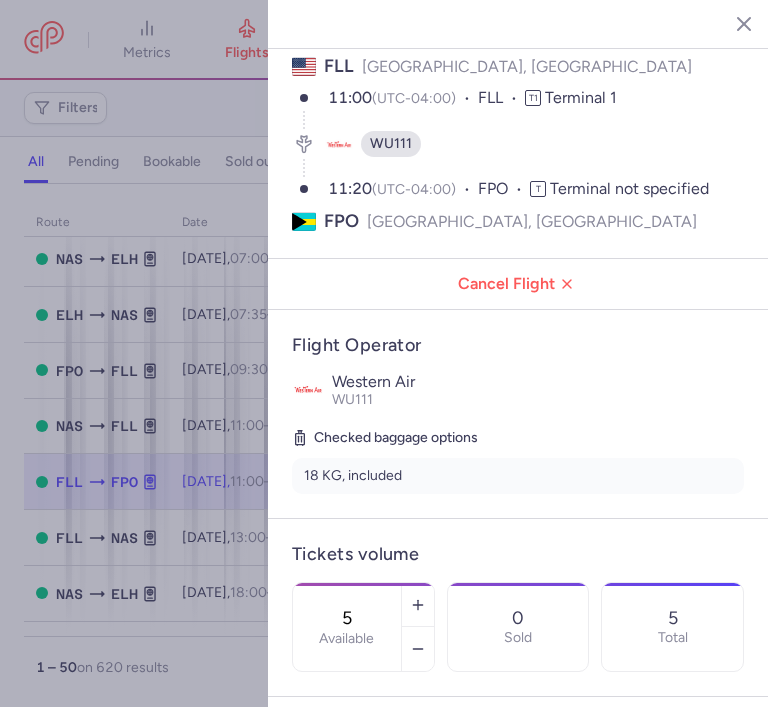 scroll, scrollTop: 120, scrollLeft: 0, axis: vertical 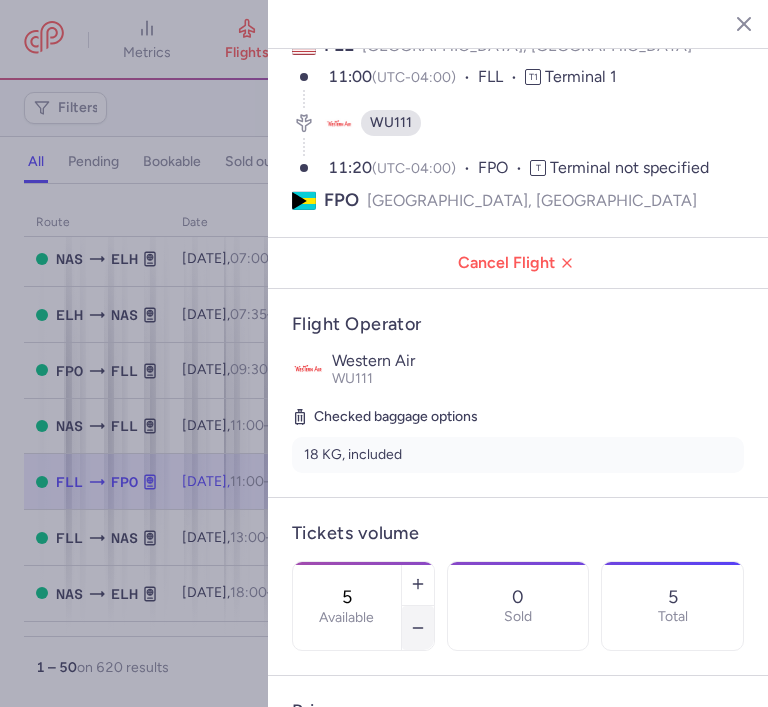 click at bounding box center [418, 628] 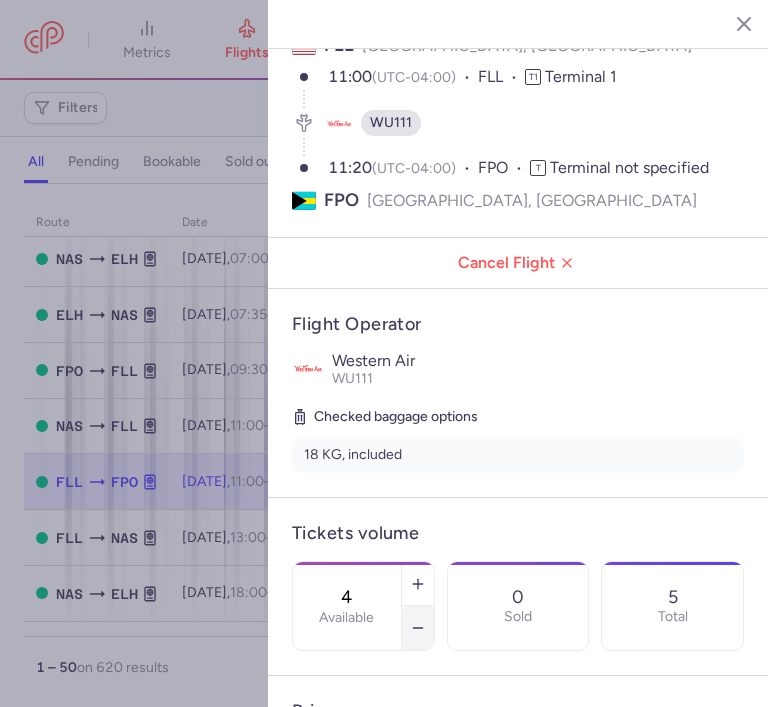 click at bounding box center (418, 628) 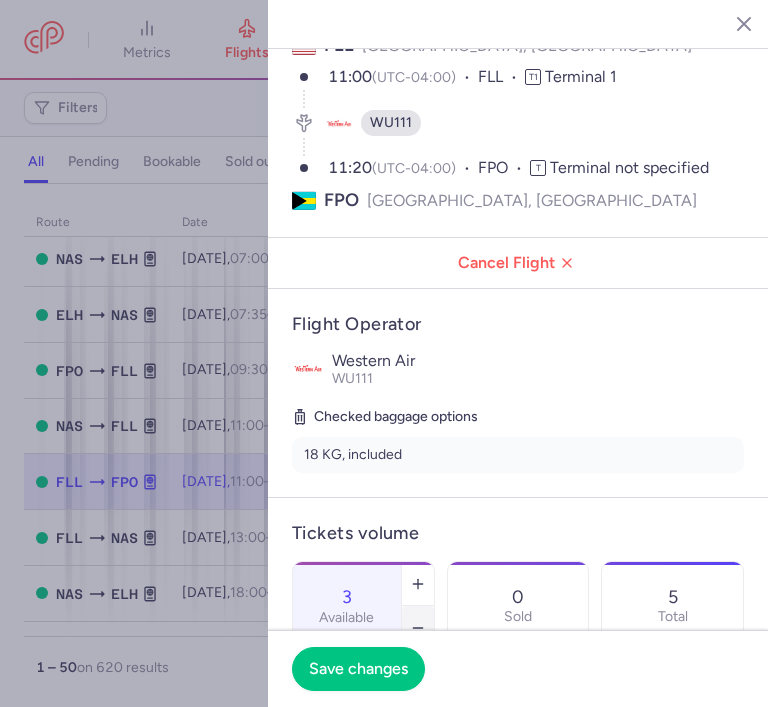 click at bounding box center (418, 628) 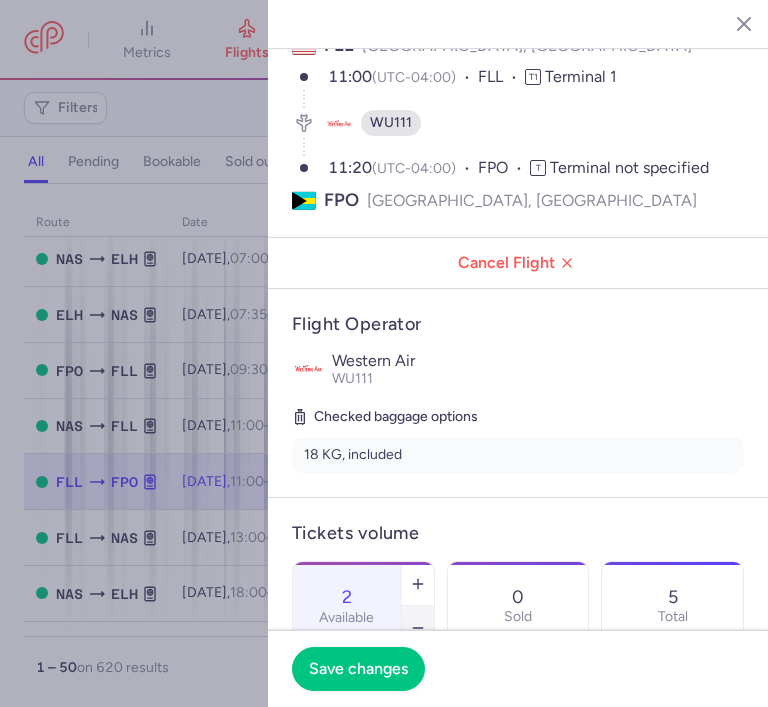 click at bounding box center [418, 628] 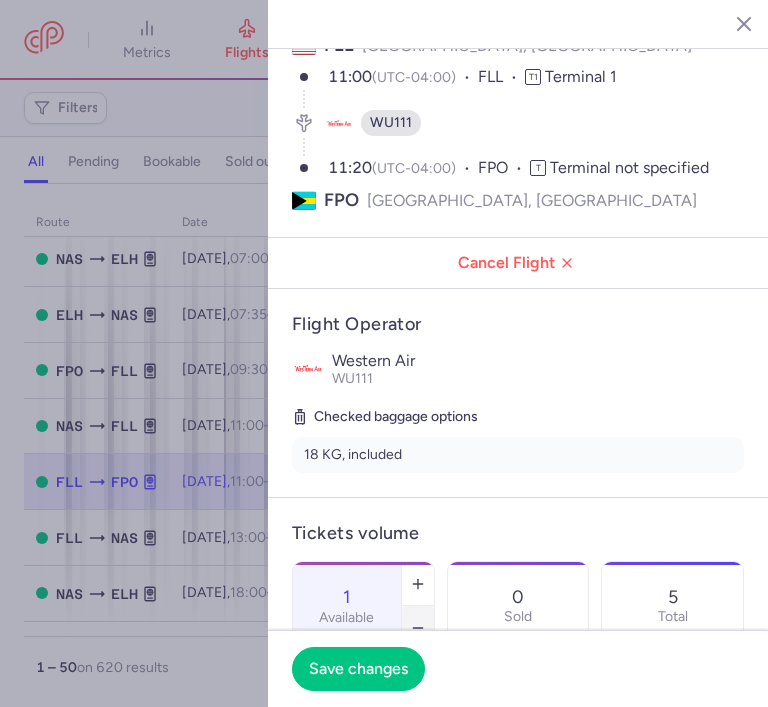 click at bounding box center [418, 628] 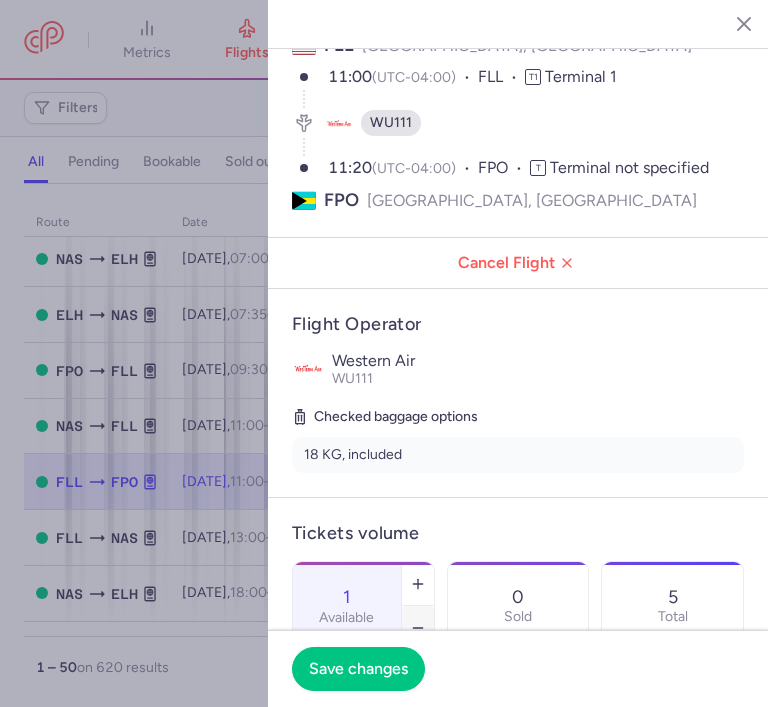 type on "0" 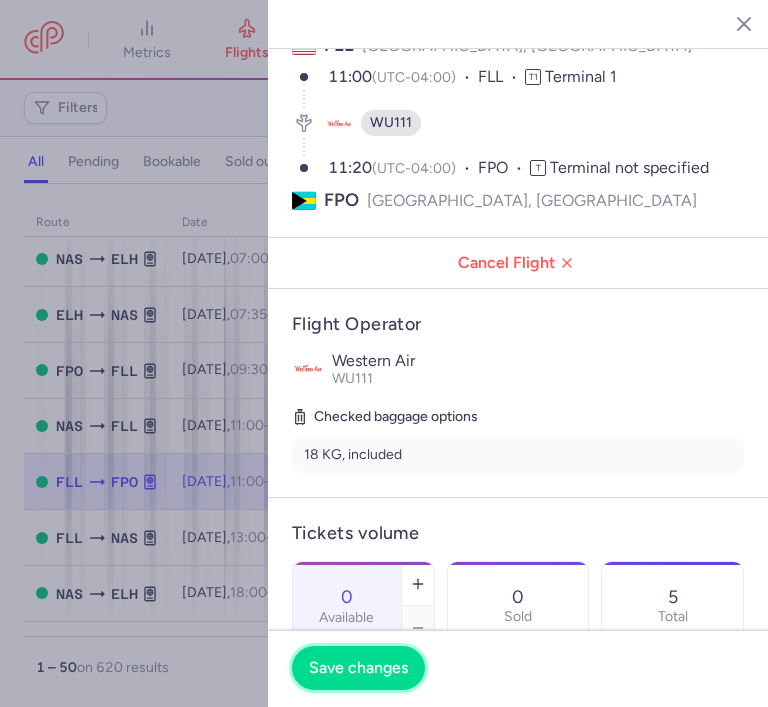 click on "Save changes" at bounding box center (358, 668) 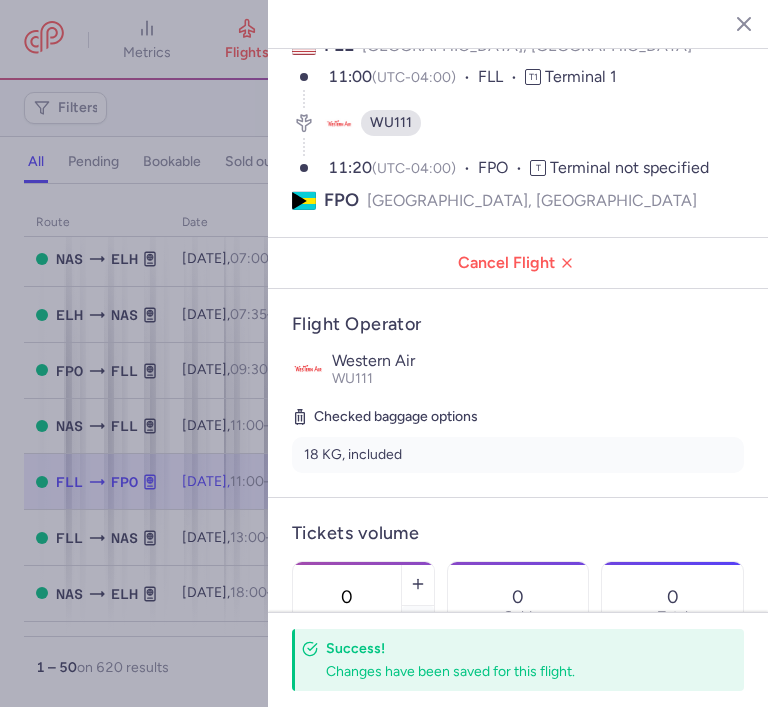 click 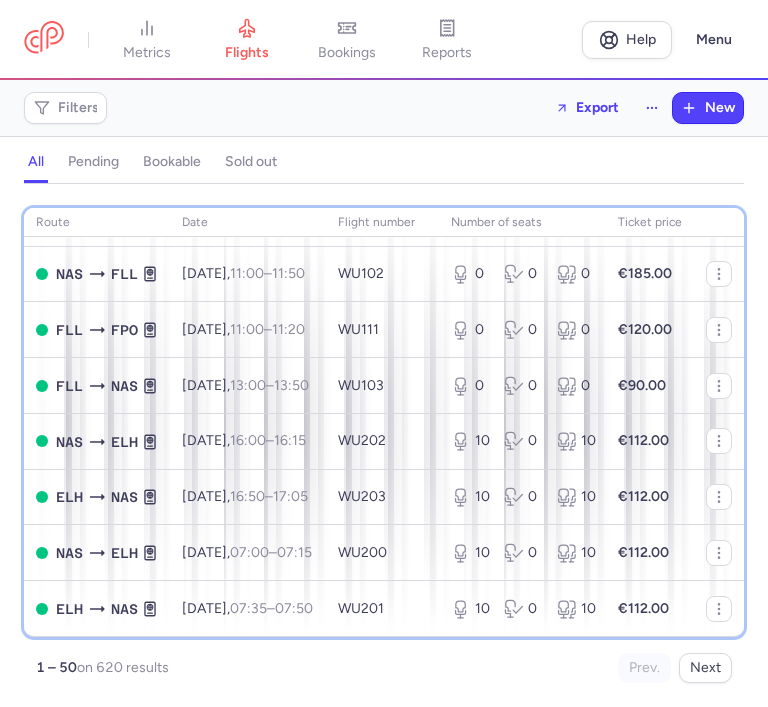 scroll, scrollTop: 2500, scrollLeft: 0, axis: vertical 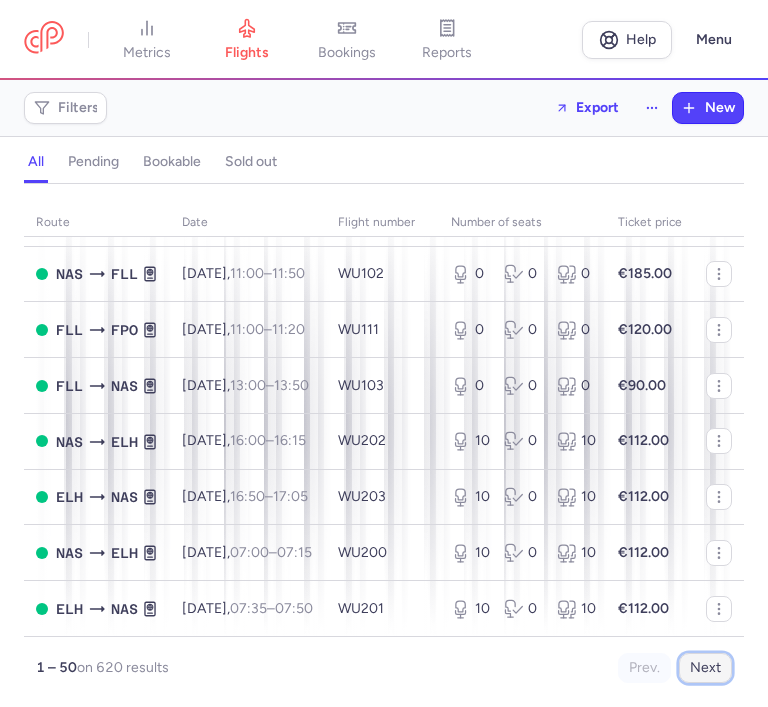 click on "Next" at bounding box center (705, 668) 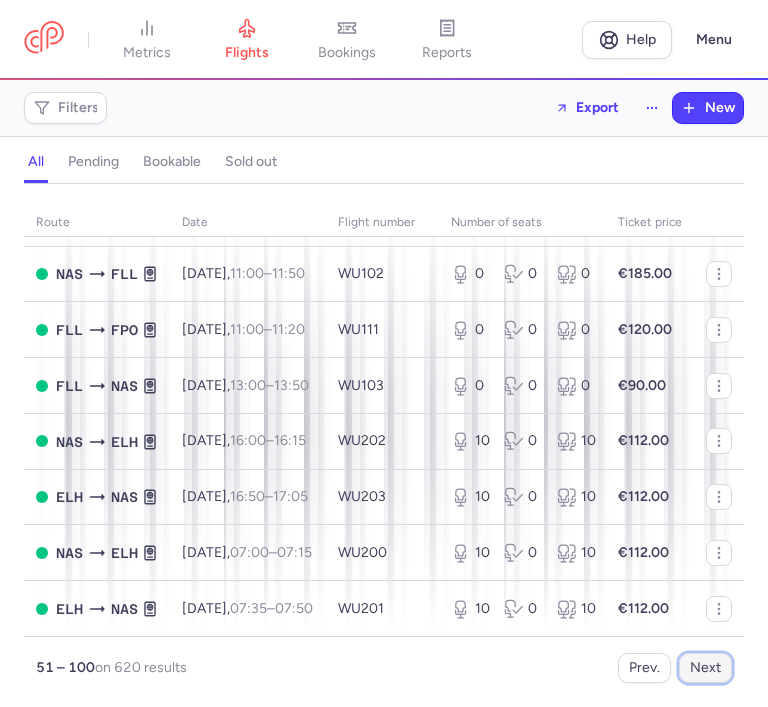 scroll, scrollTop: 0, scrollLeft: 0, axis: both 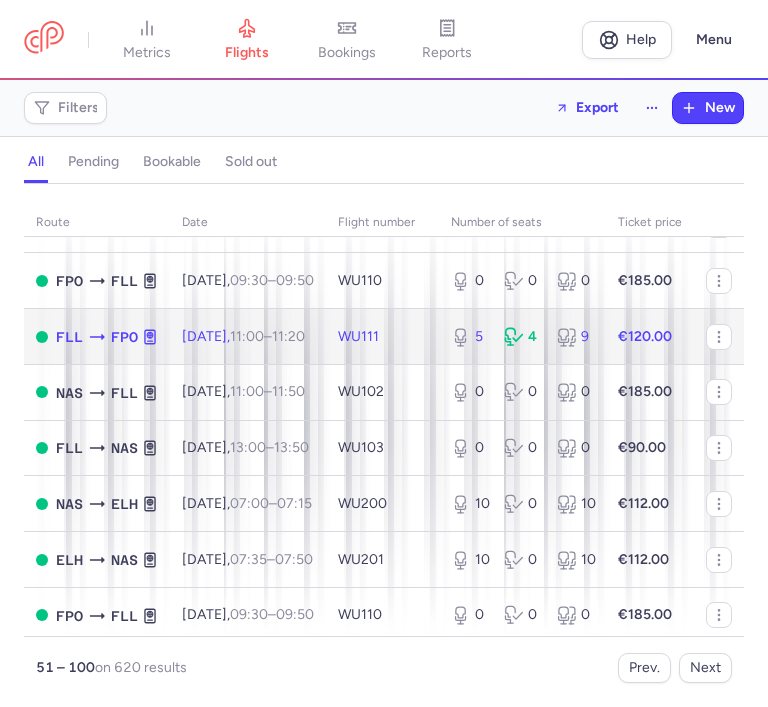 click on "5 4 9" 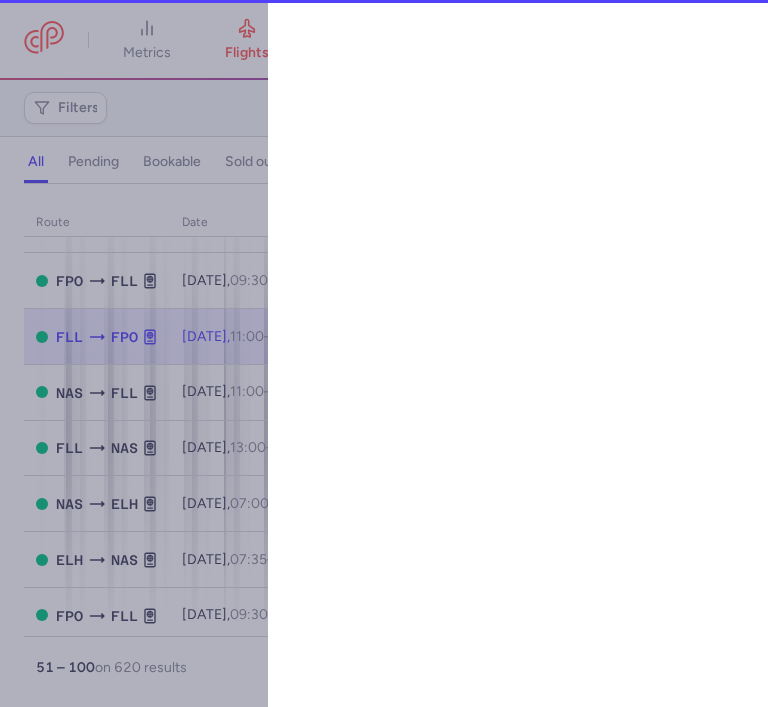 select on "hours" 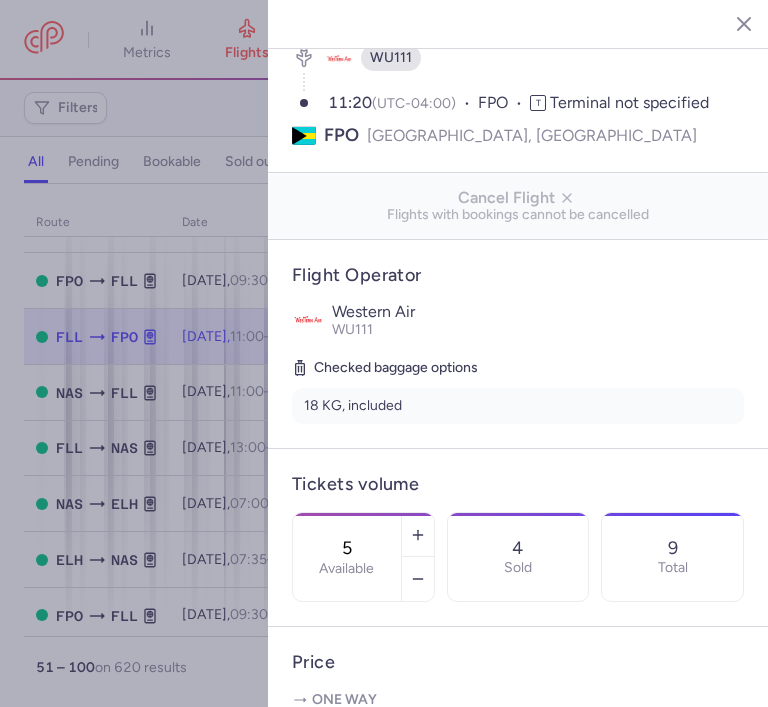 scroll, scrollTop: 200, scrollLeft: 0, axis: vertical 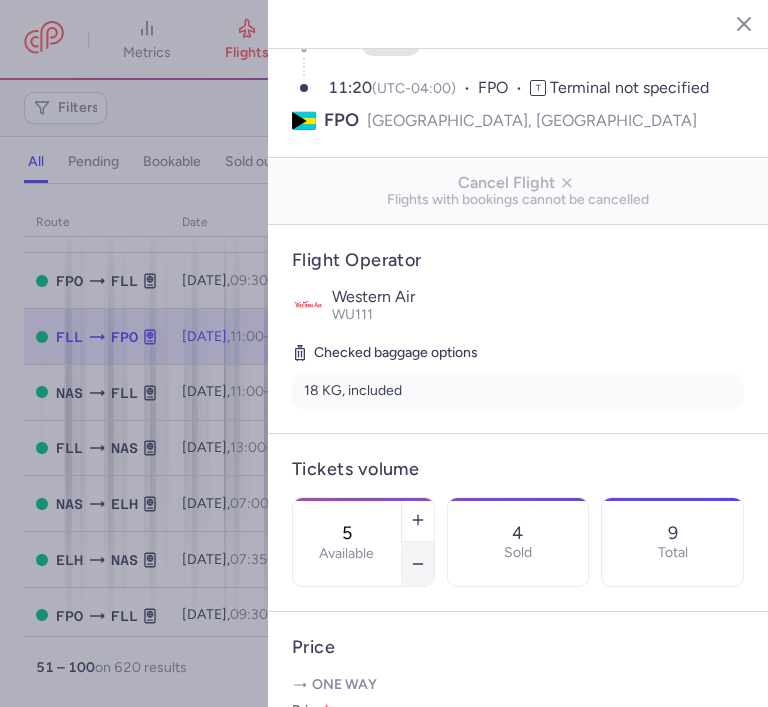 click 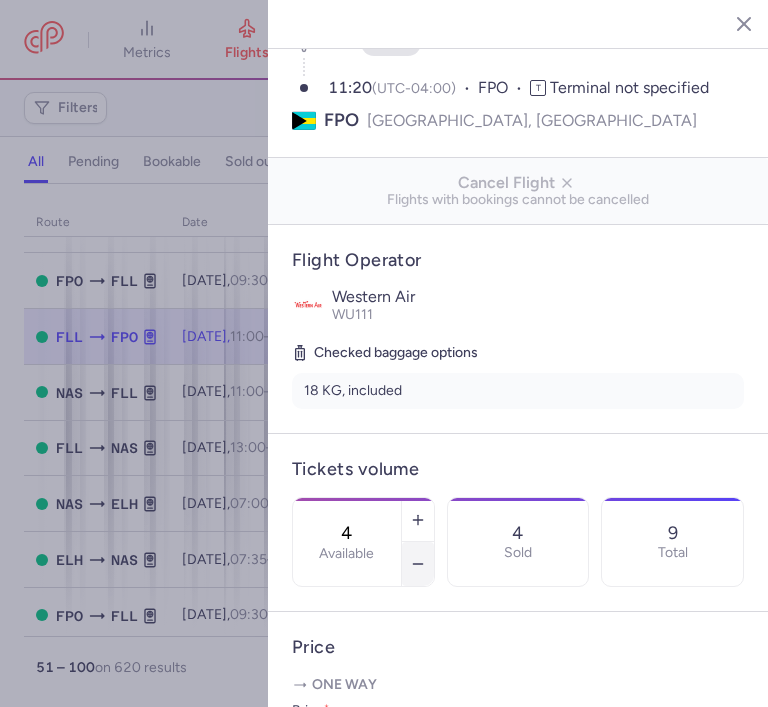 click 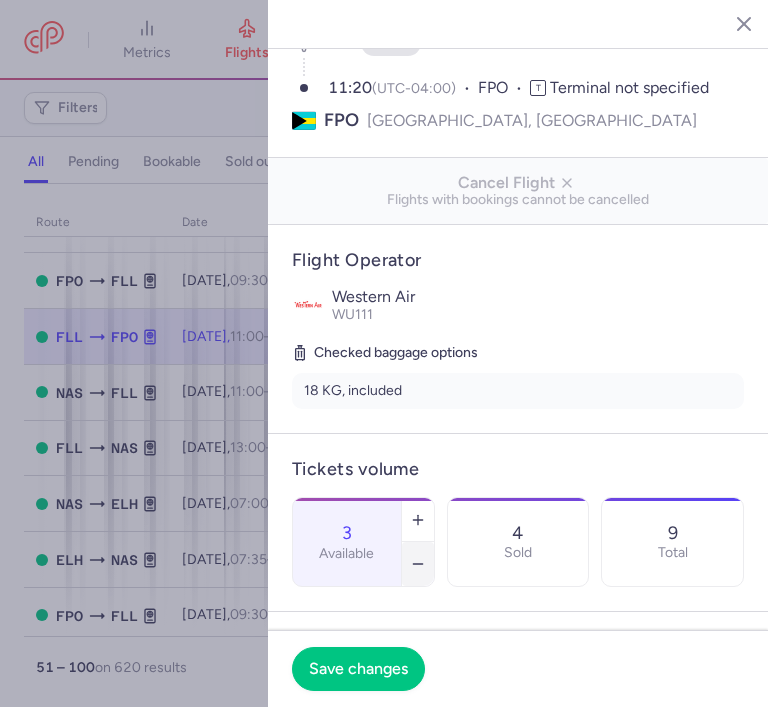 click 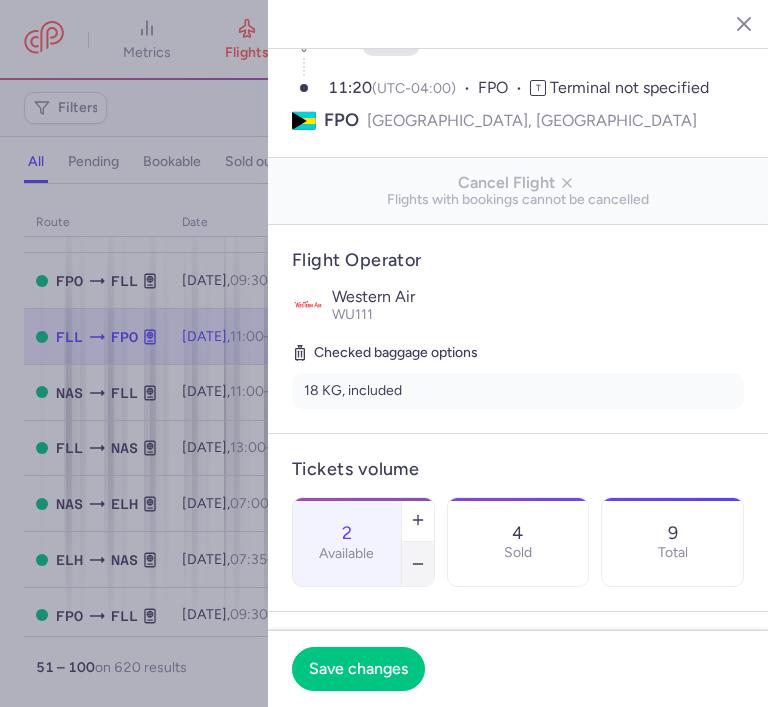 click 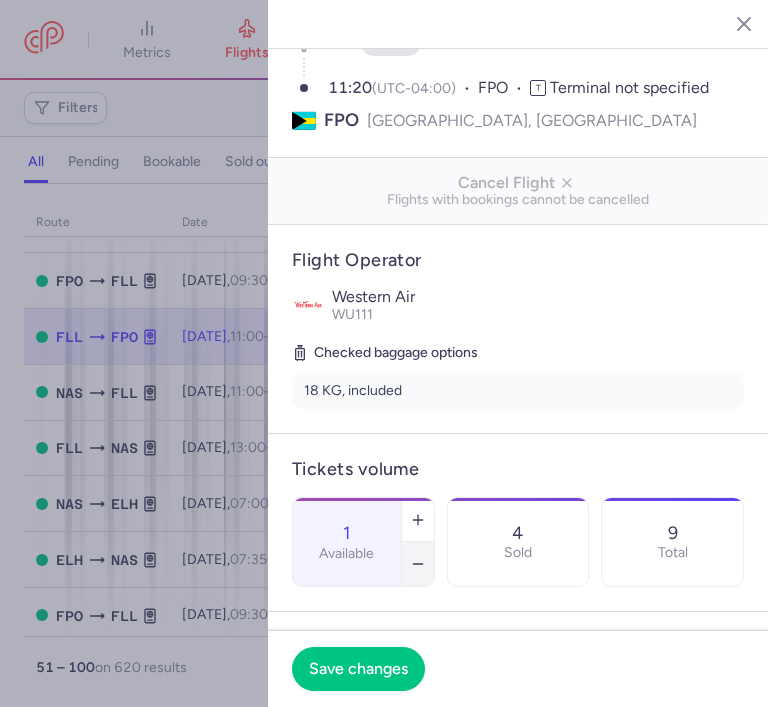 click 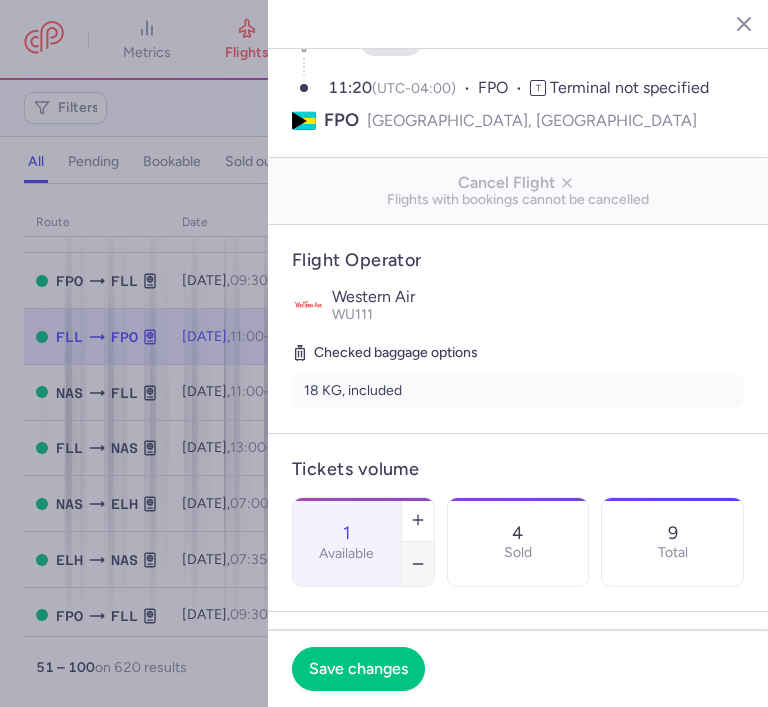type on "0" 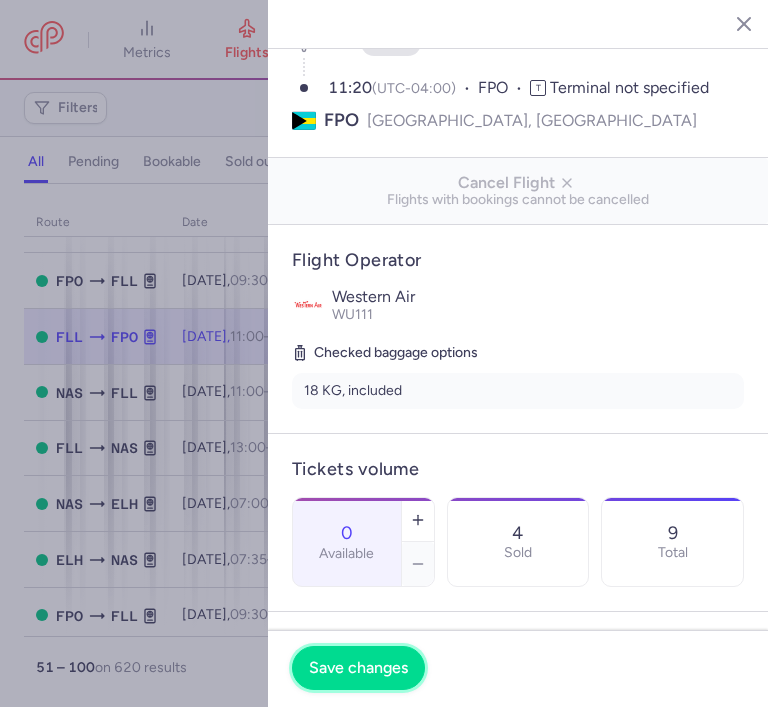 click on "Save changes" at bounding box center (358, 668) 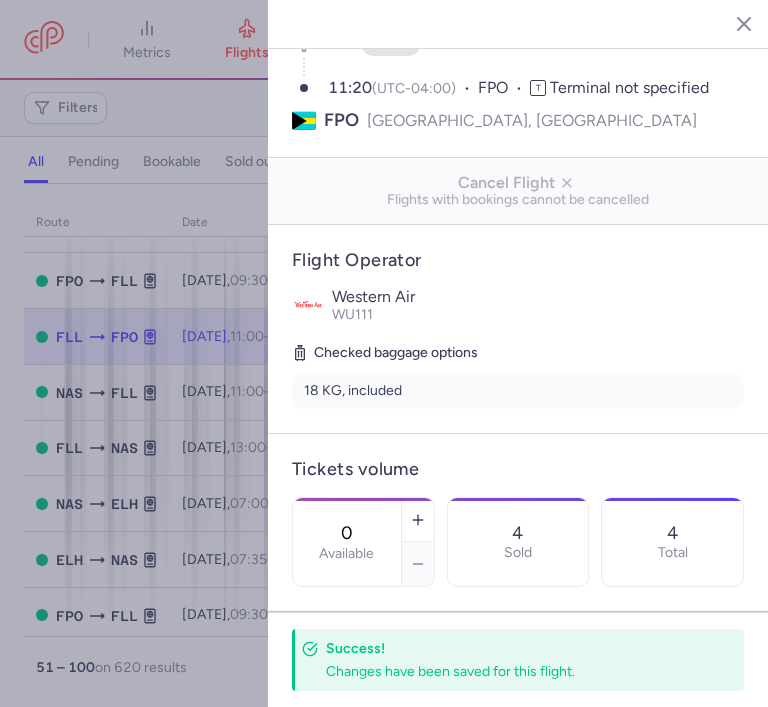 click 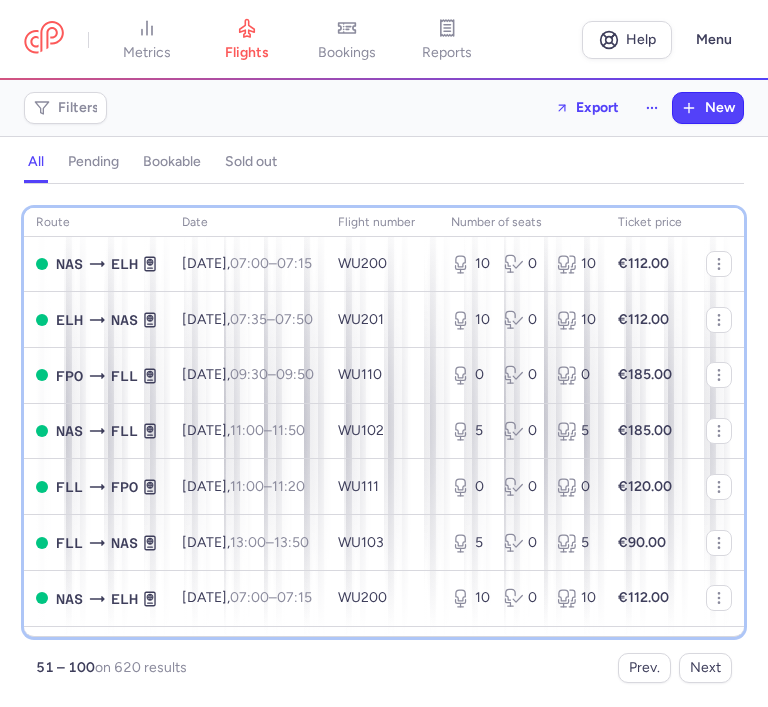 scroll, scrollTop: 520, scrollLeft: 0, axis: vertical 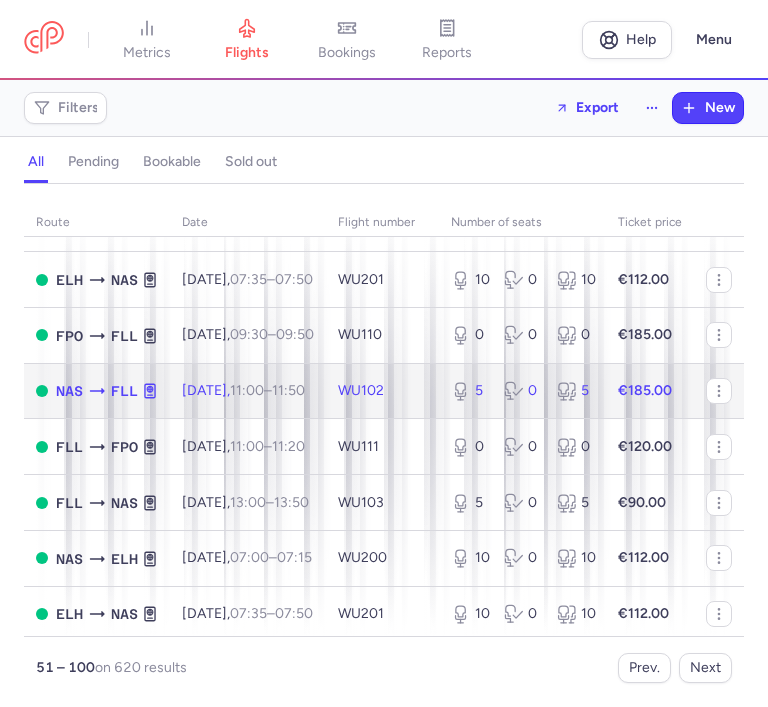 click on "5 0 5" 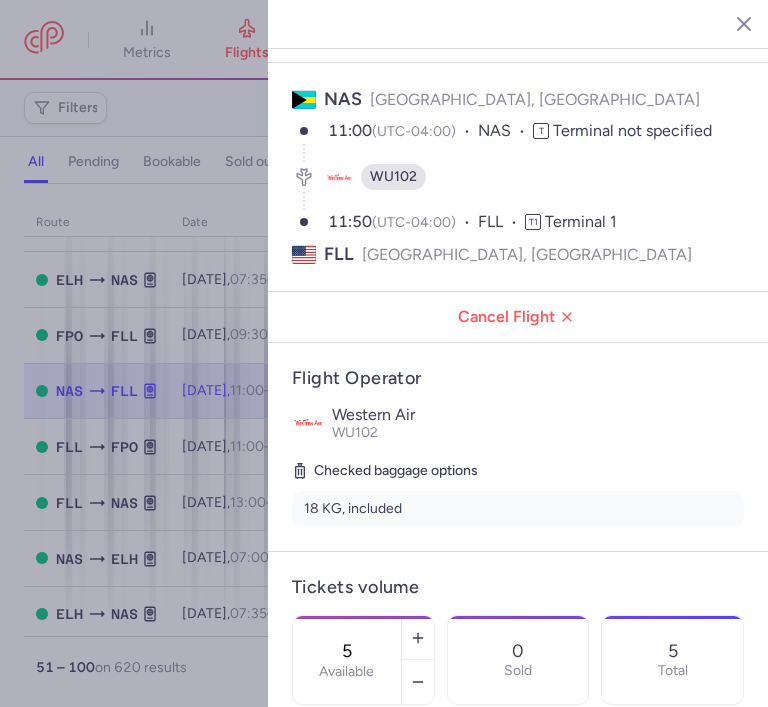 scroll, scrollTop: 80, scrollLeft: 0, axis: vertical 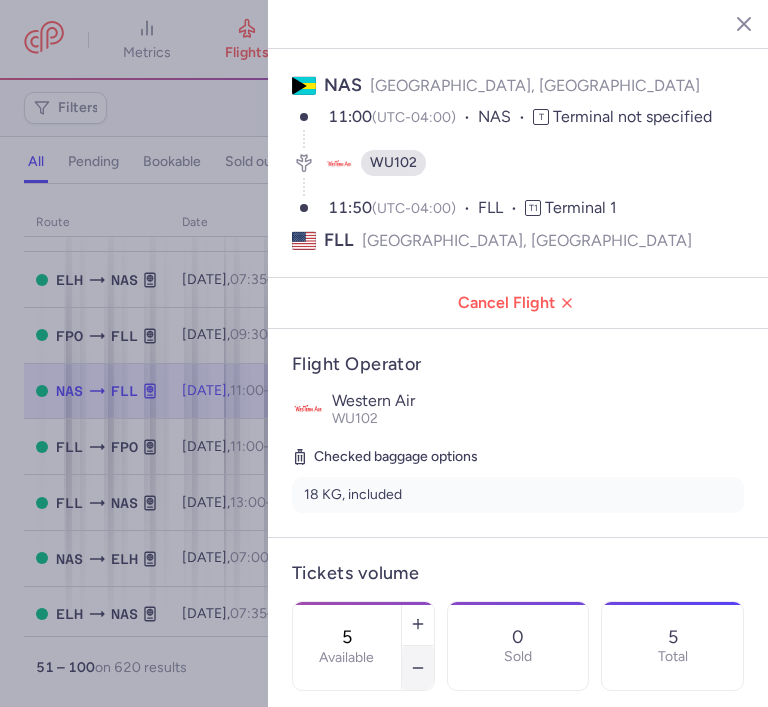 click at bounding box center (418, 668) 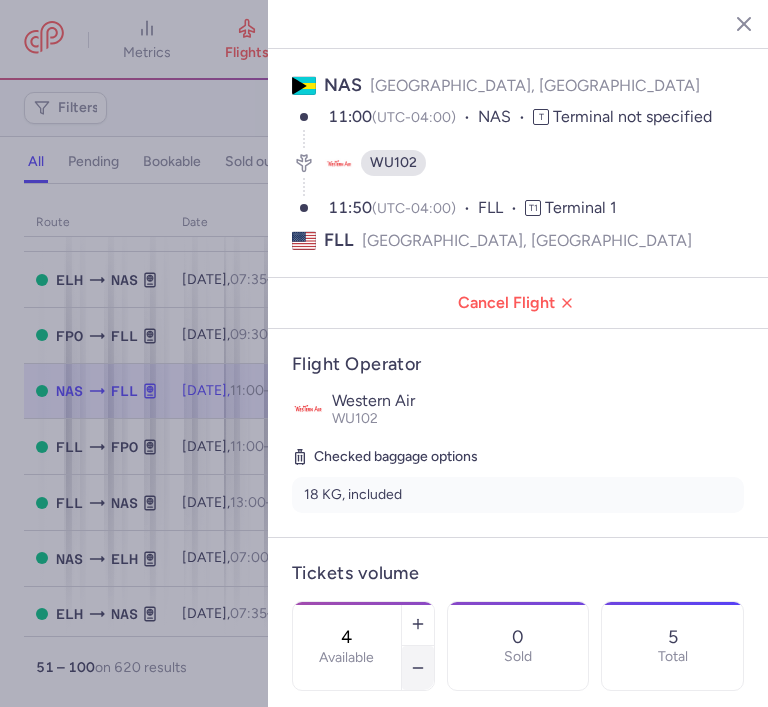 click at bounding box center [418, 668] 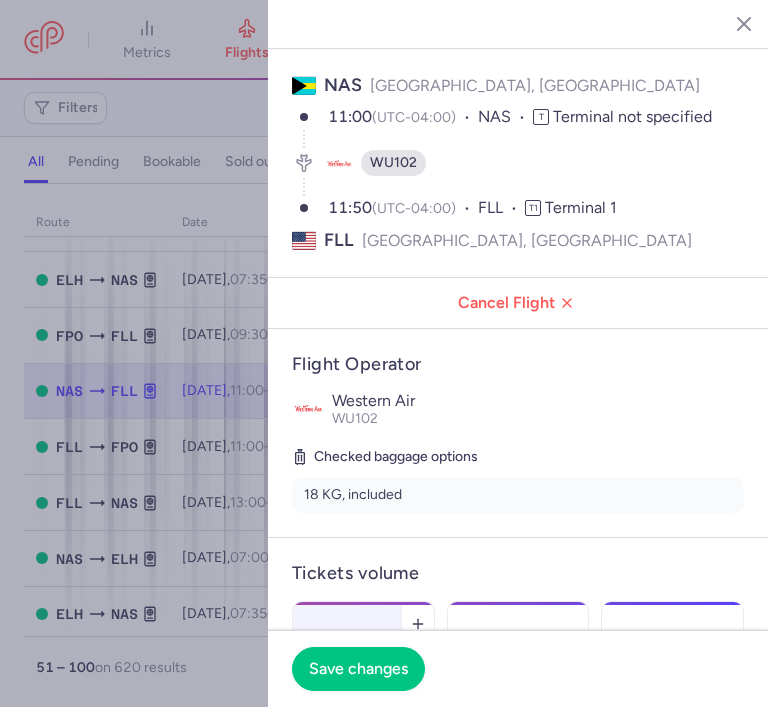 click on "Save changes" 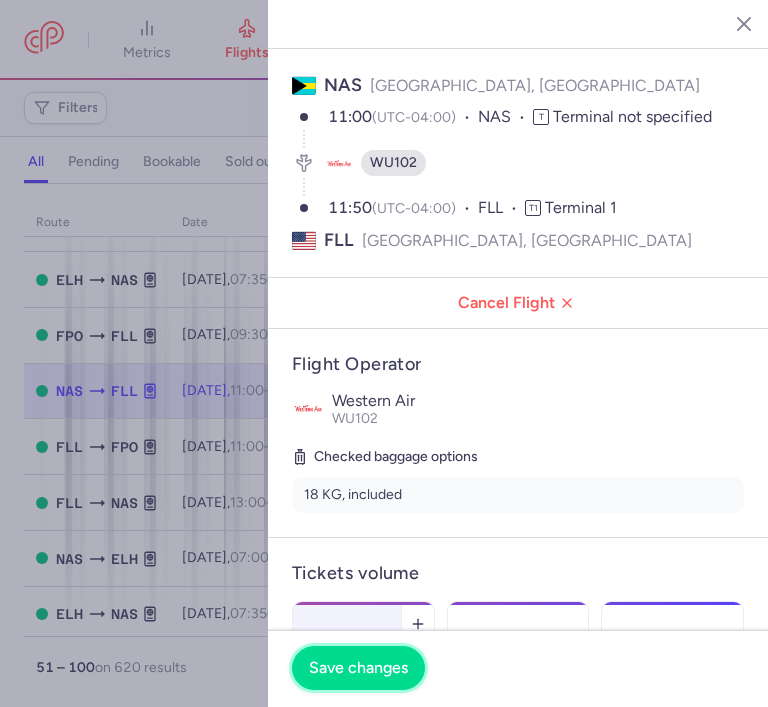 click on "Save changes" at bounding box center [358, 668] 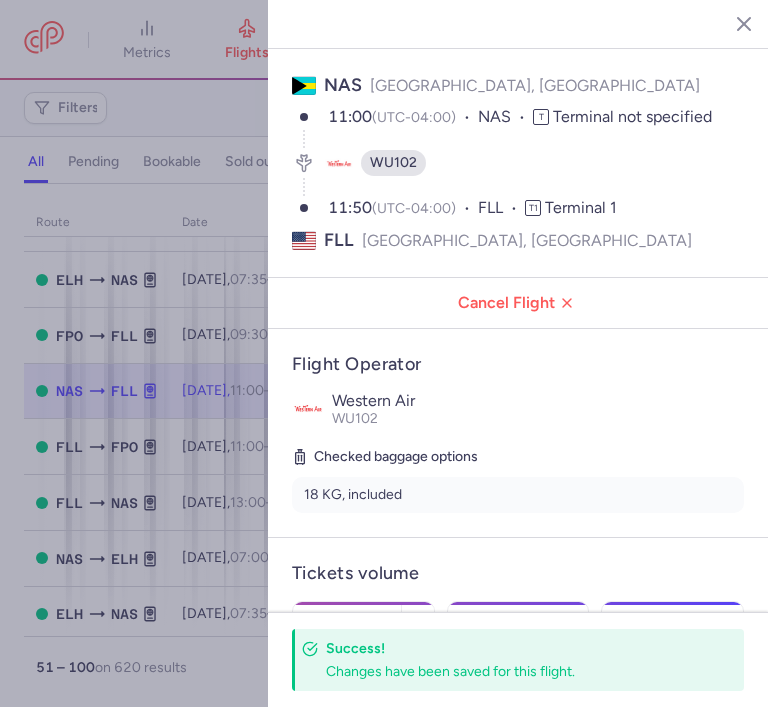 click 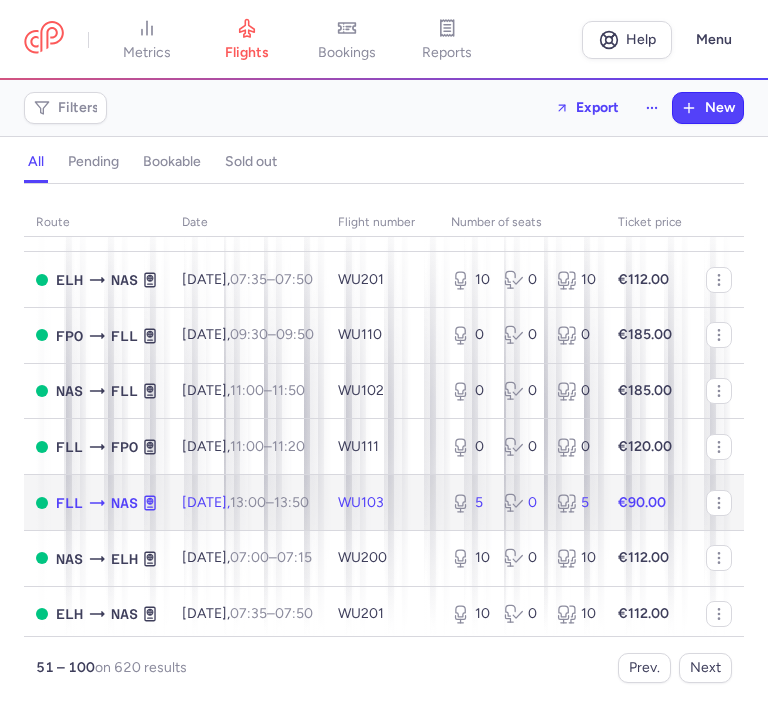 click on "5 0 5" 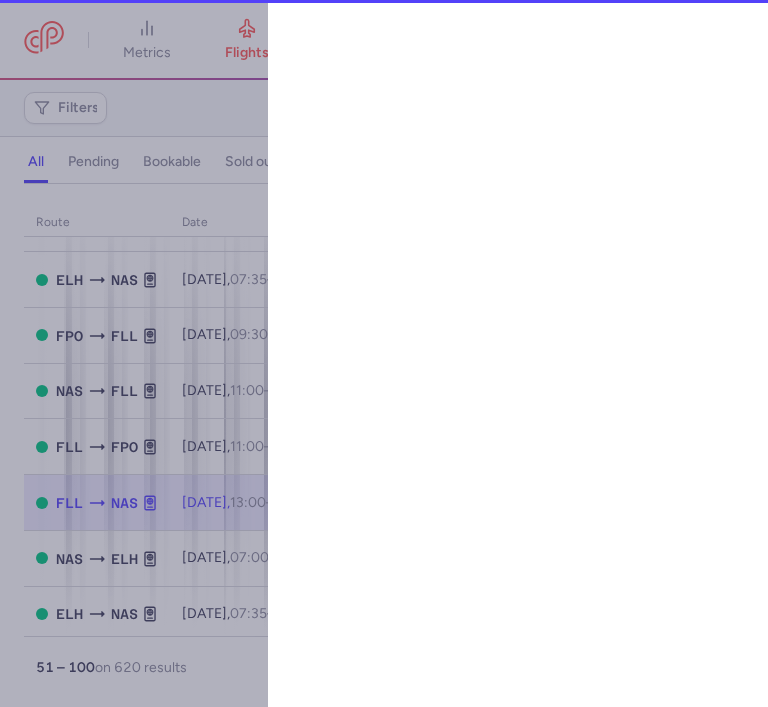 select on "hours" 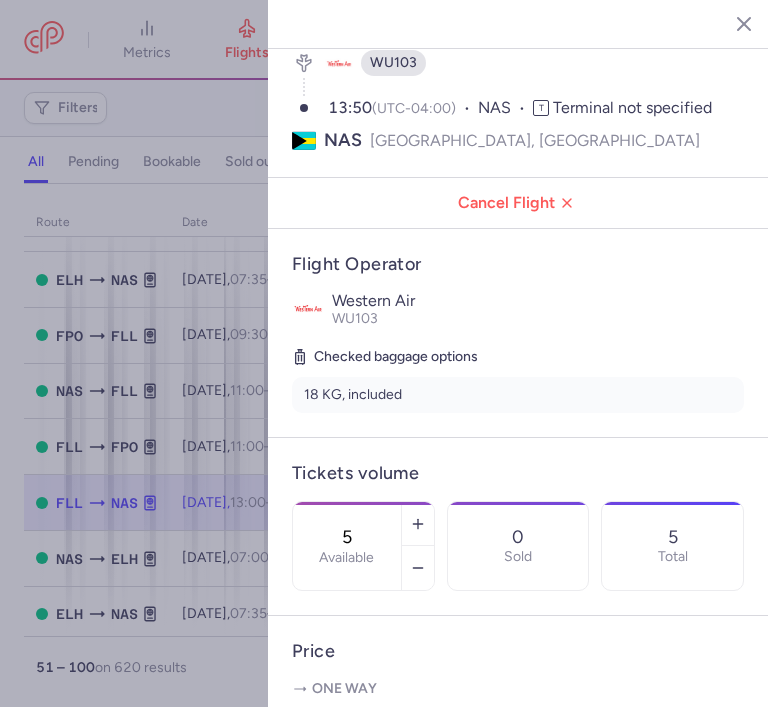 scroll, scrollTop: 200, scrollLeft: 0, axis: vertical 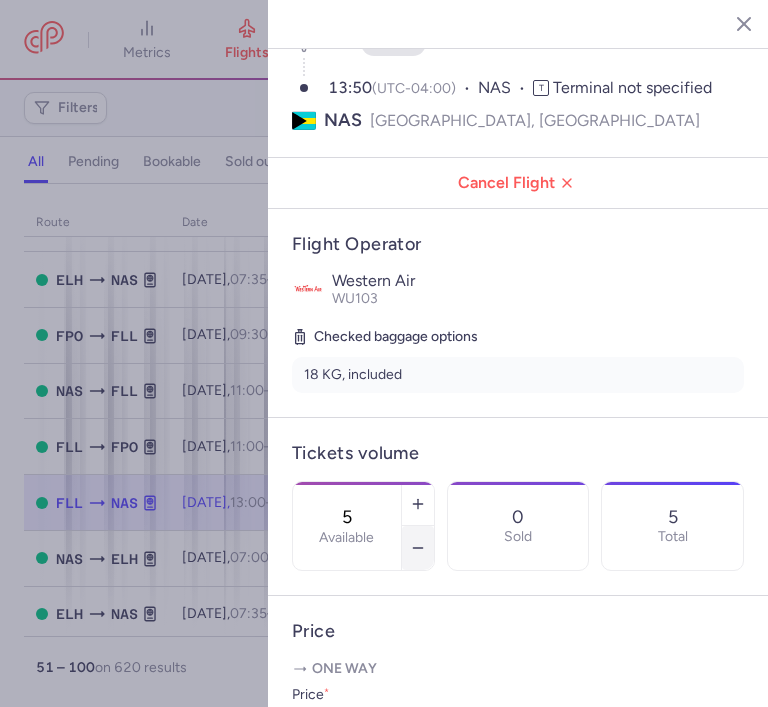 click 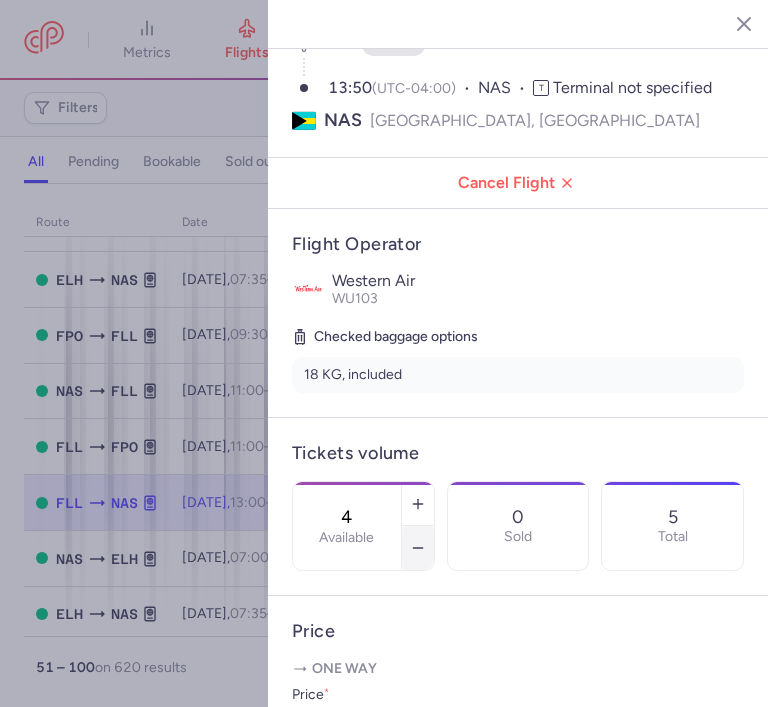 click 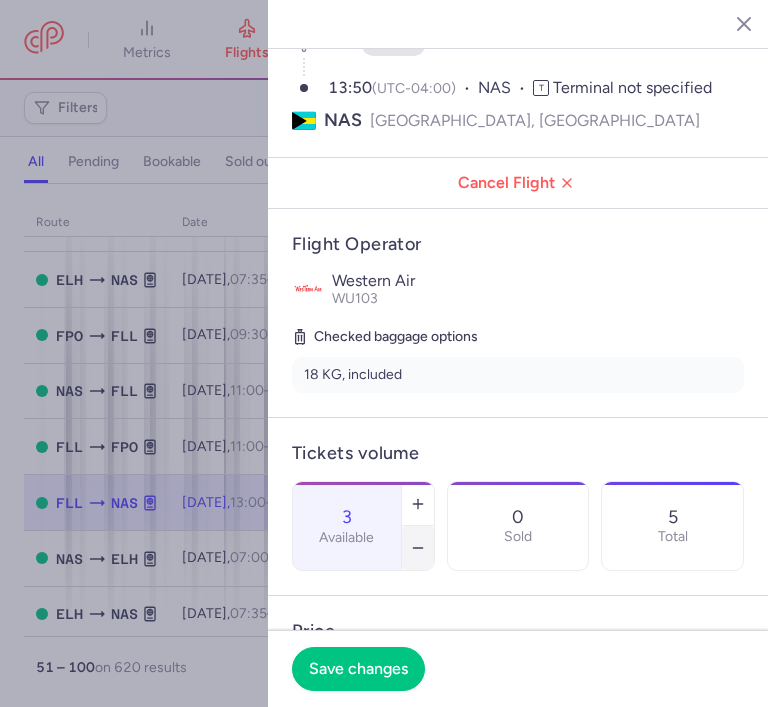 click 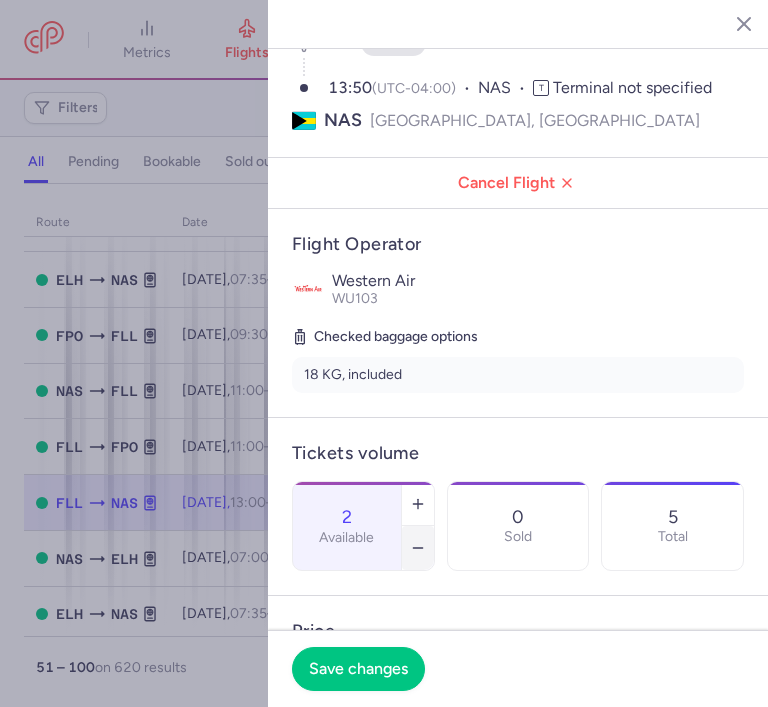 click 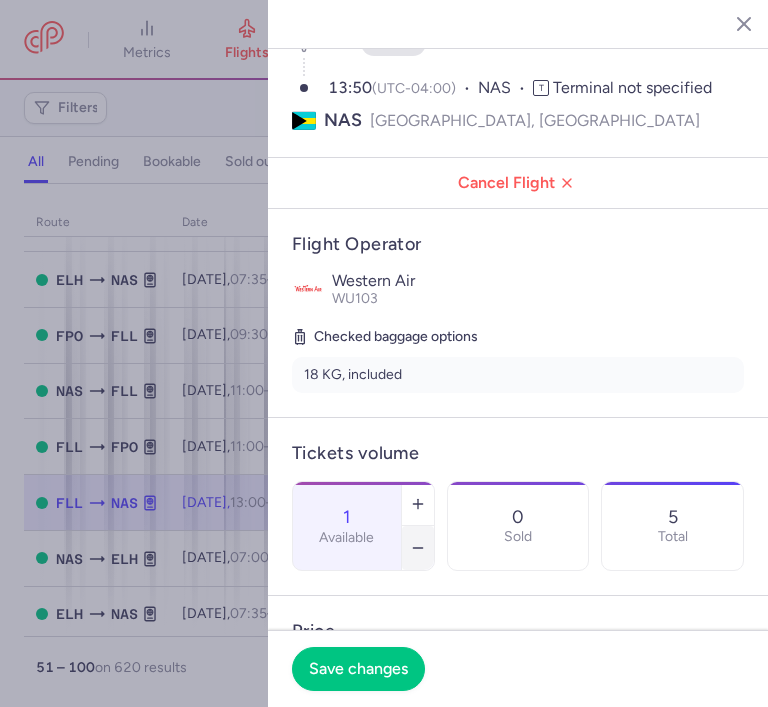 click 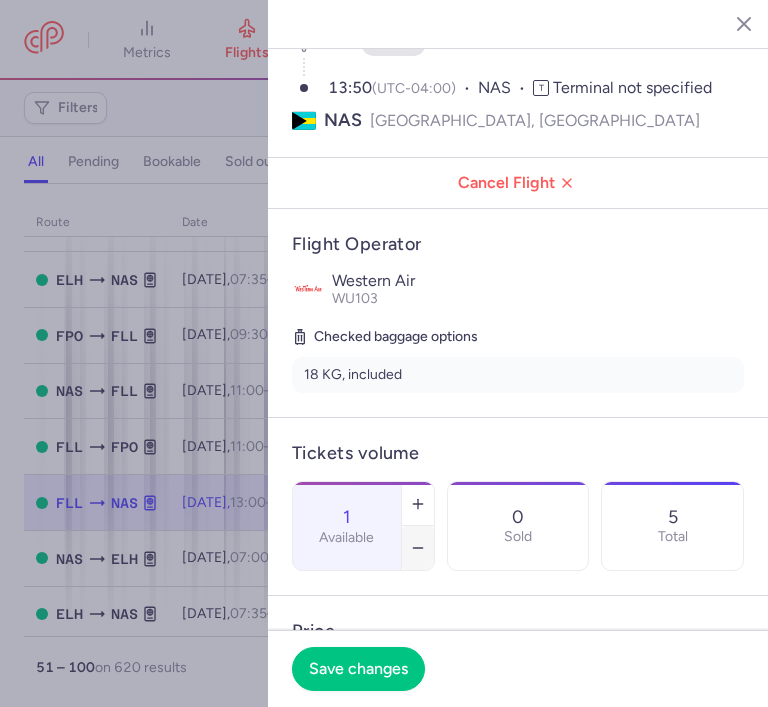 type on "0" 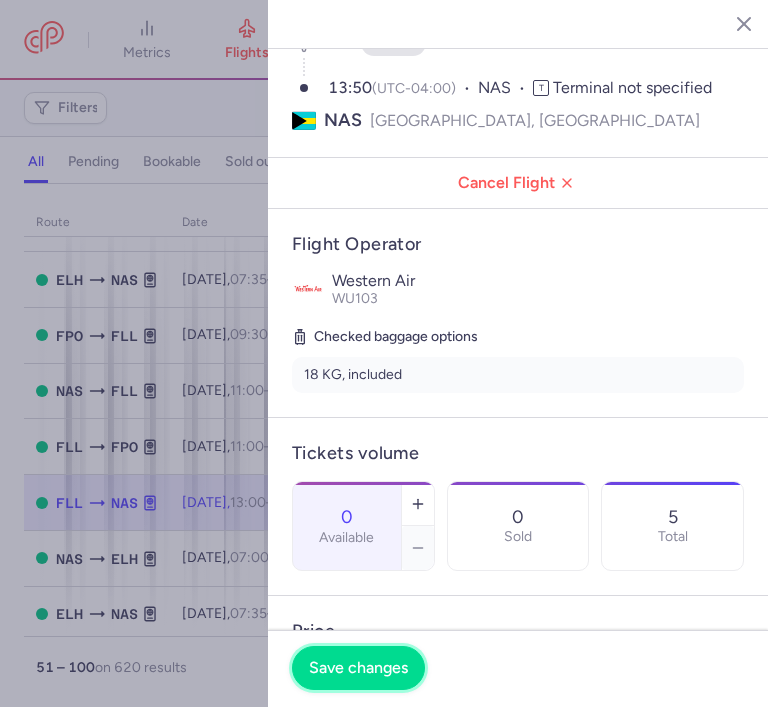 click on "Save changes" at bounding box center (358, 668) 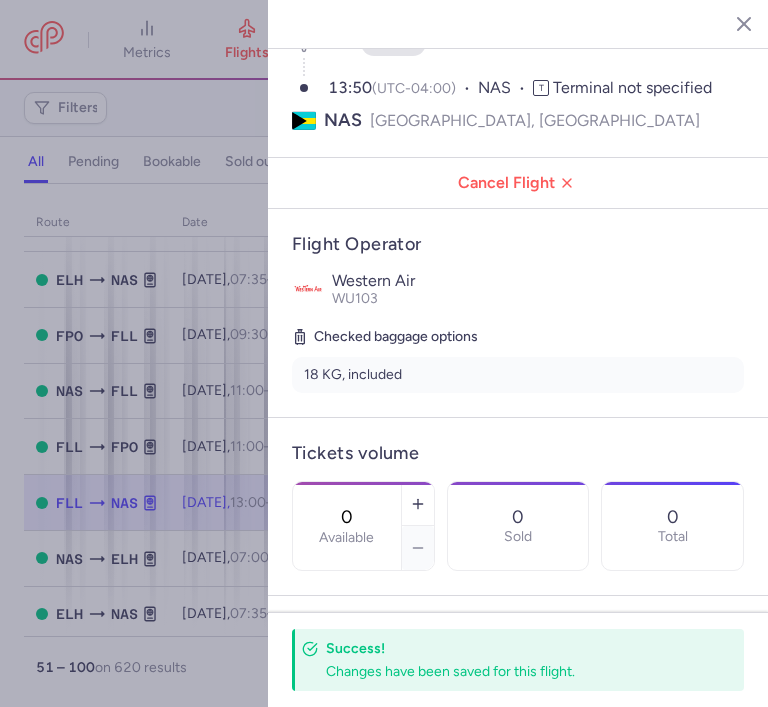 click 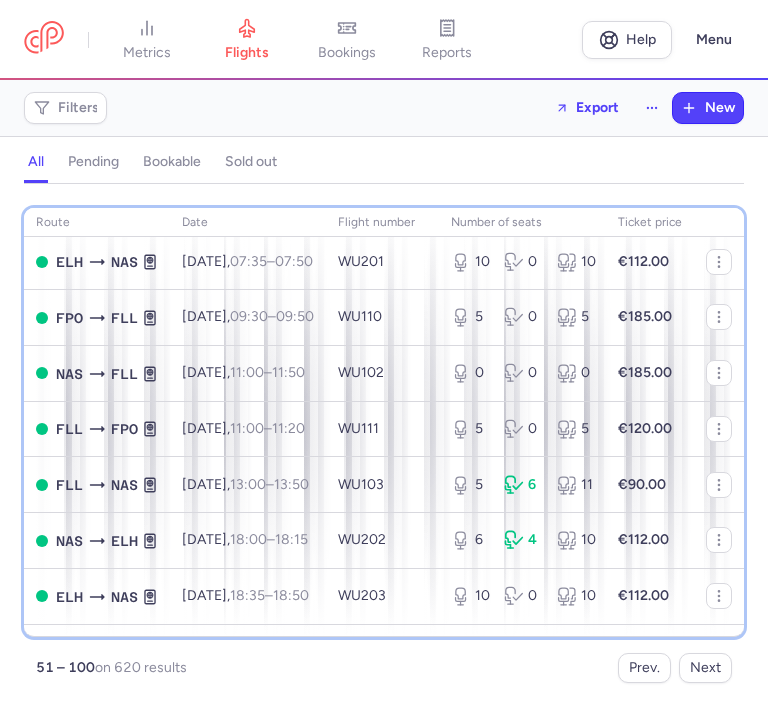 scroll, scrollTop: 1280, scrollLeft: 0, axis: vertical 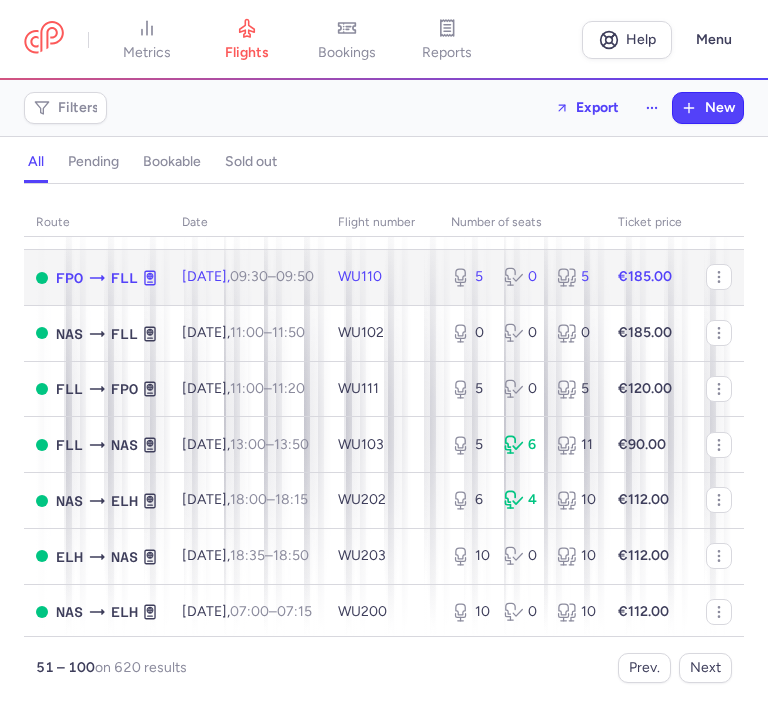 click on "5 0 5" 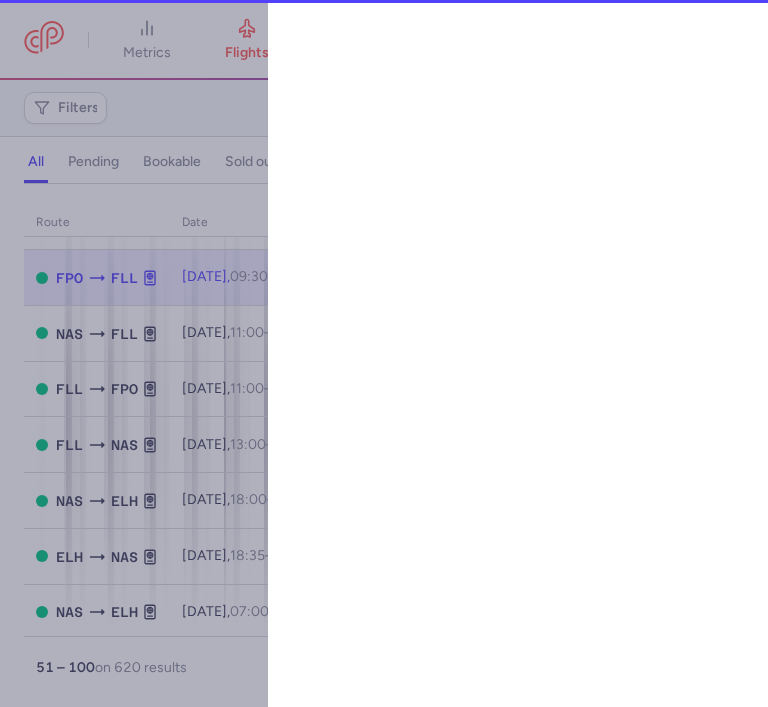 select on "hours" 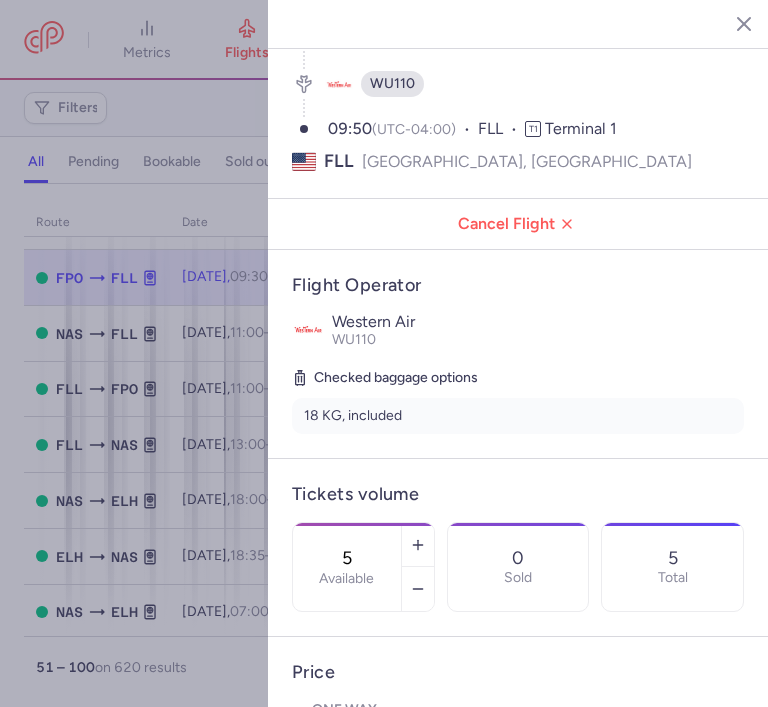 scroll, scrollTop: 200, scrollLeft: 0, axis: vertical 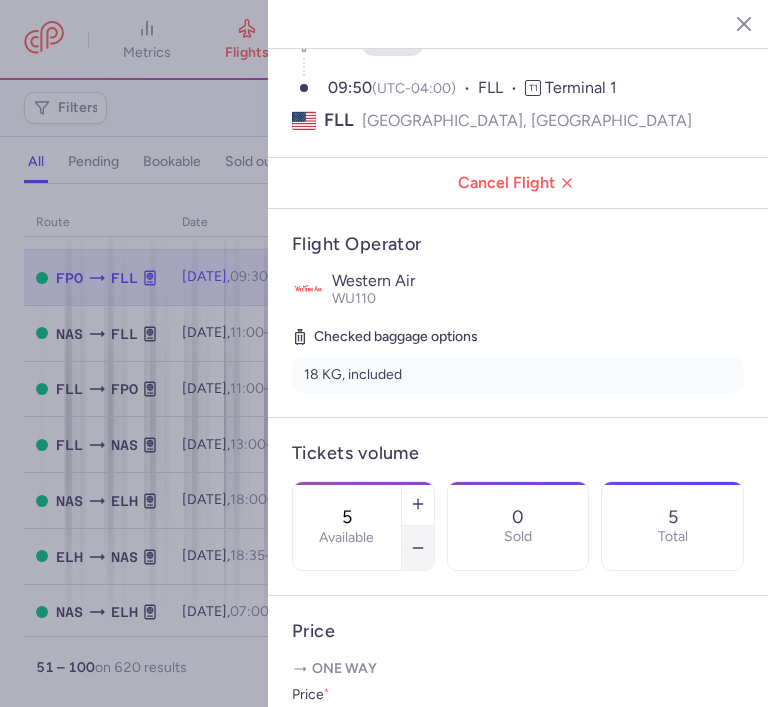 click 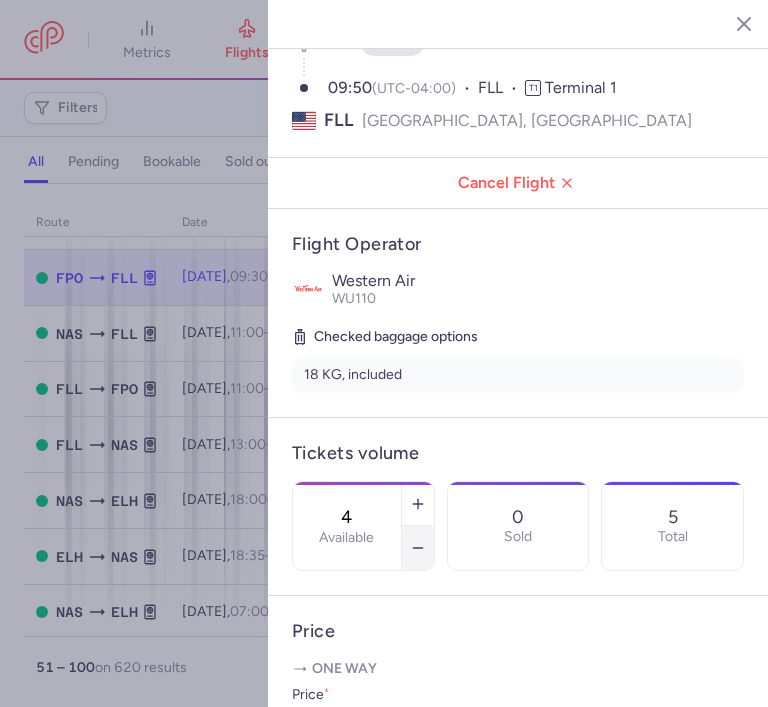click 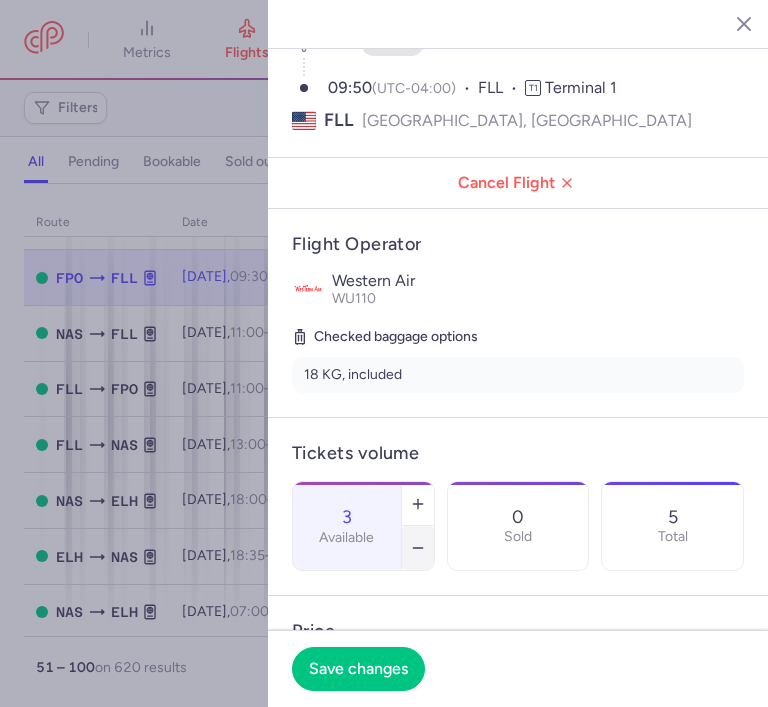 click 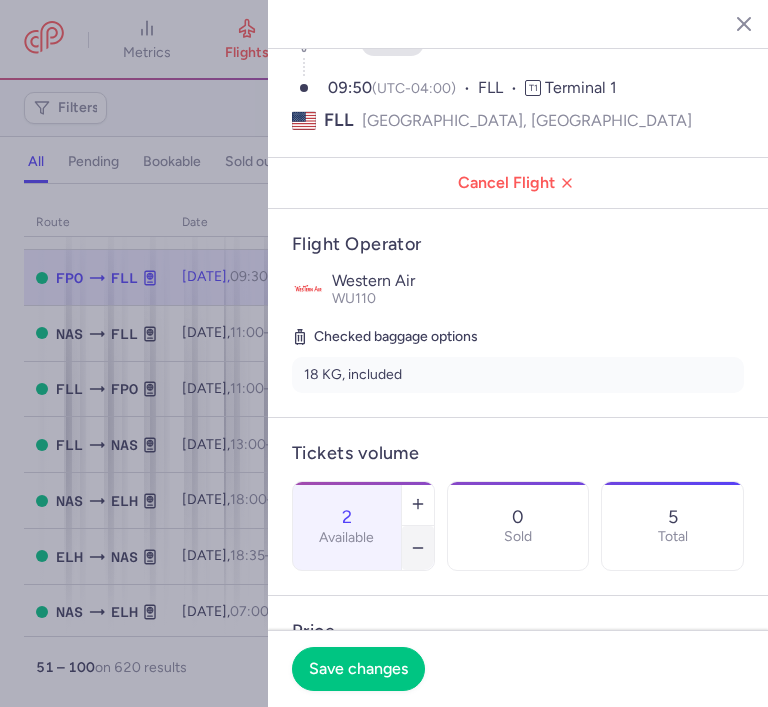 click 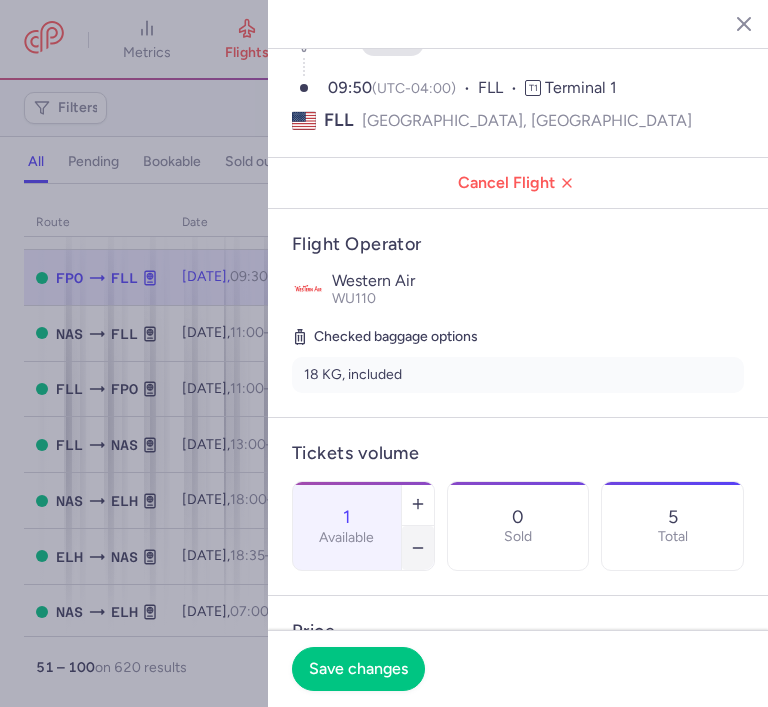 click 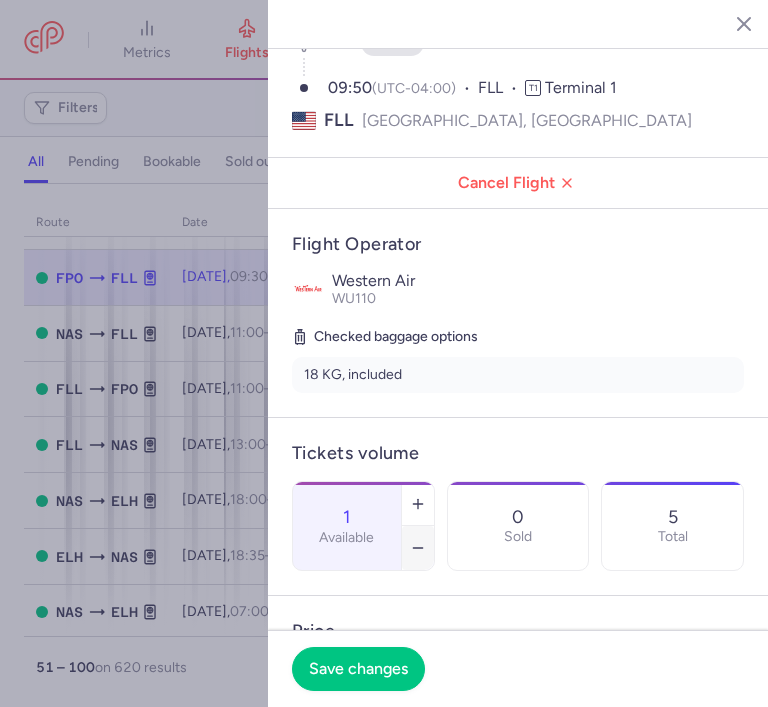 type on "0" 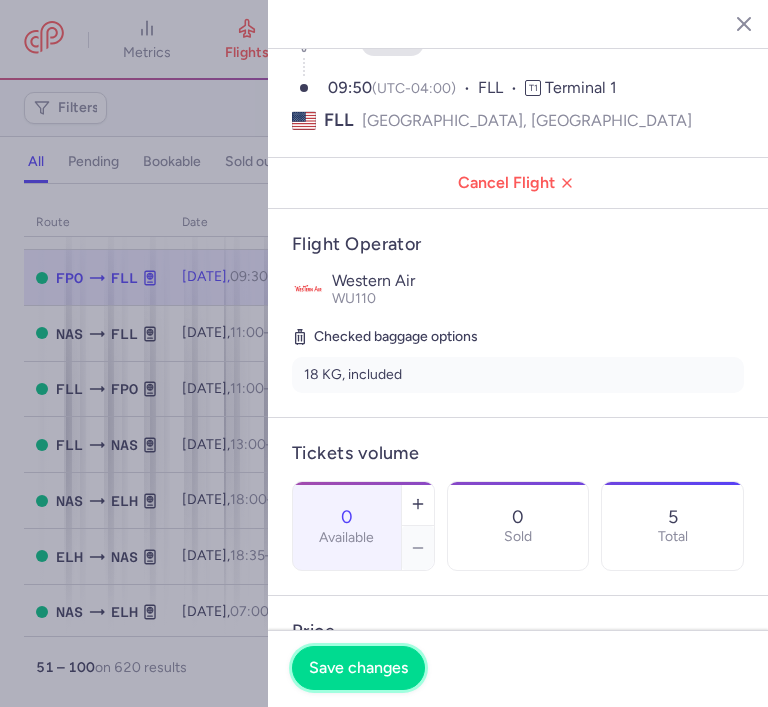 click on "Save changes" at bounding box center [358, 668] 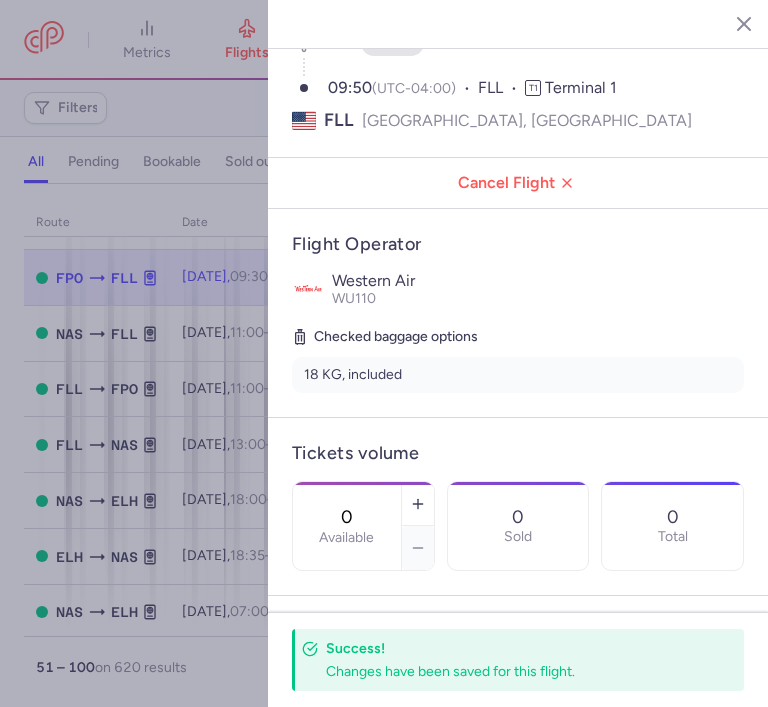 click 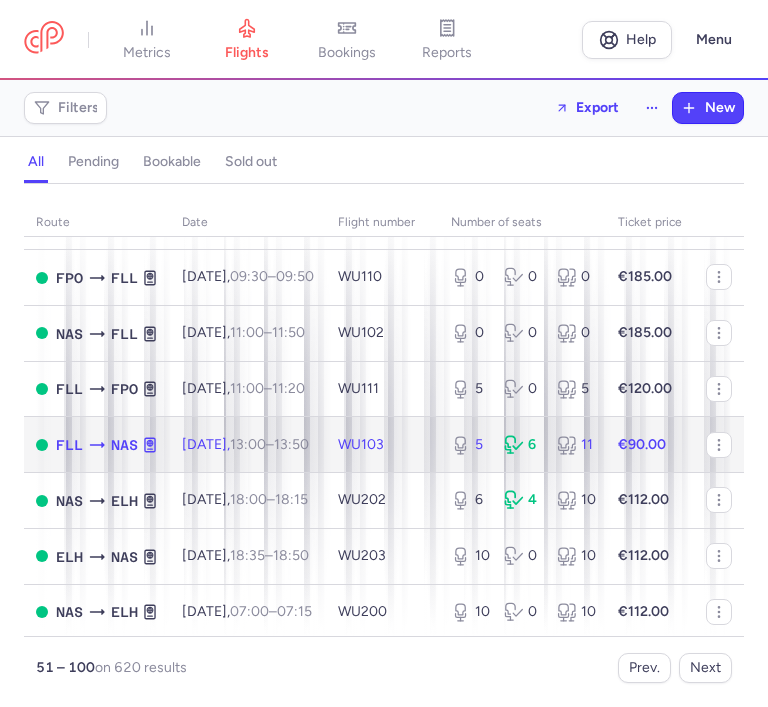 click on "5 6 11" 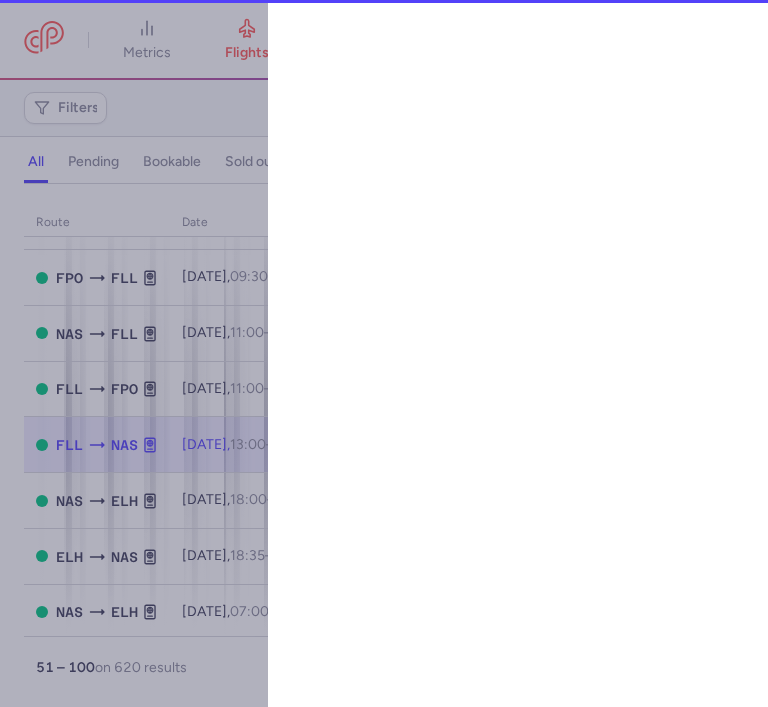 select on "hours" 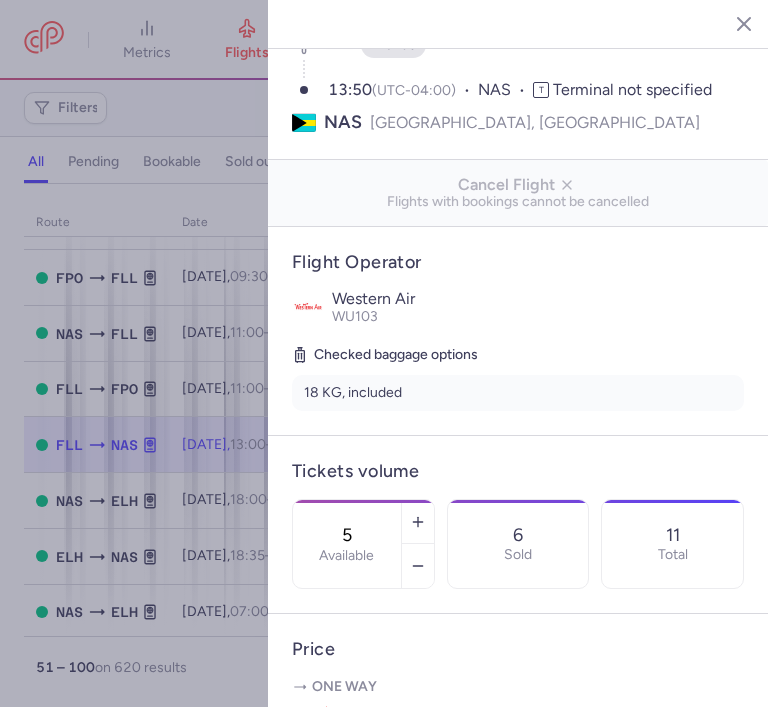 scroll, scrollTop: 200, scrollLeft: 0, axis: vertical 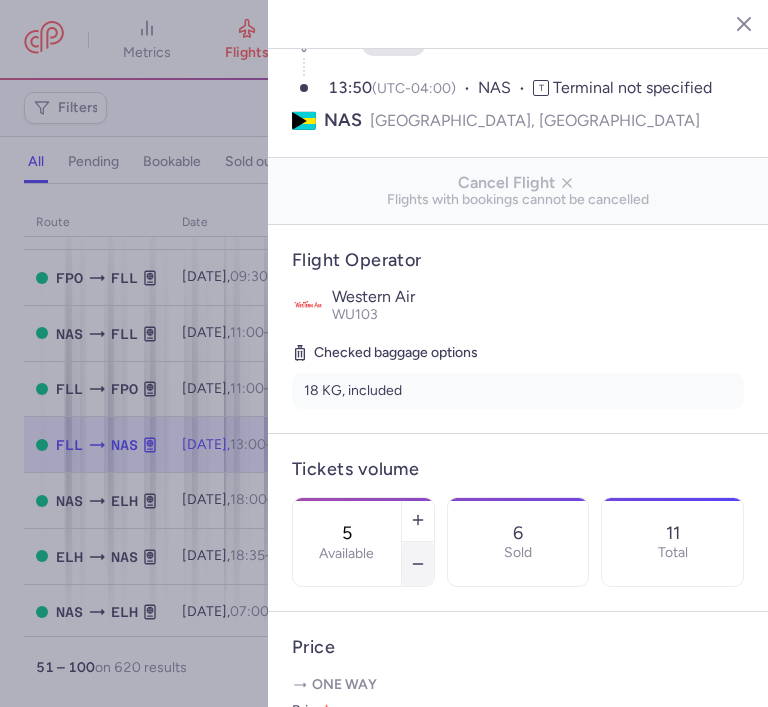 click 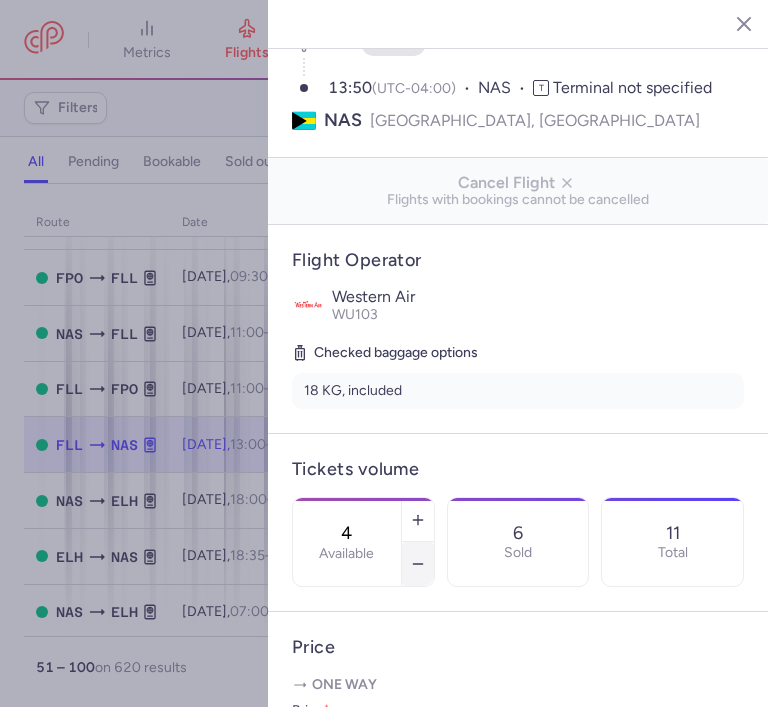 click 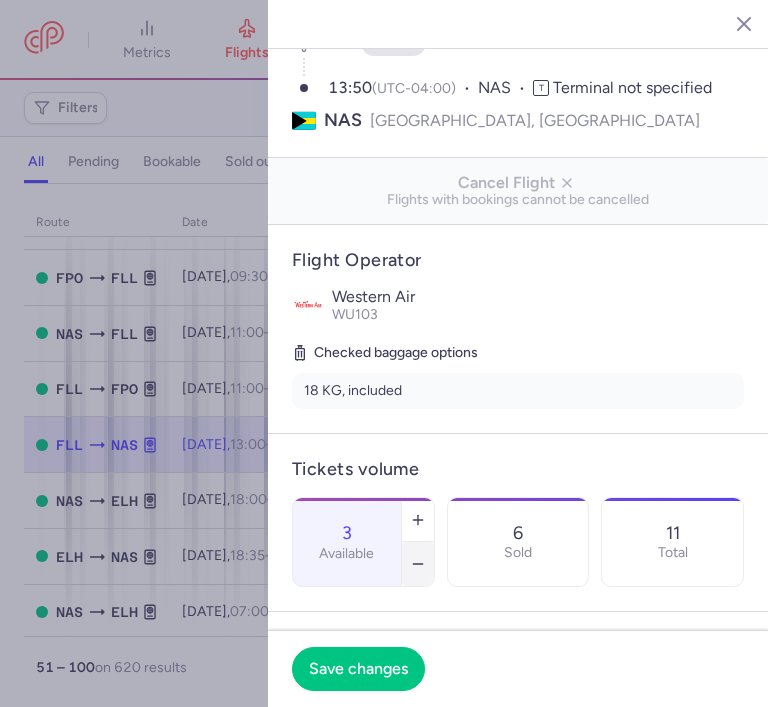 click 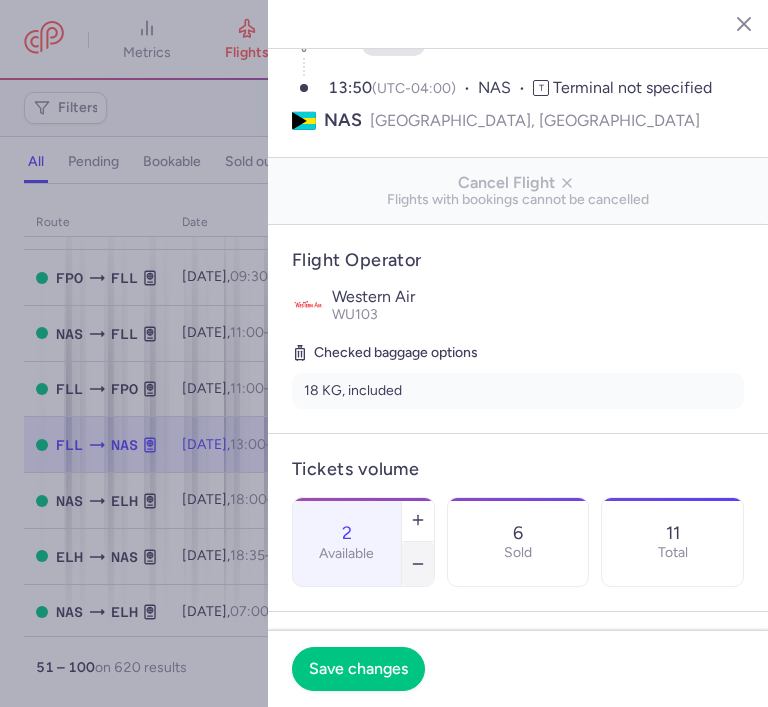 click 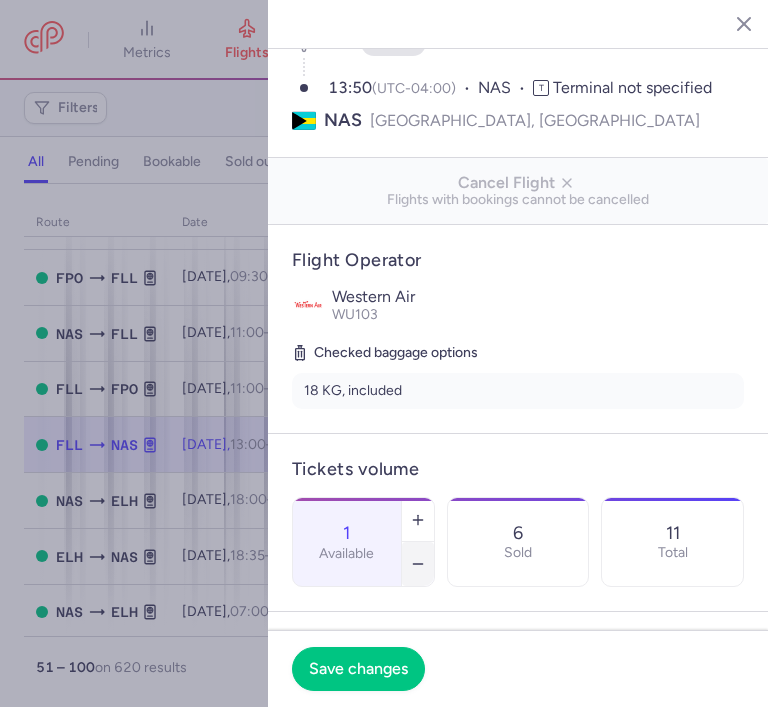 click 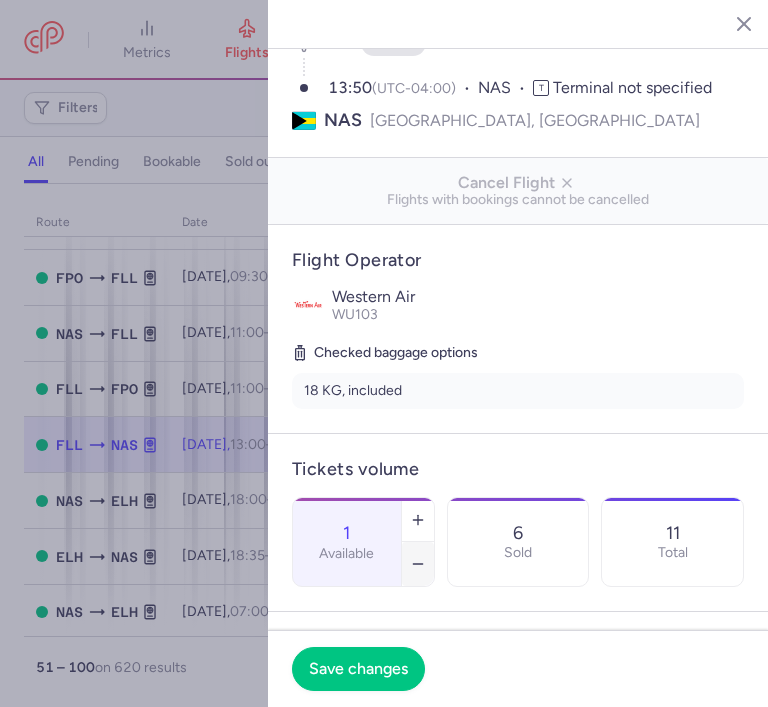 type on "0" 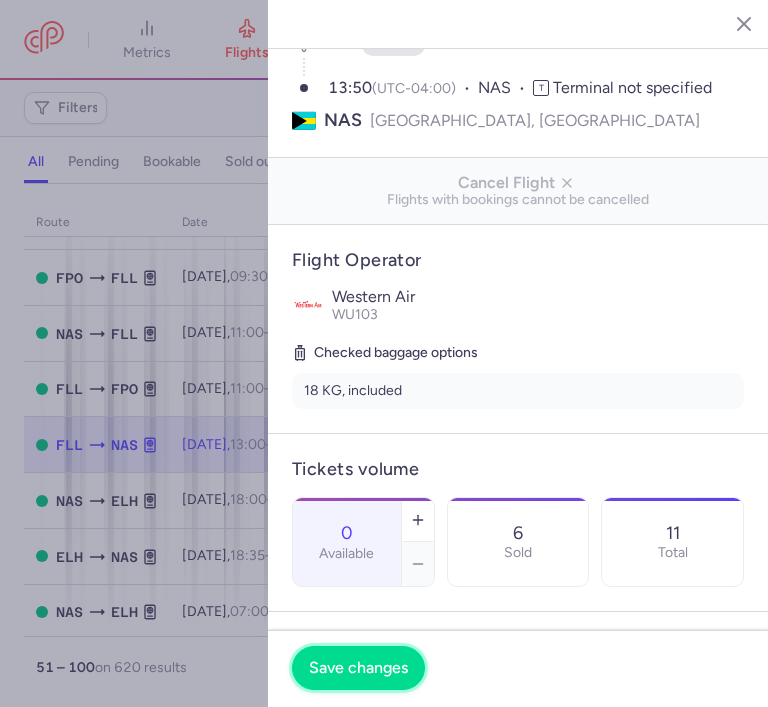 click on "Save changes" at bounding box center [358, 668] 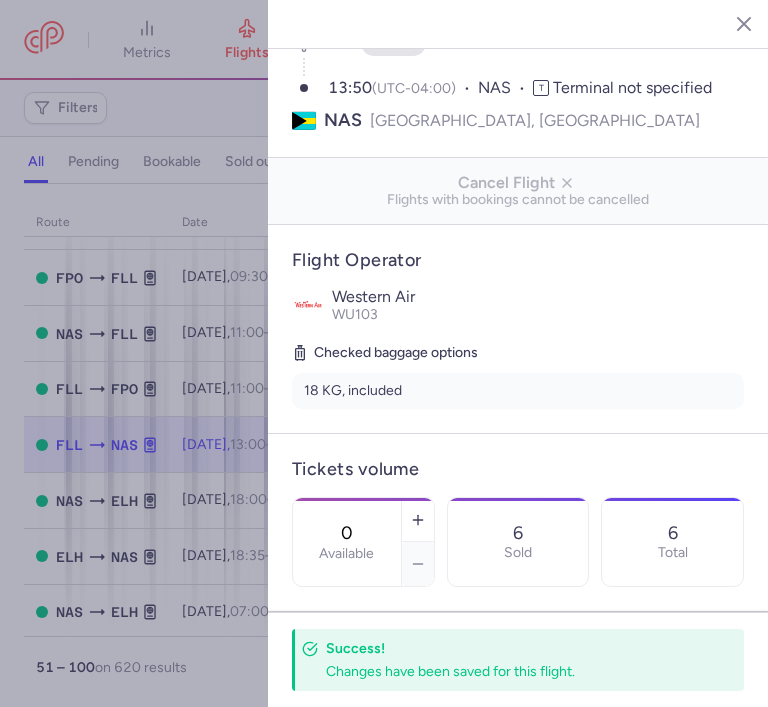 click 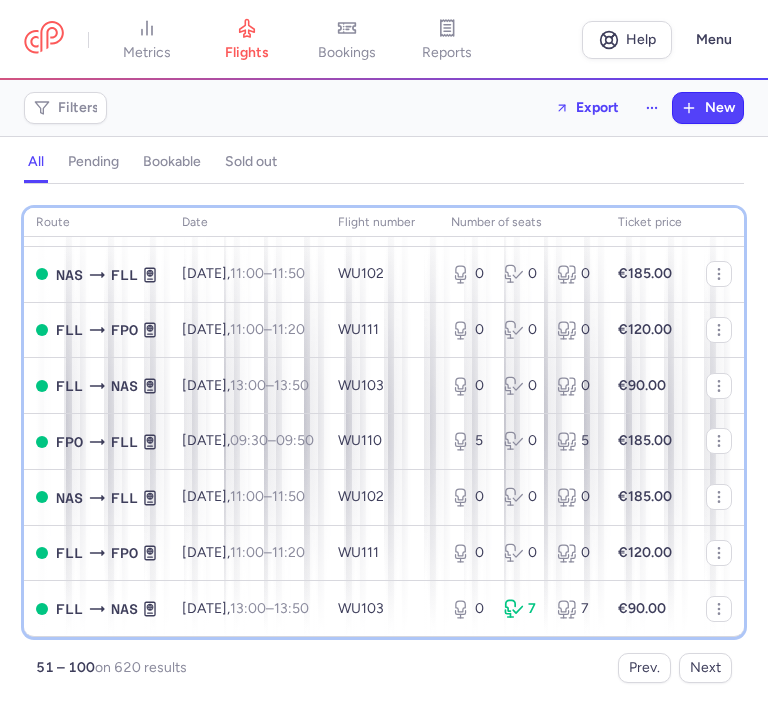 scroll, scrollTop: 2532, scrollLeft: 0, axis: vertical 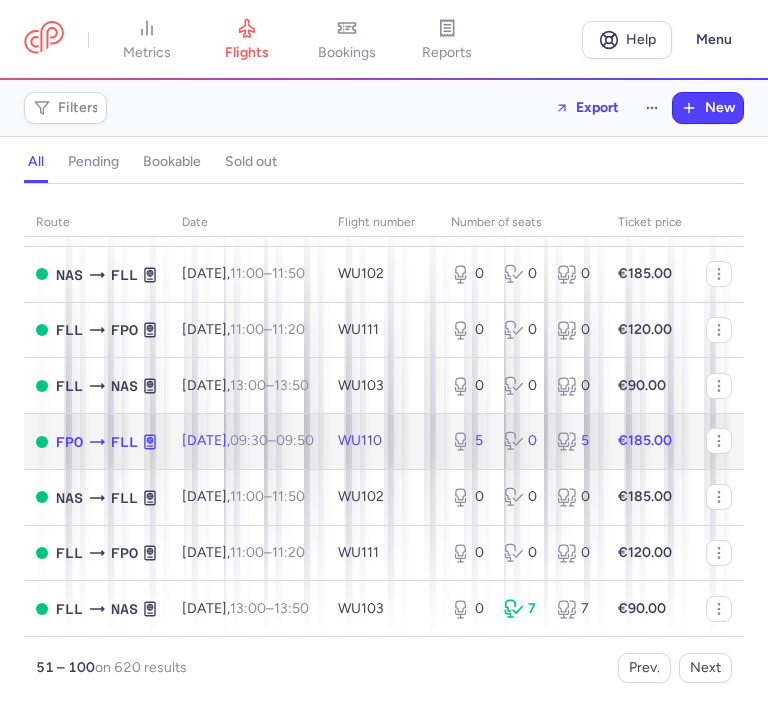 click on "5 0 5" 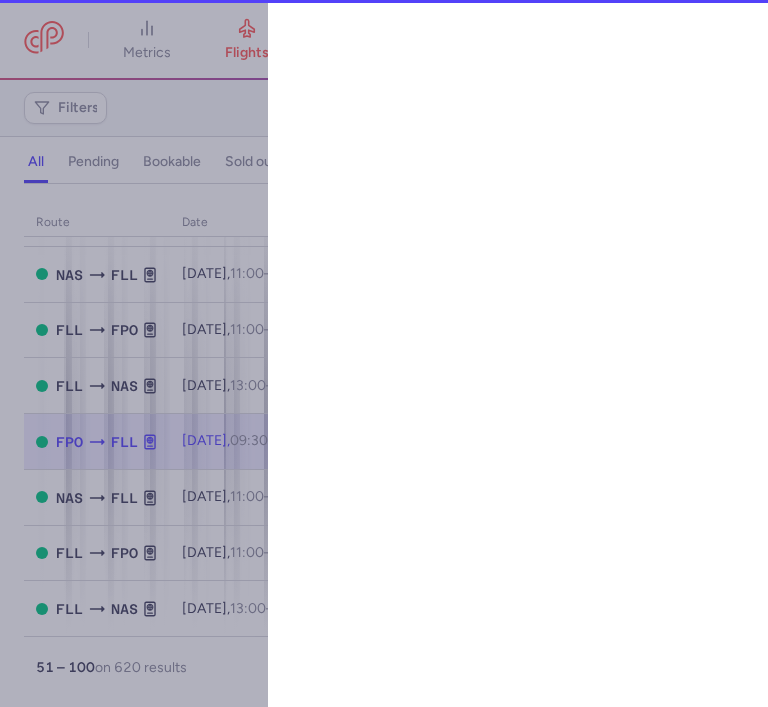 select on "hours" 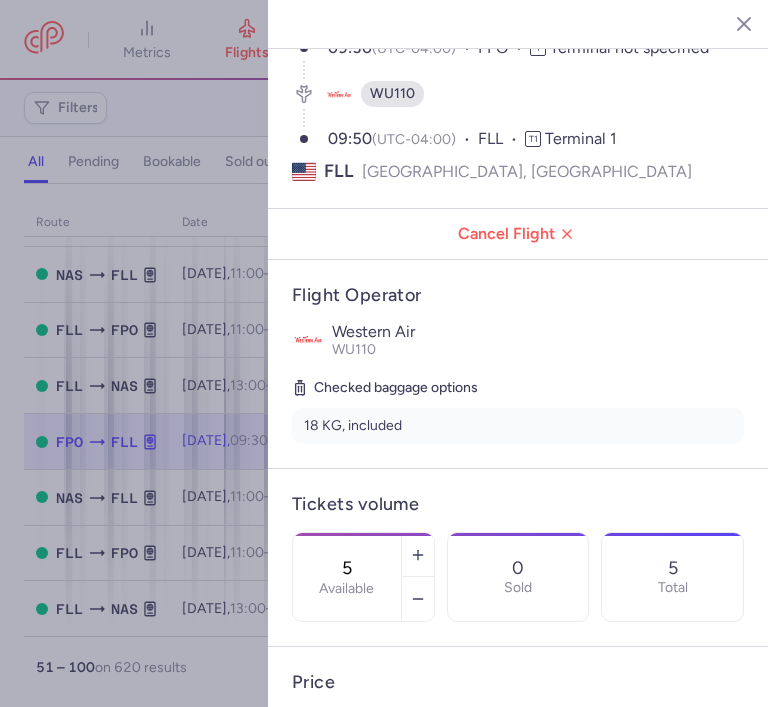 scroll, scrollTop: 160, scrollLeft: 0, axis: vertical 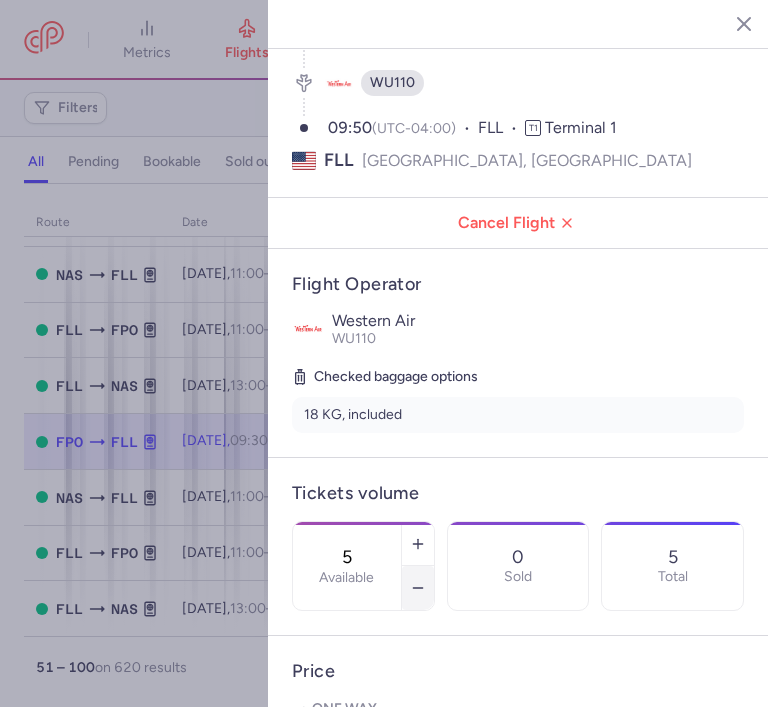 click at bounding box center (418, 588) 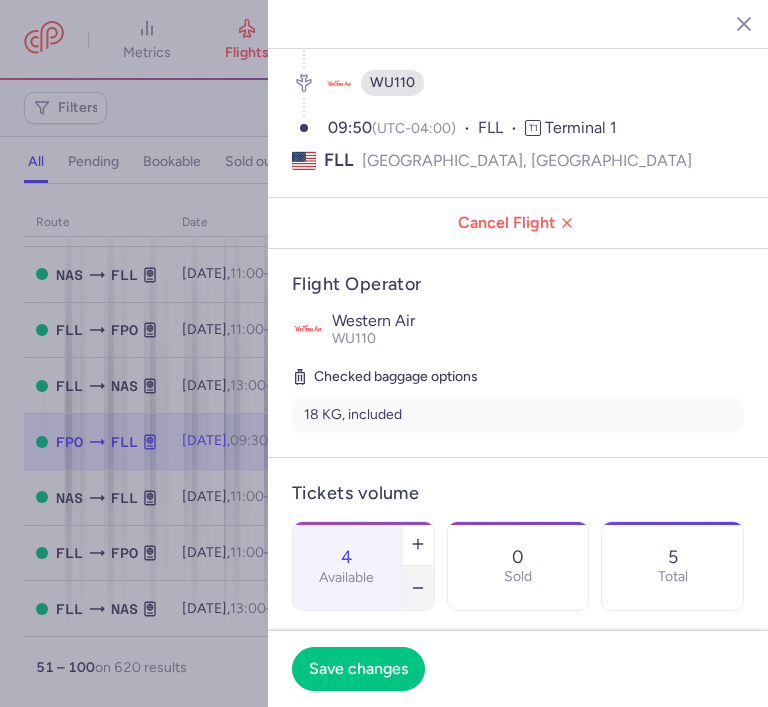 click at bounding box center [418, 588] 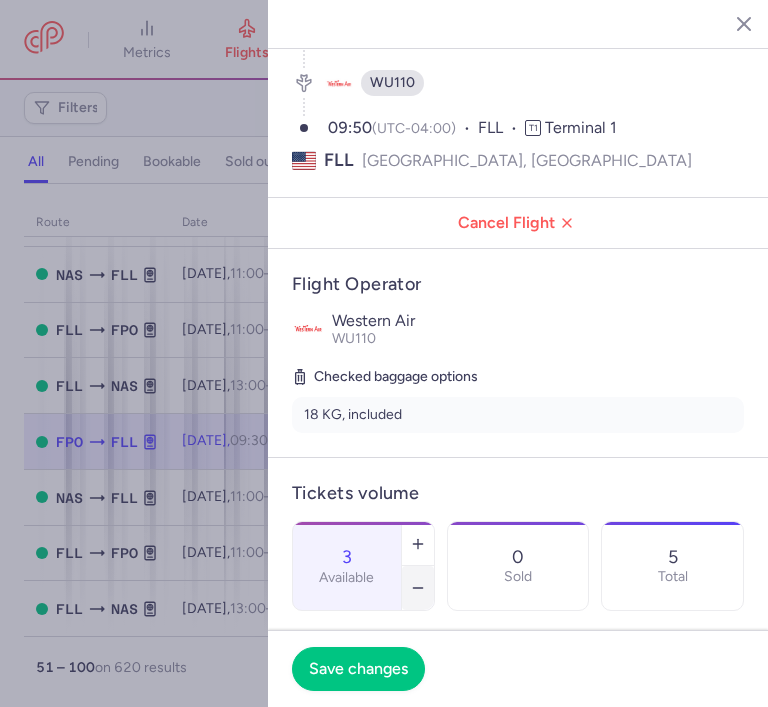click at bounding box center (418, 588) 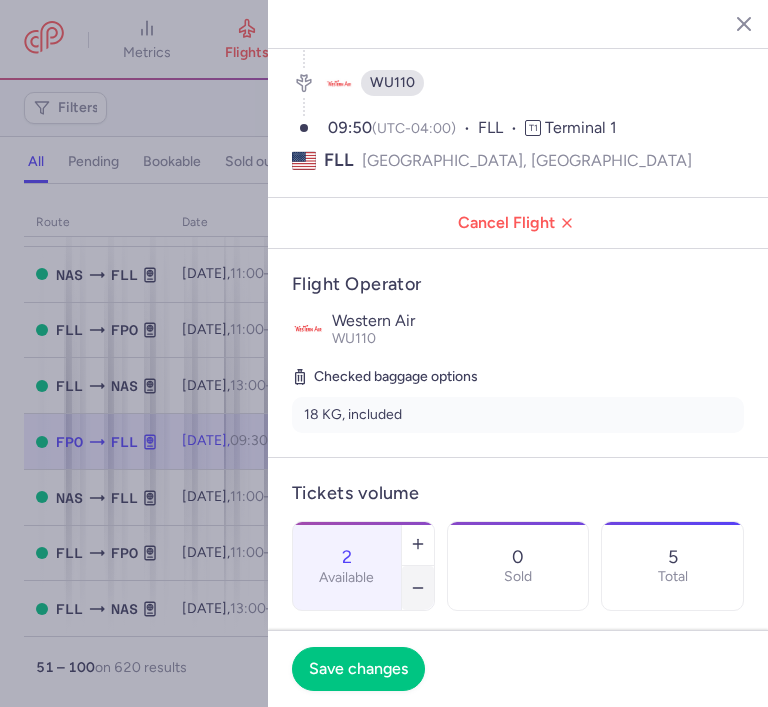 click at bounding box center (418, 588) 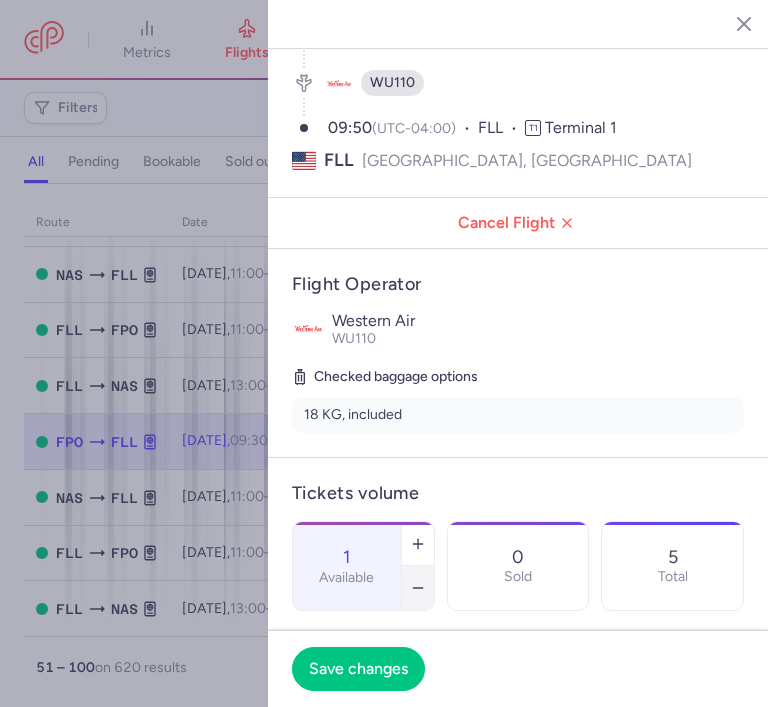 click at bounding box center [418, 588] 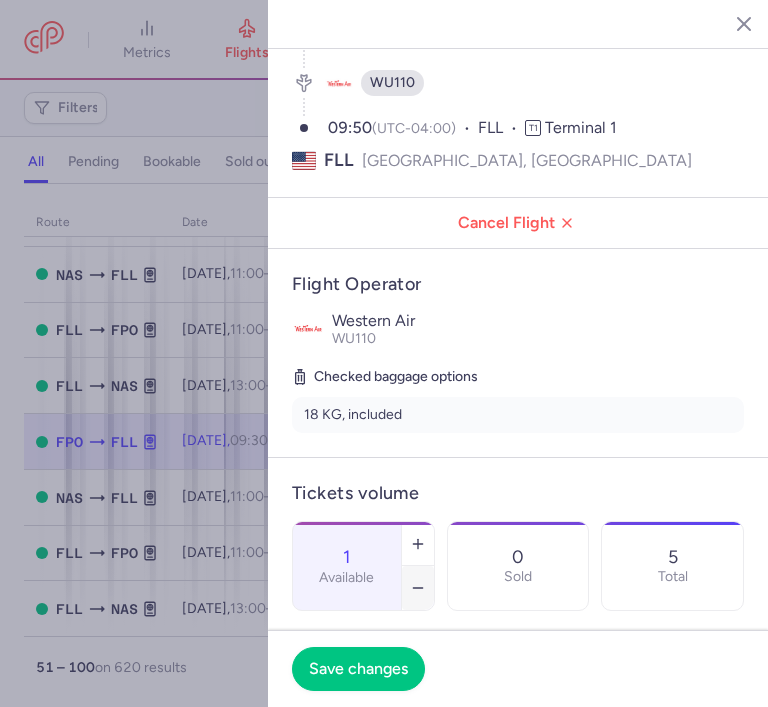 type on "0" 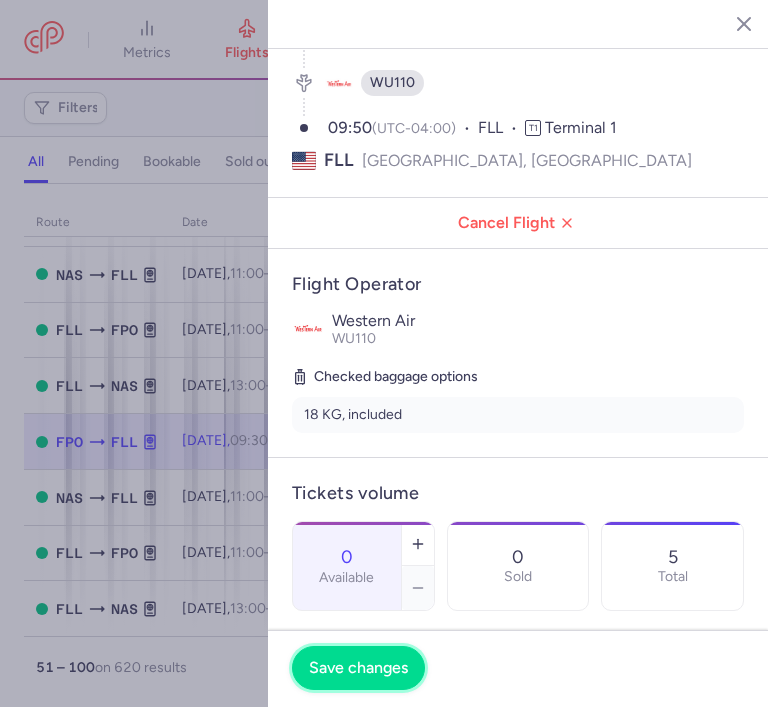 click on "Save changes" at bounding box center [358, 668] 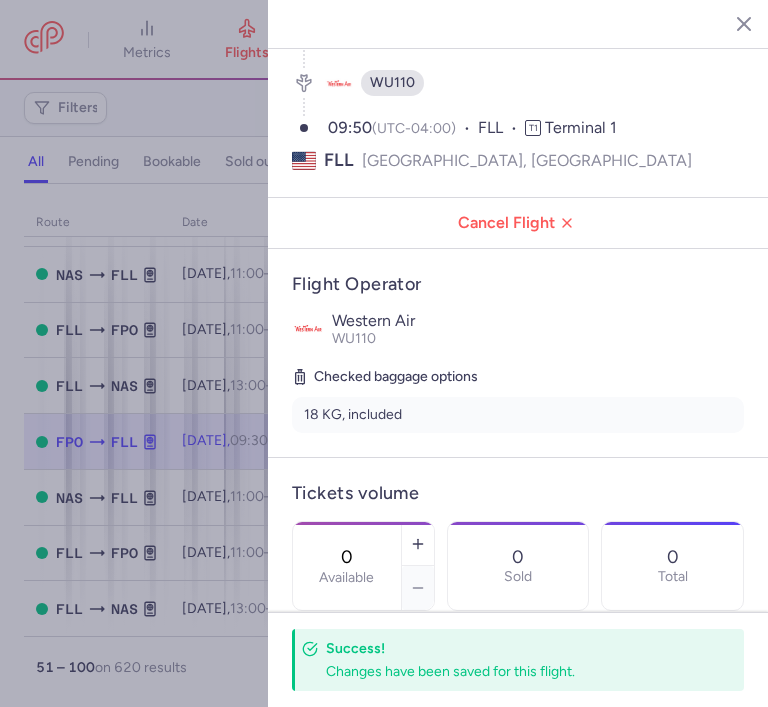 click 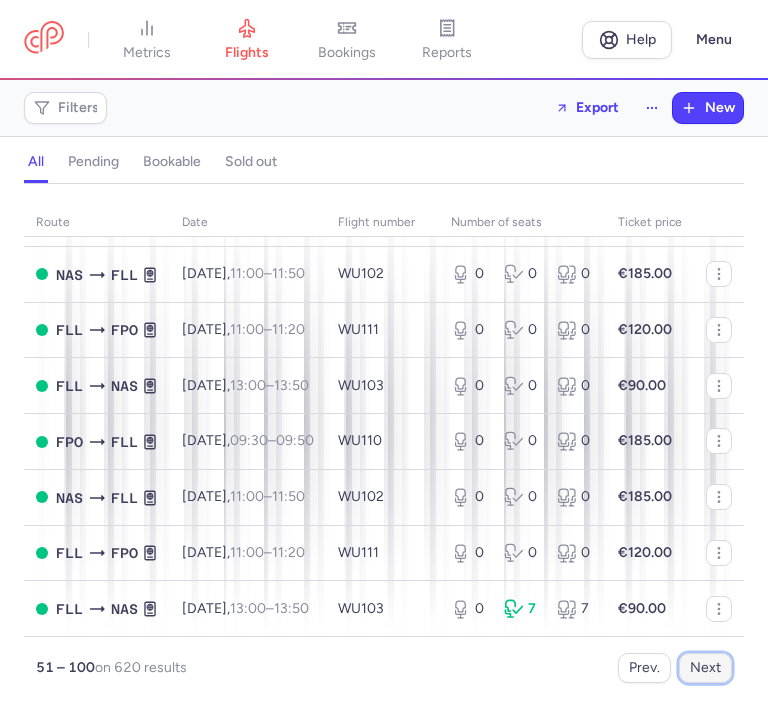click on "Next" at bounding box center [705, 668] 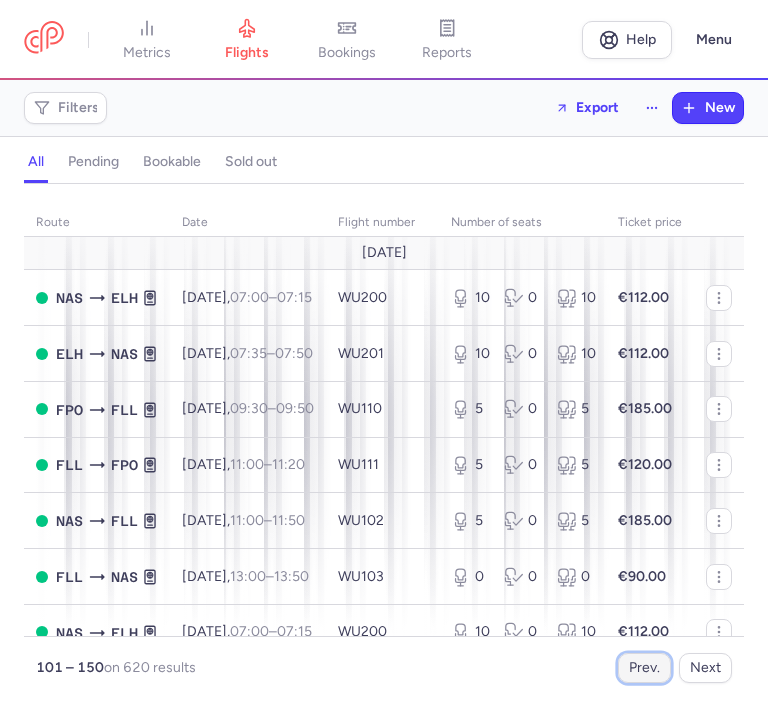 click on "Prev." at bounding box center (644, 668) 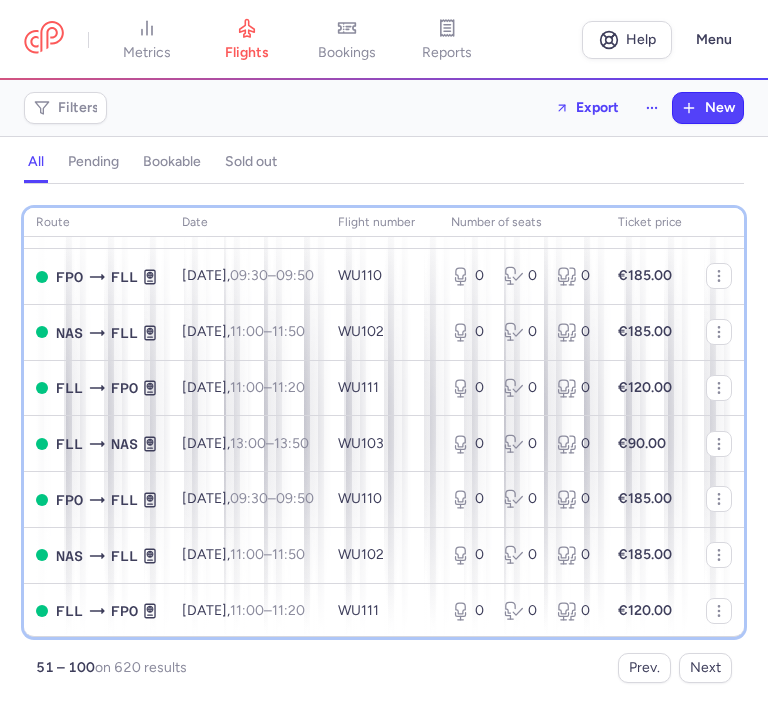 scroll, scrollTop: 2532, scrollLeft: 0, axis: vertical 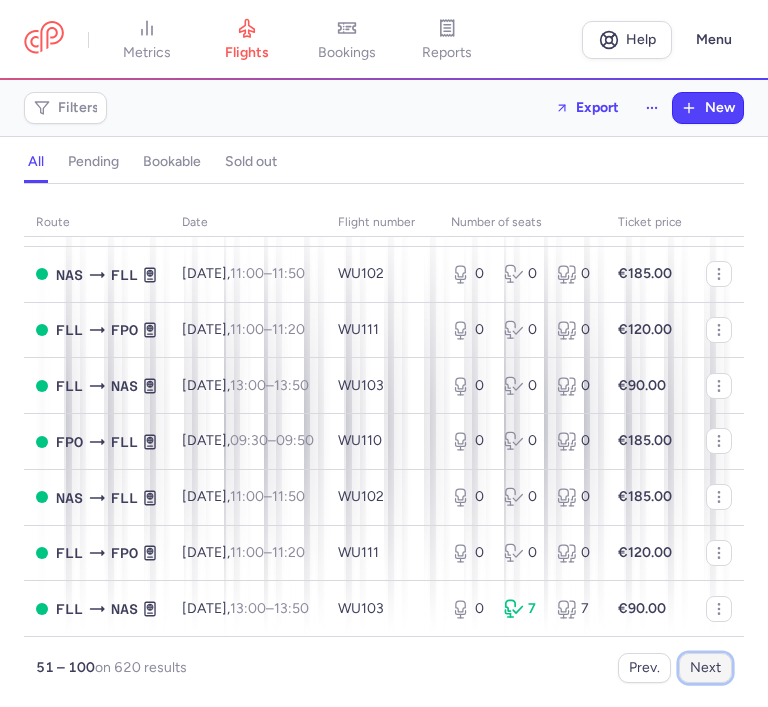 click on "Next" at bounding box center (705, 668) 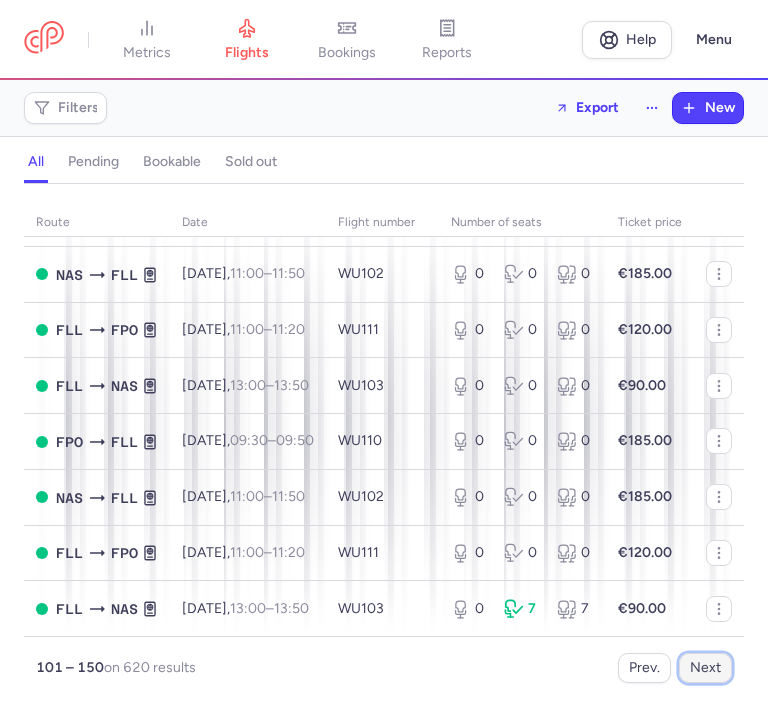 scroll, scrollTop: 0, scrollLeft: 0, axis: both 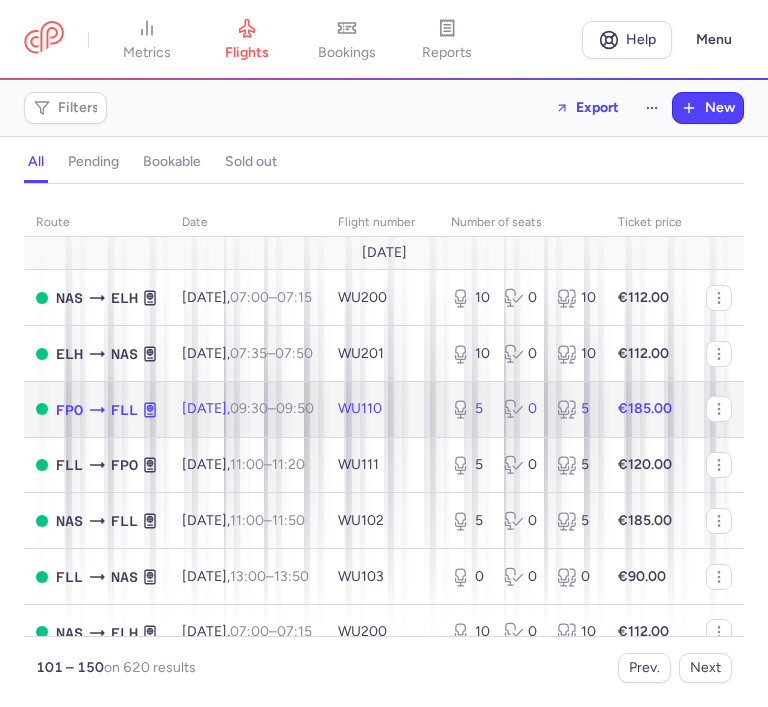 click on "5 0 5" 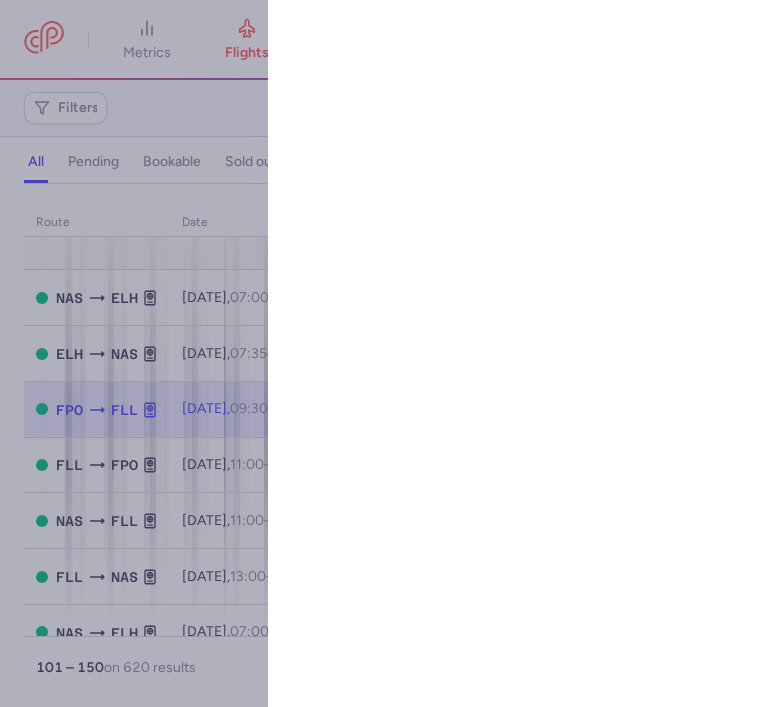 select on "hours" 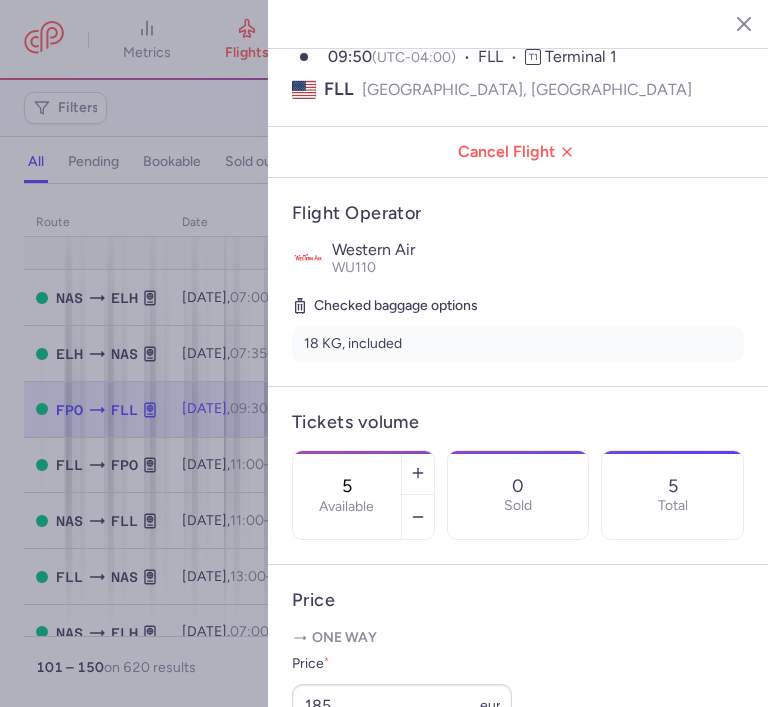 scroll, scrollTop: 240, scrollLeft: 0, axis: vertical 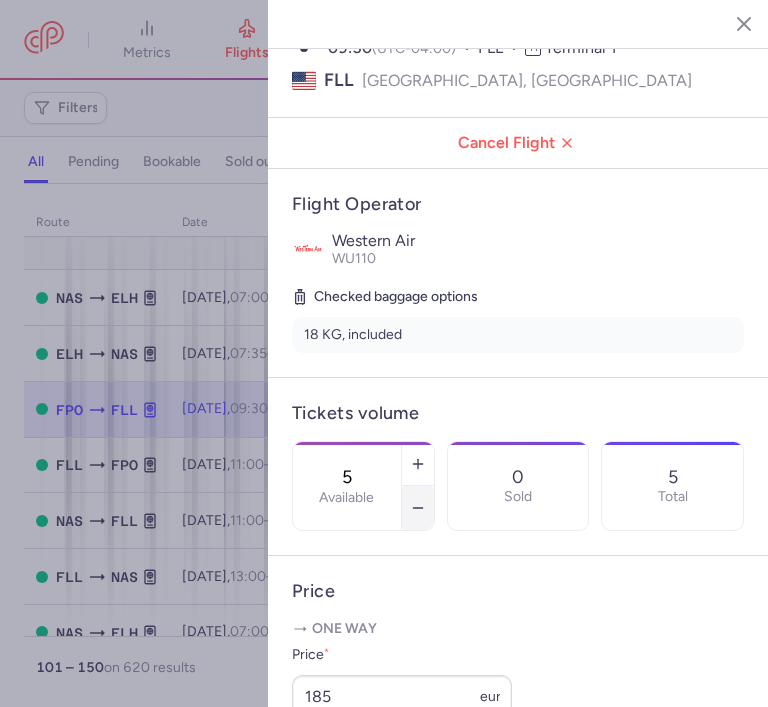 click at bounding box center [418, 508] 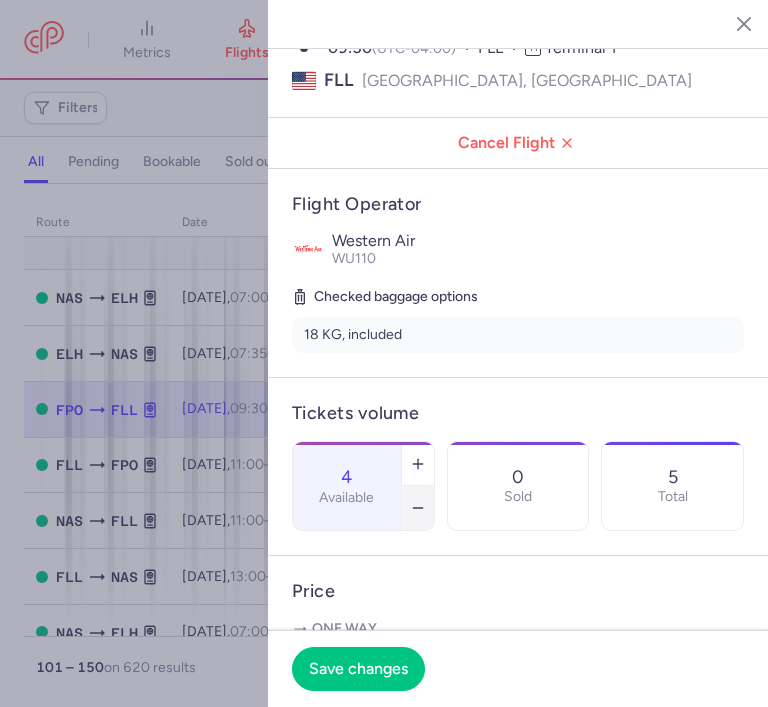 click at bounding box center [418, 508] 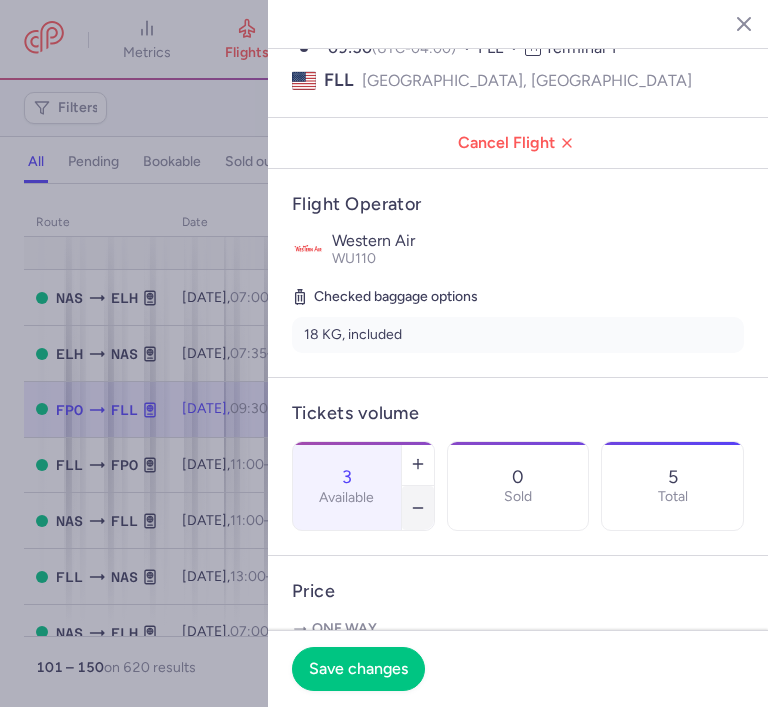 click at bounding box center (418, 508) 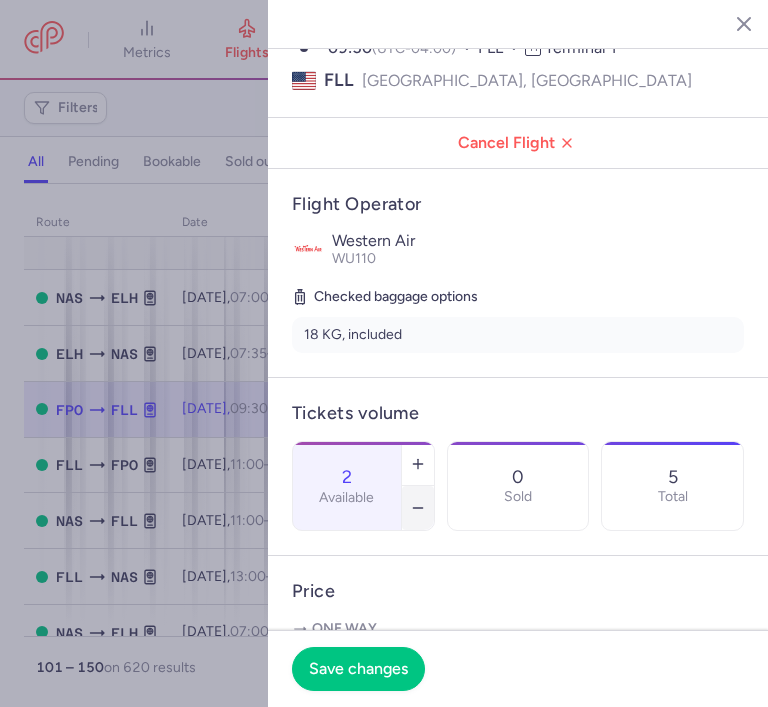 click at bounding box center [418, 508] 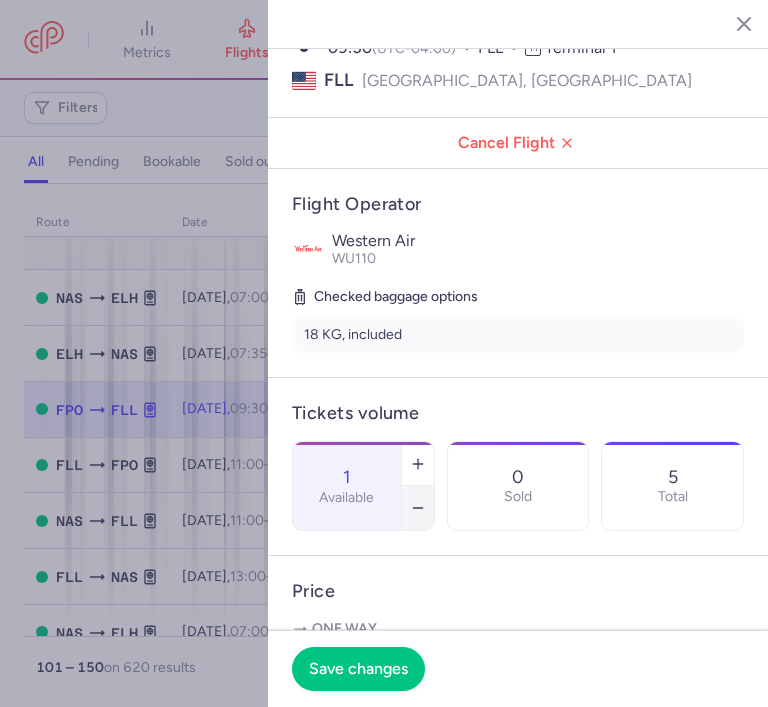 click at bounding box center (418, 508) 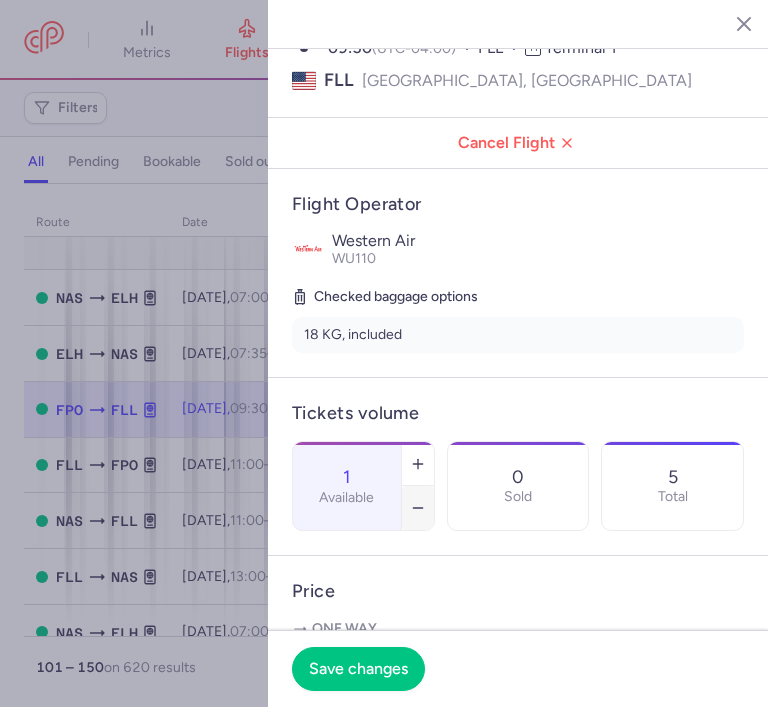 type on "0" 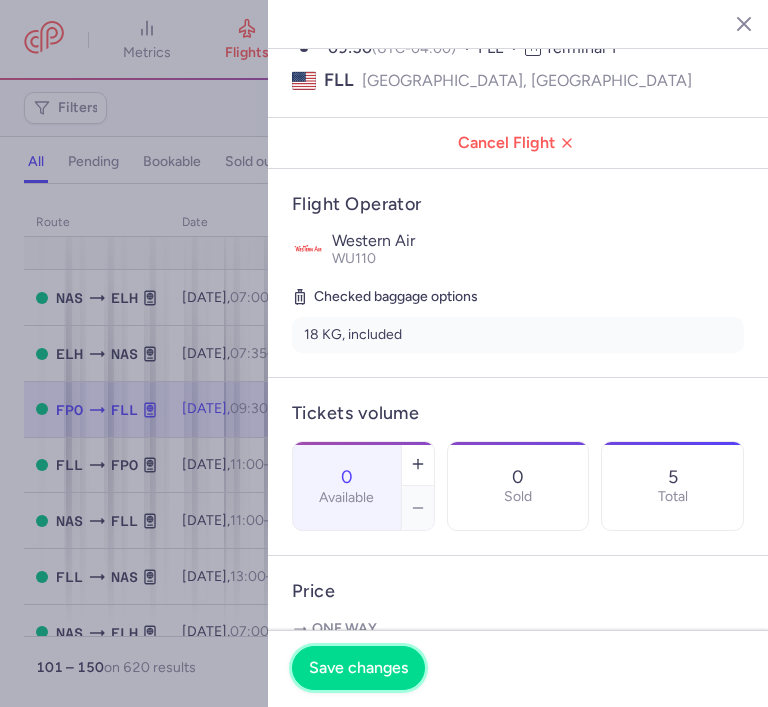 click on "Save changes" at bounding box center [358, 668] 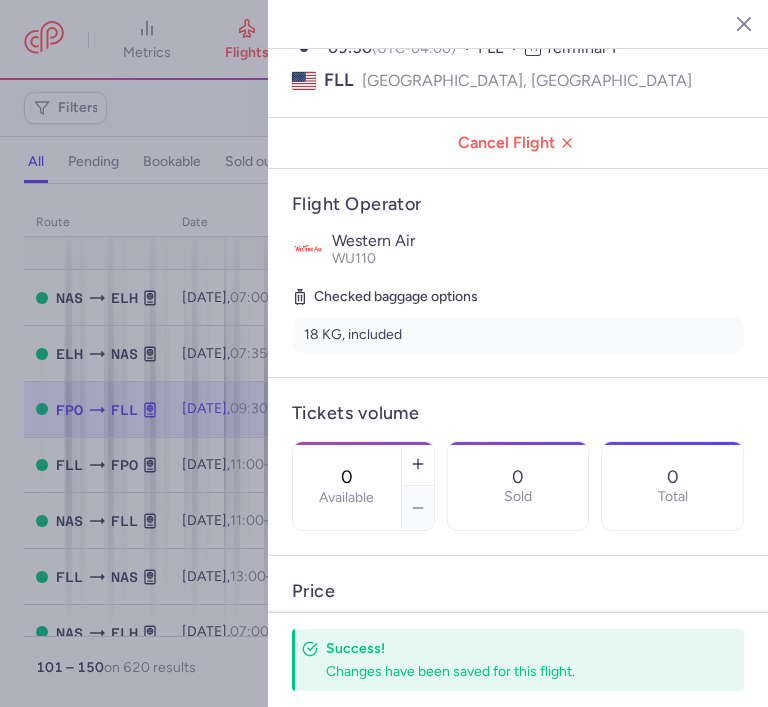 click 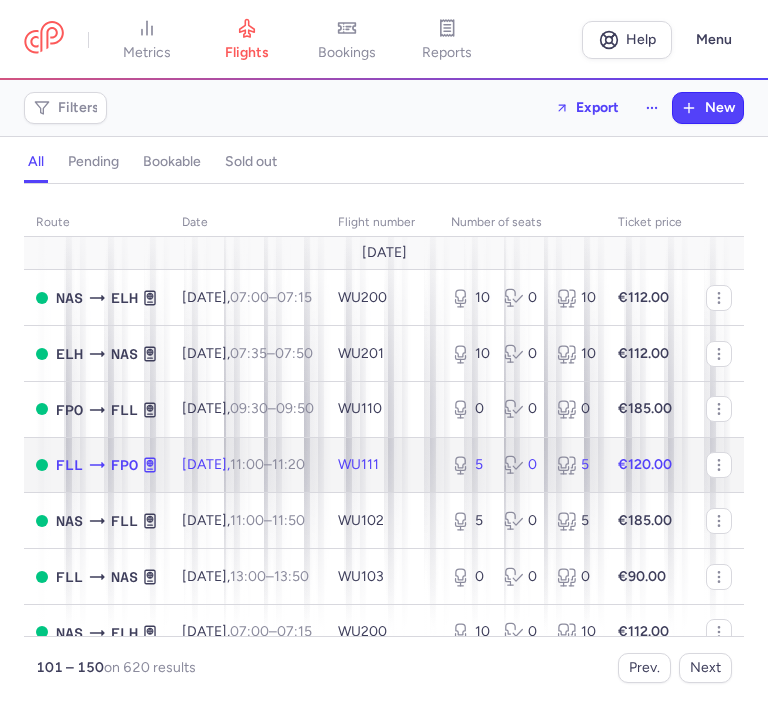 click on "5 0 5" 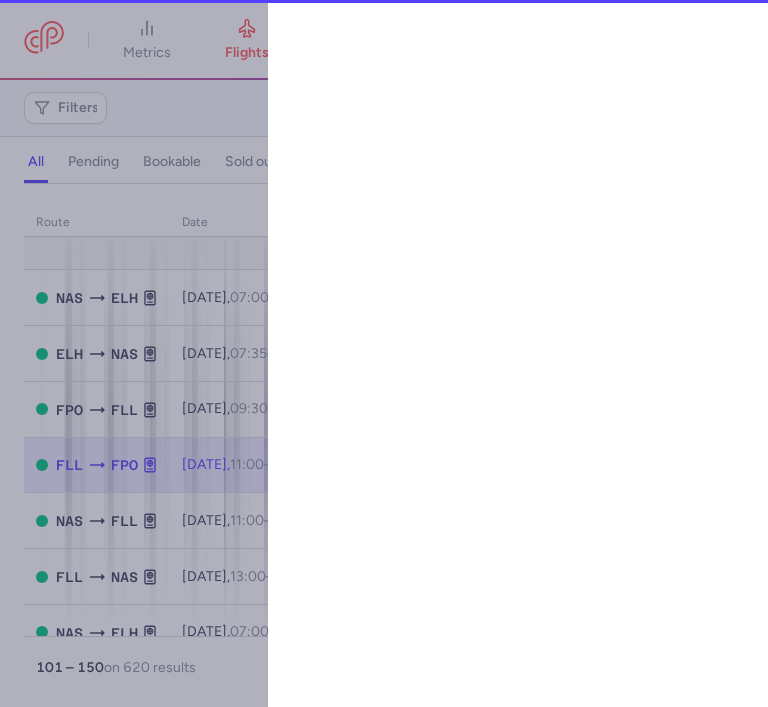 select on "hours" 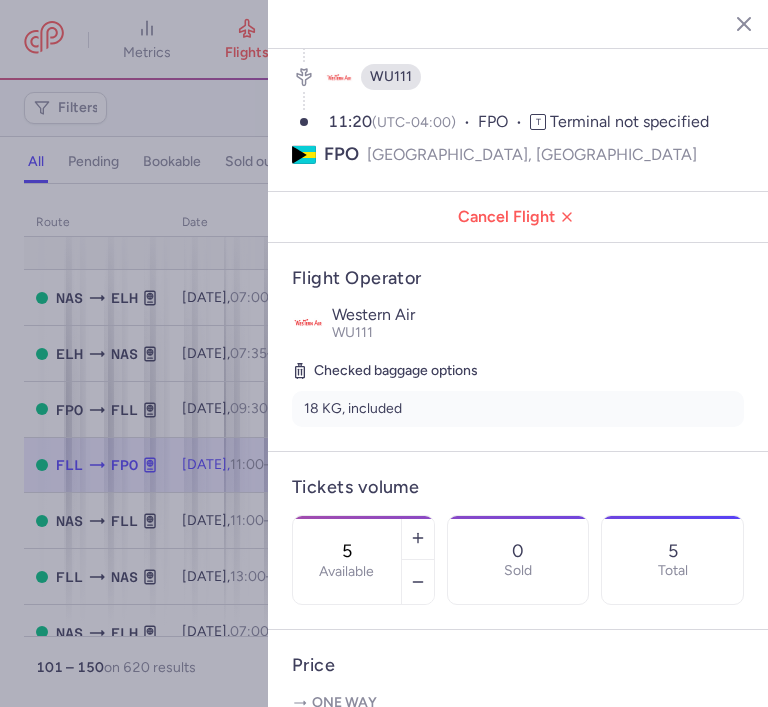 scroll, scrollTop: 200, scrollLeft: 0, axis: vertical 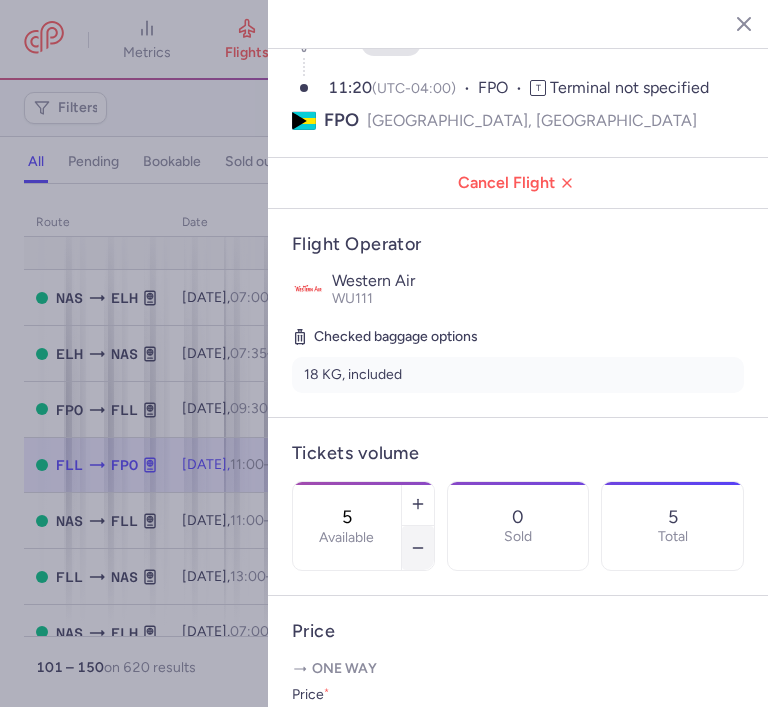 click 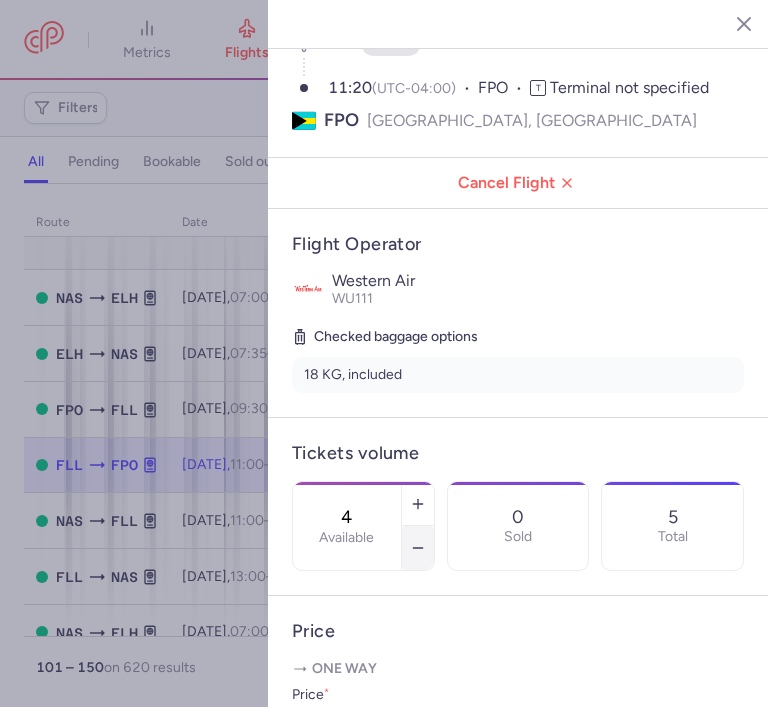 click 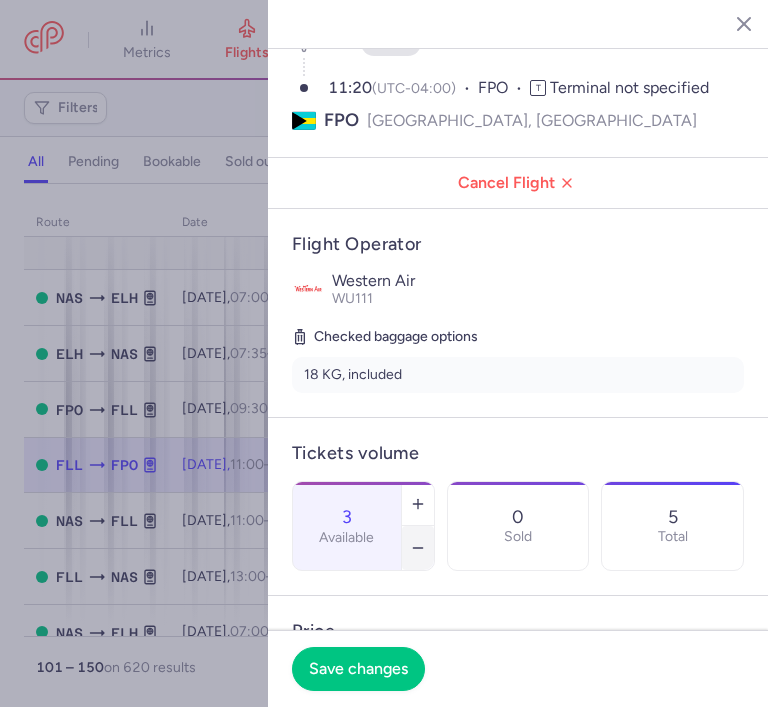 click 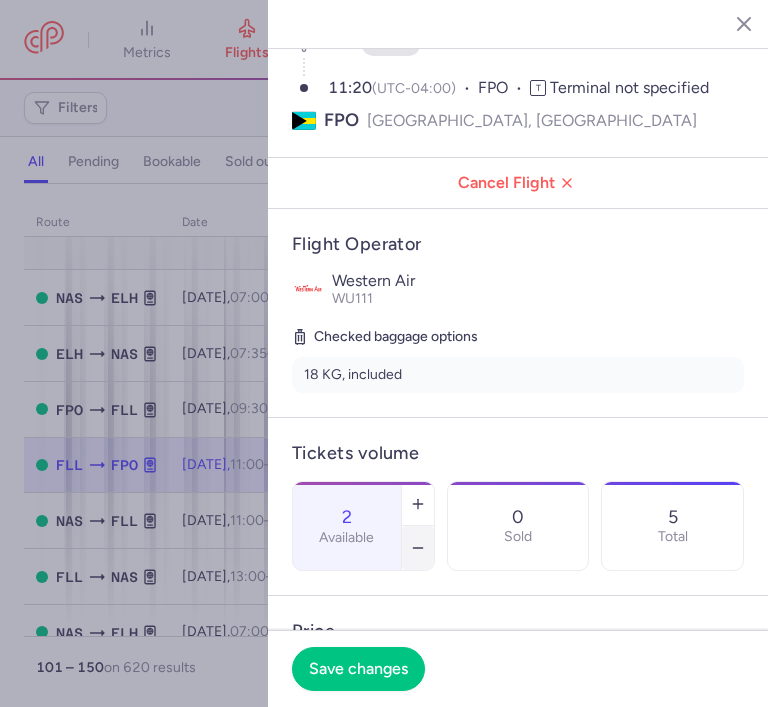 click 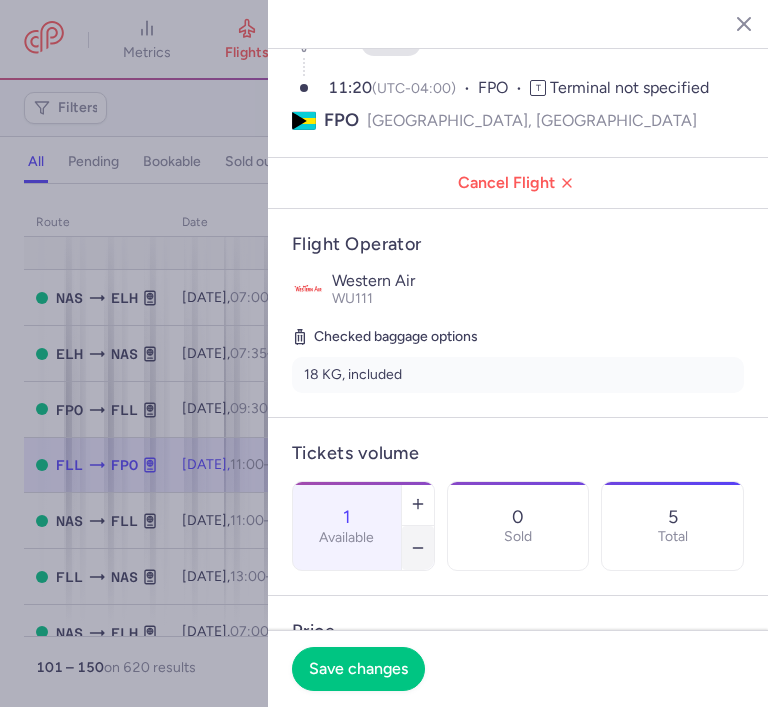 click 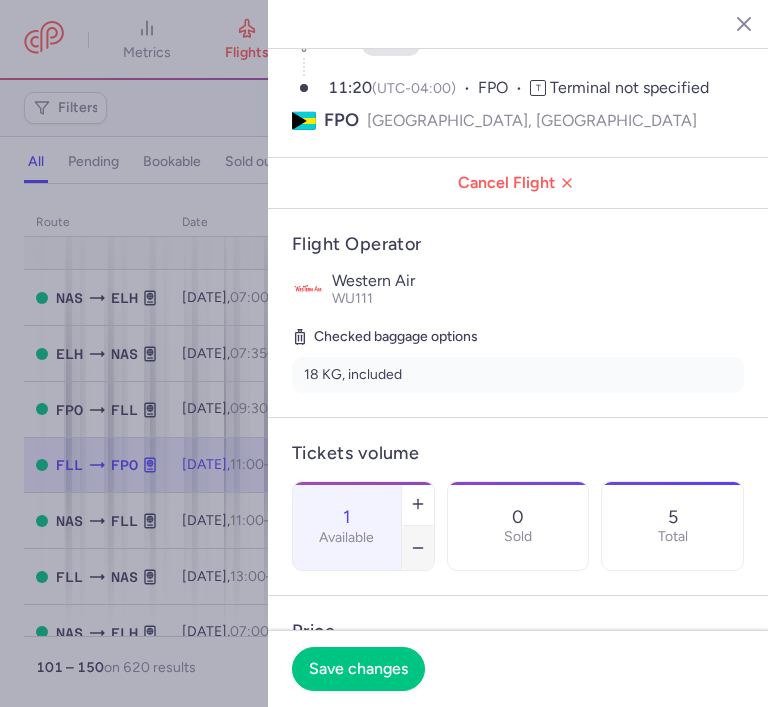 type on "0" 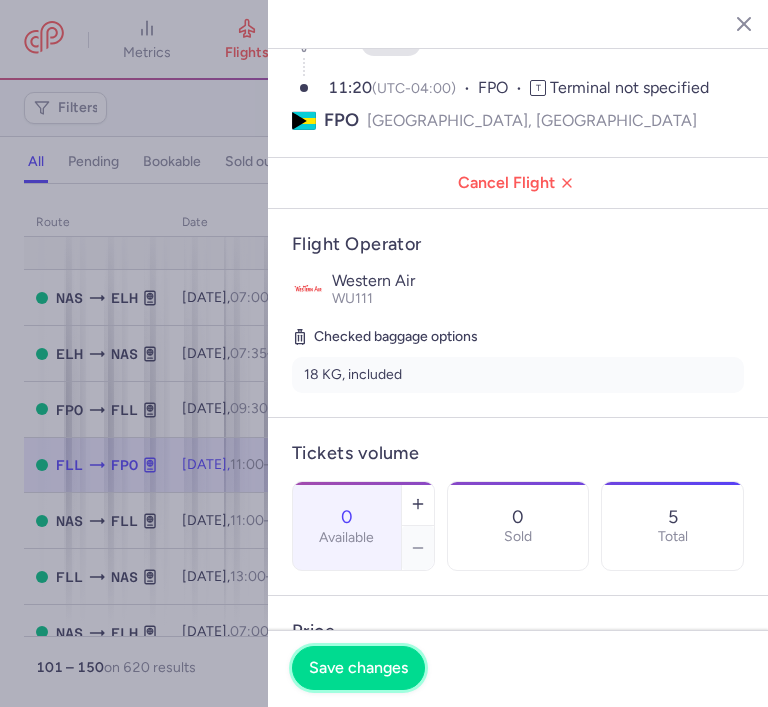 click on "Save changes" at bounding box center (358, 668) 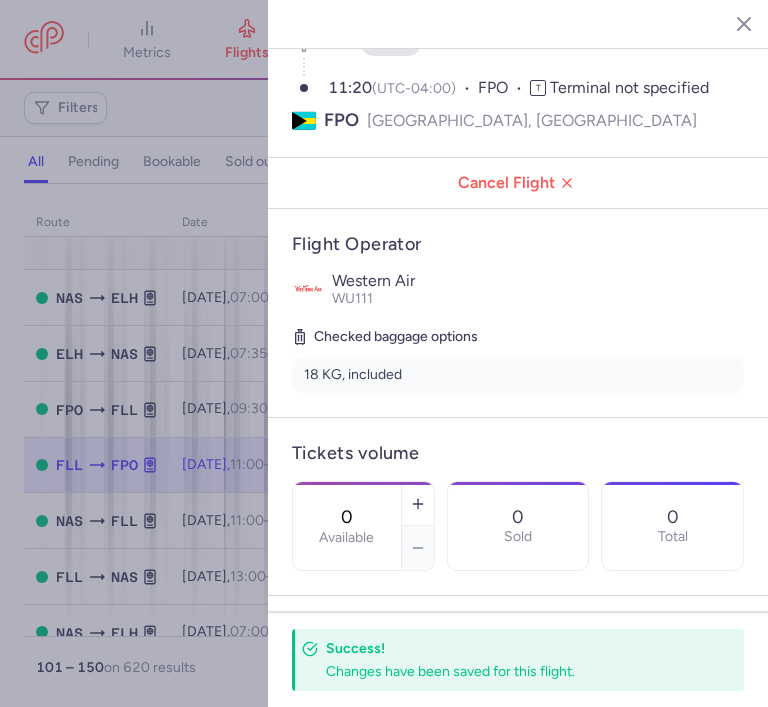 click 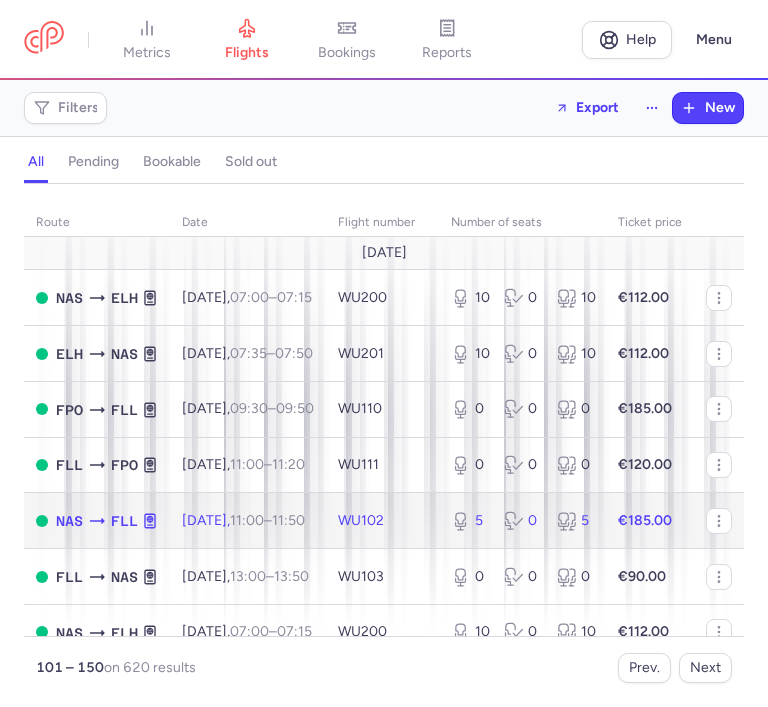 click on "5 0 5" 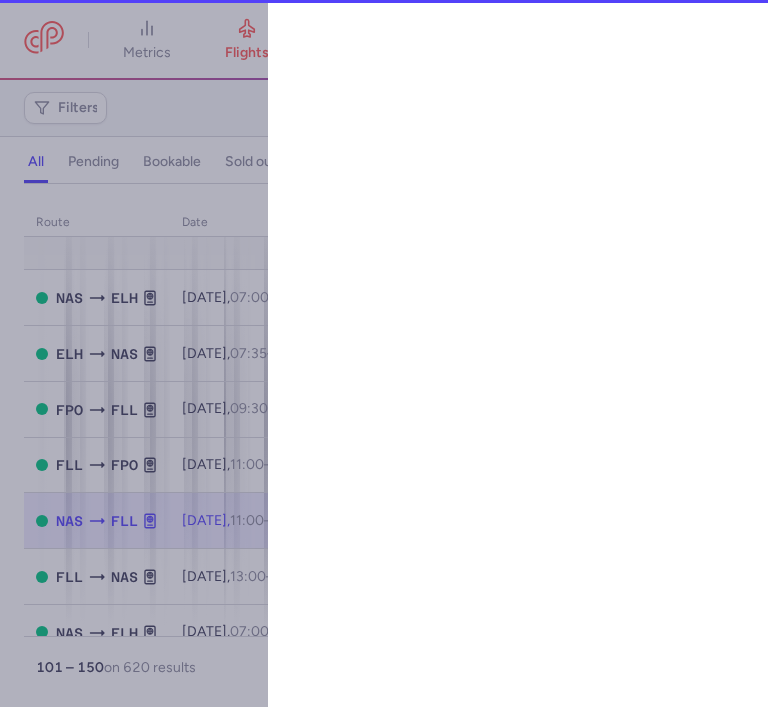 select on "hours" 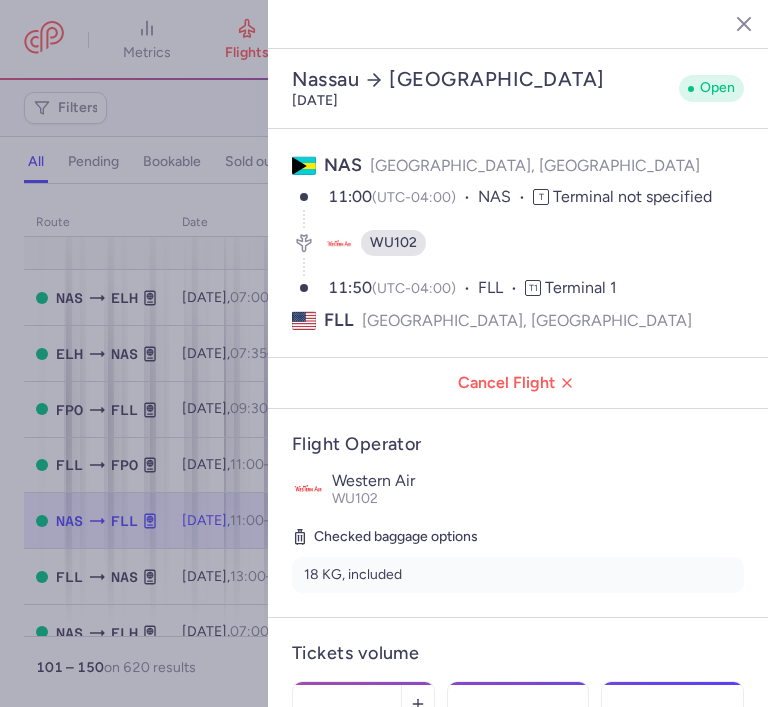 click 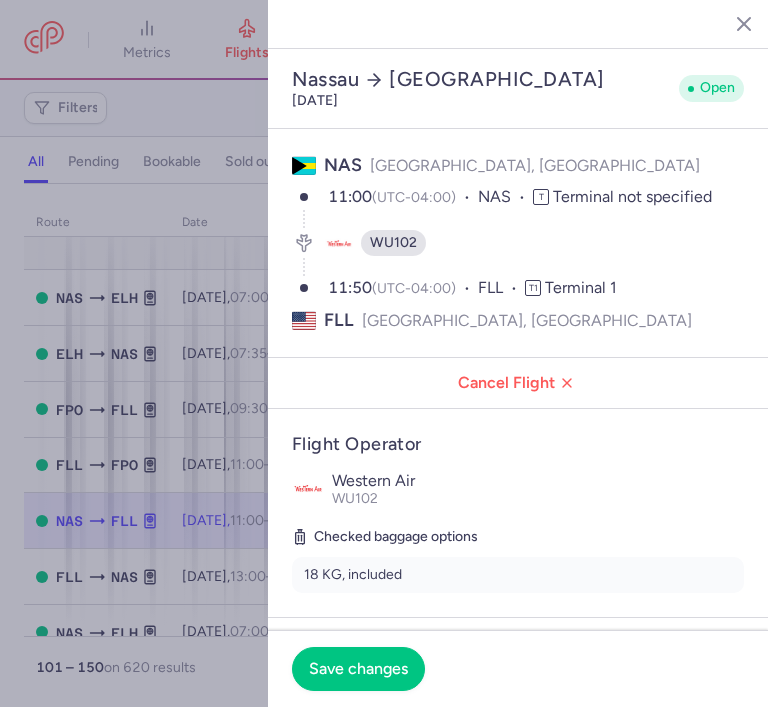 click on "Save changes" 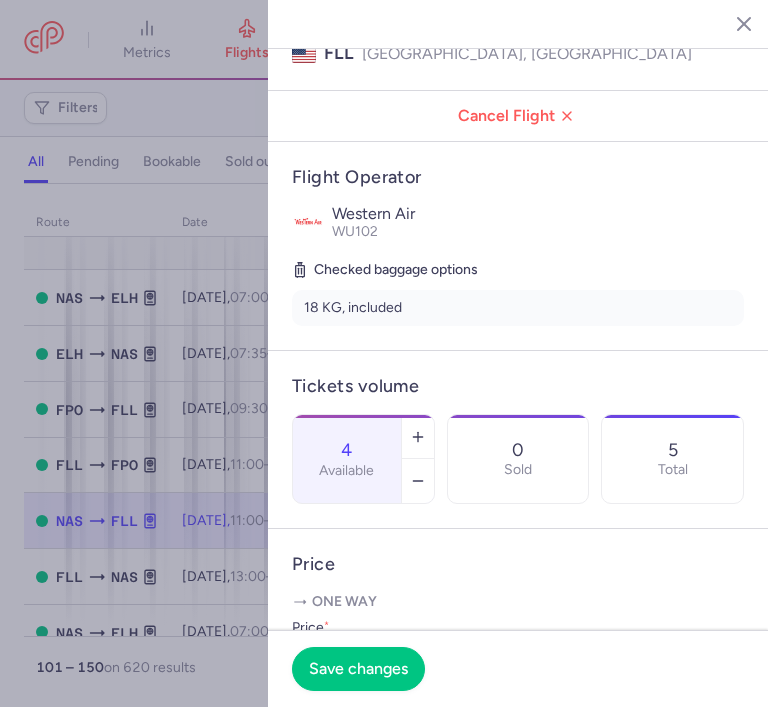 scroll, scrollTop: 280, scrollLeft: 0, axis: vertical 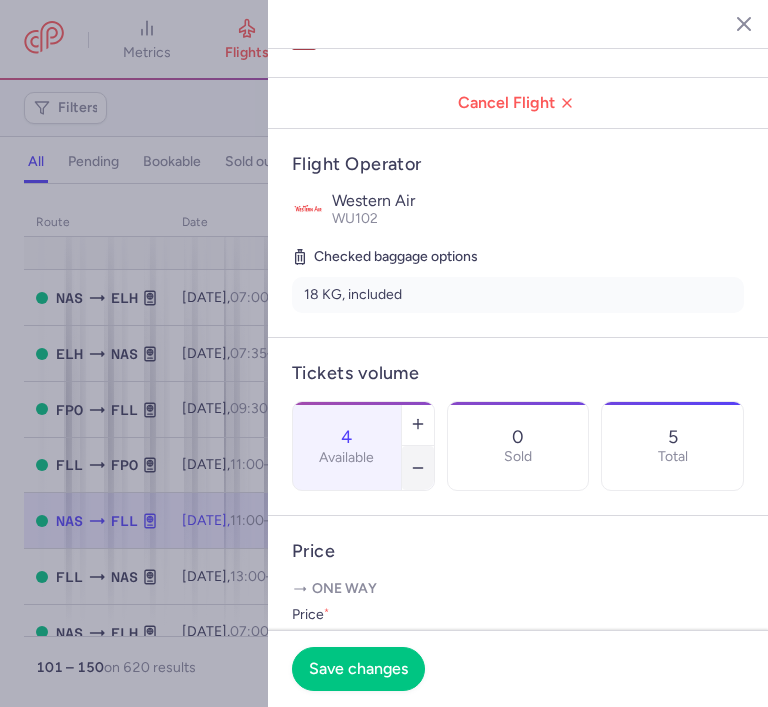 click 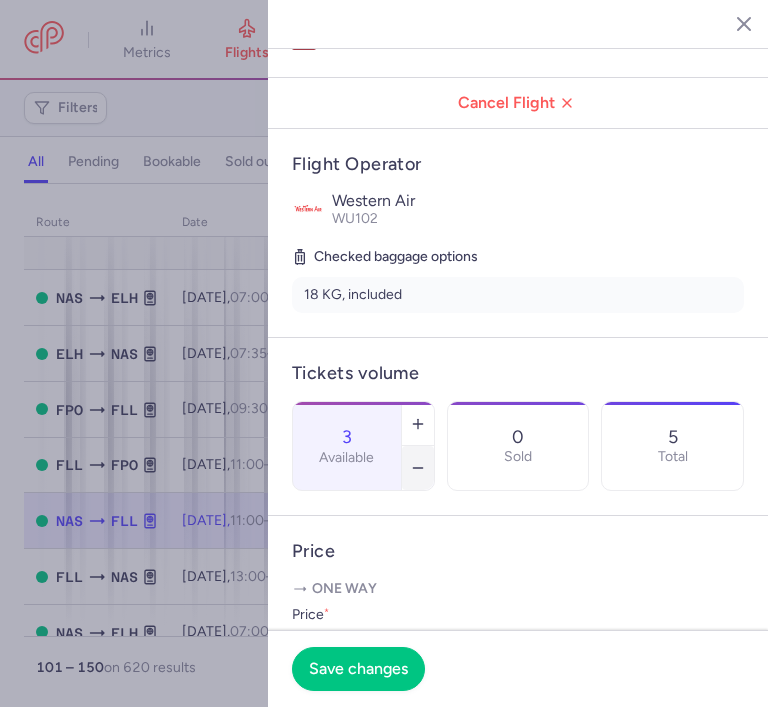 click 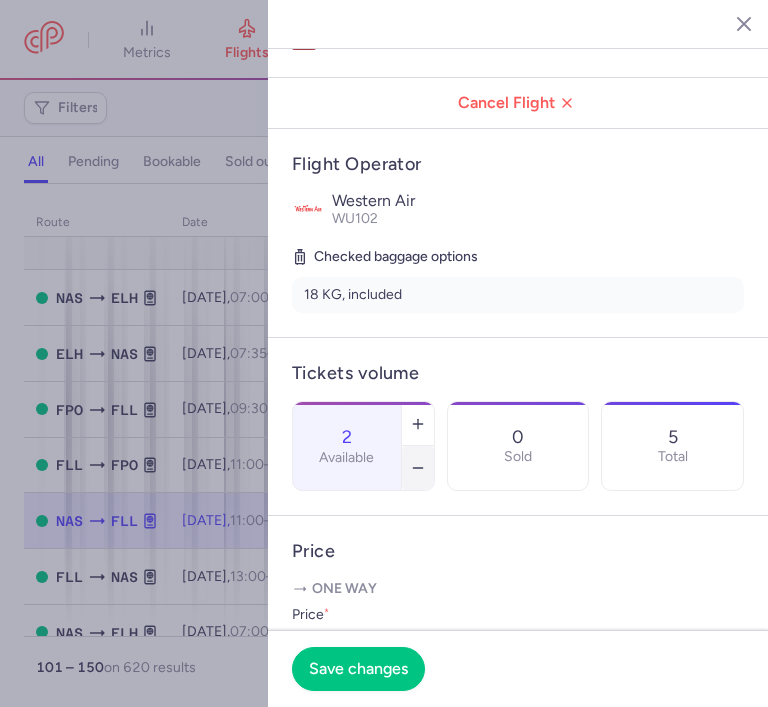 click 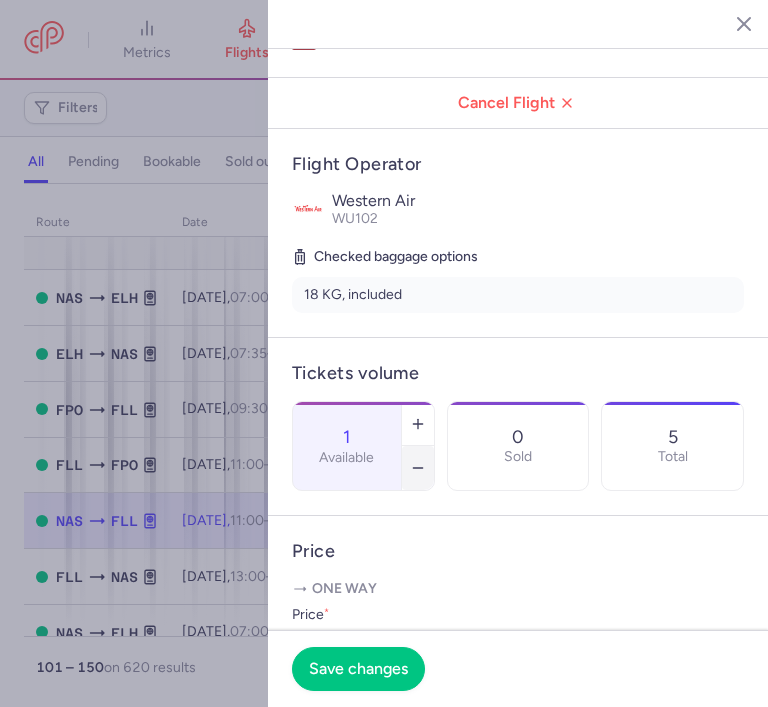 click 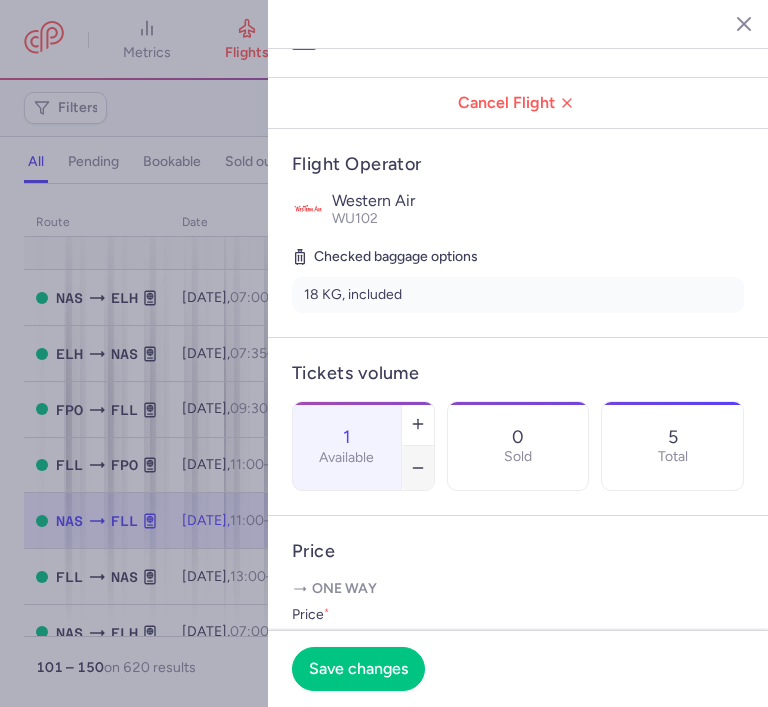 type on "0" 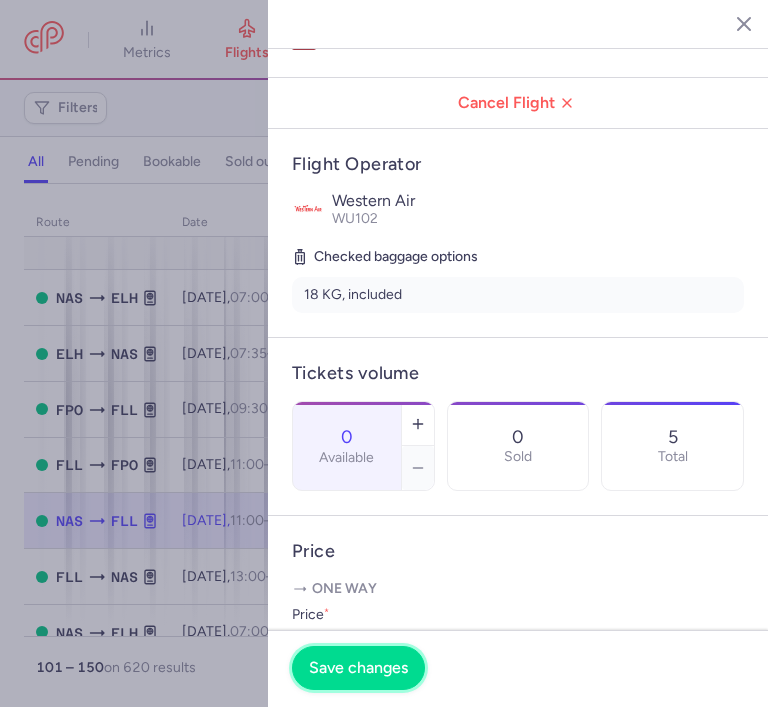 click on "Save changes" at bounding box center [358, 668] 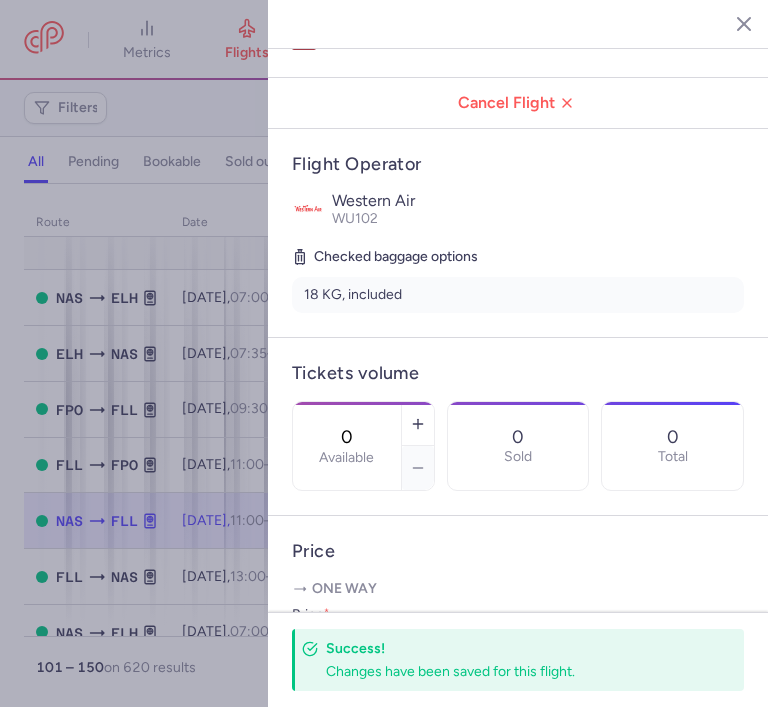 click 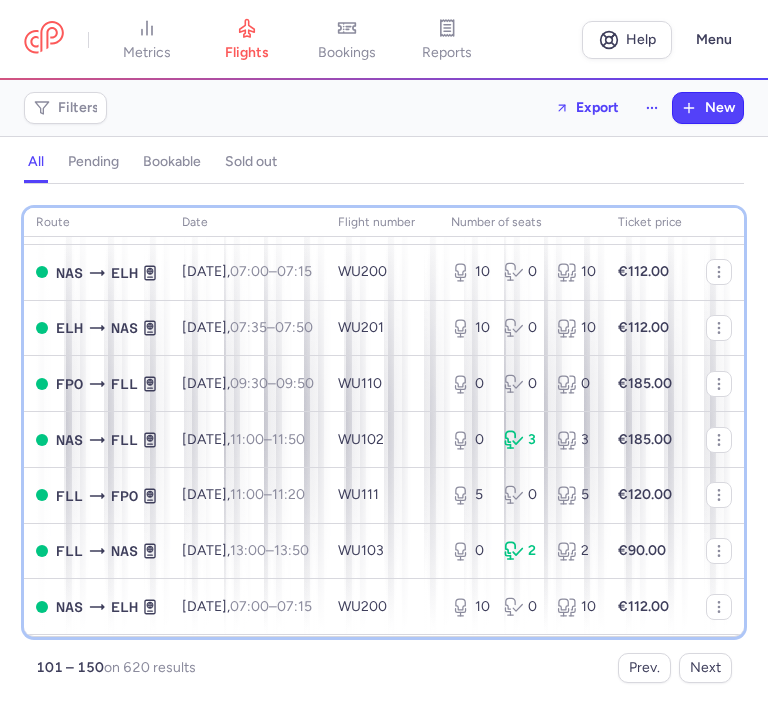 scroll, scrollTop: 400, scrollLeft: 0, axis: vertical 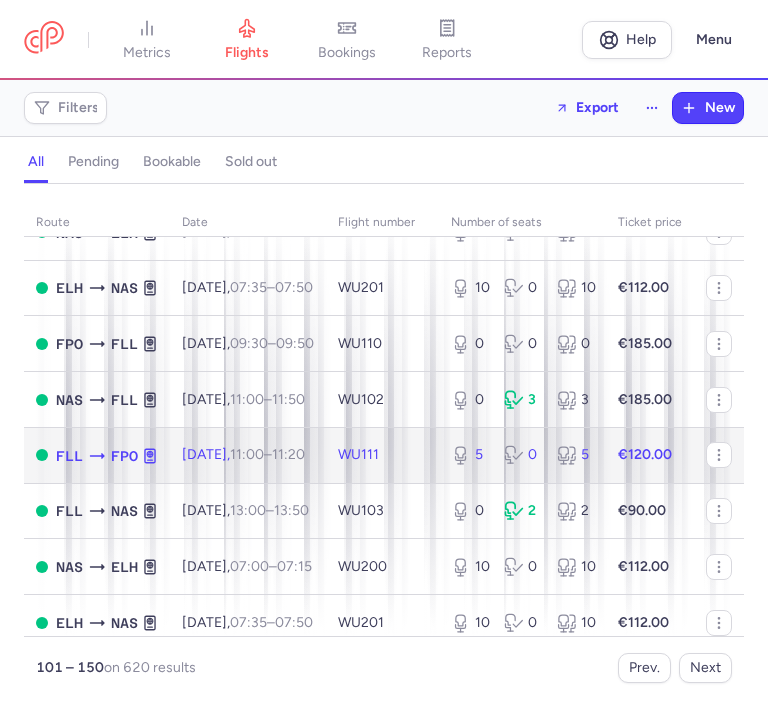 click on "5 0 5" 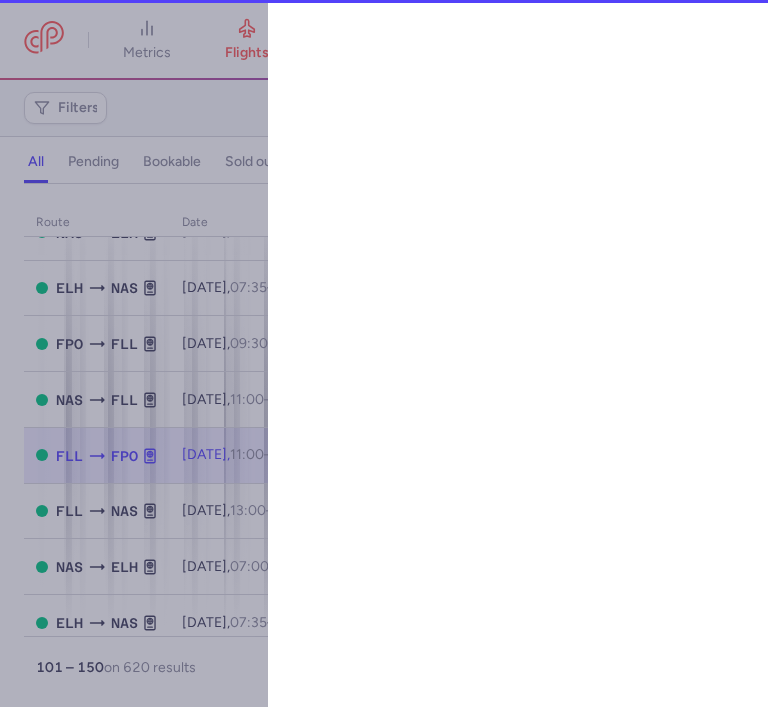 select on "hours" 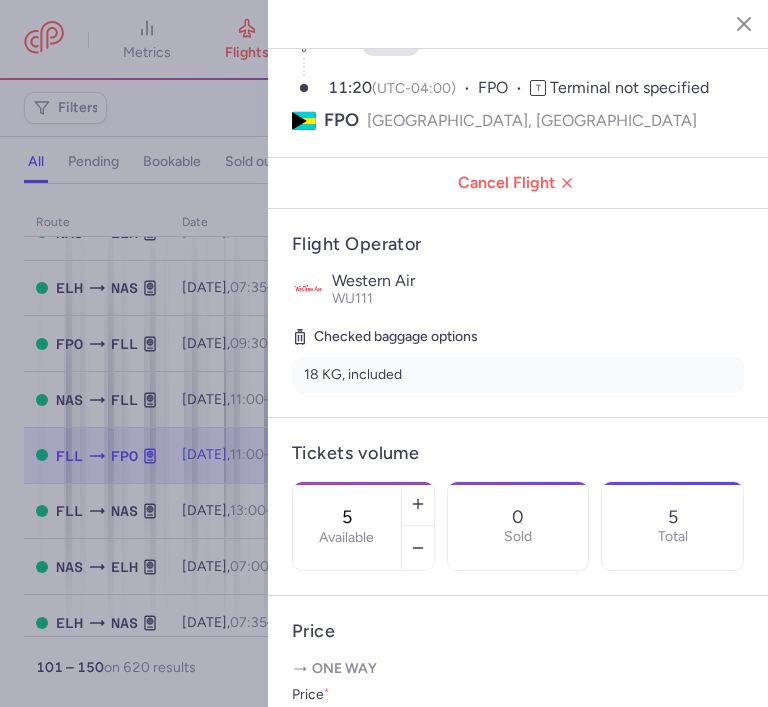 scroll, scrollTop: 240, scrollLeft: 0, axis: vertical 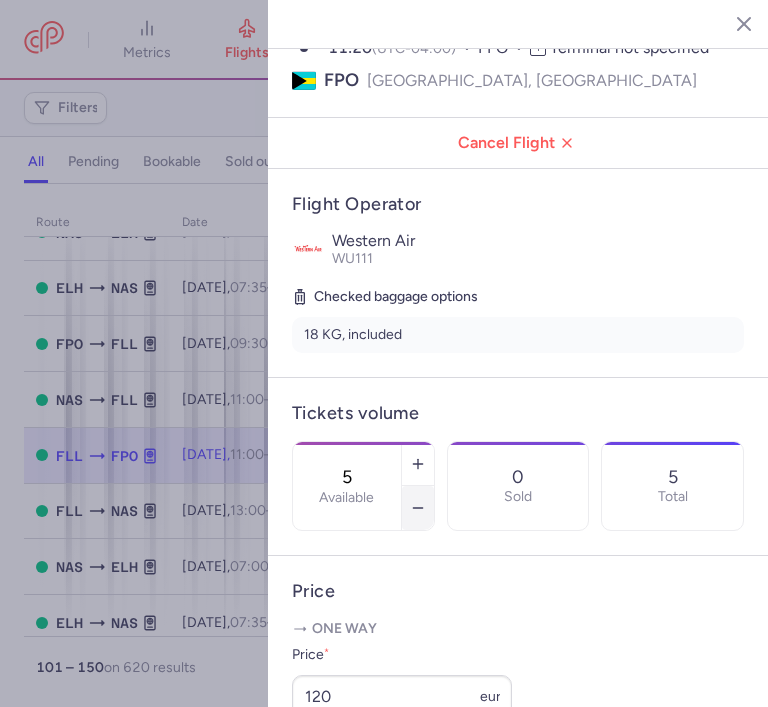 click at bounding box center [418, 508] 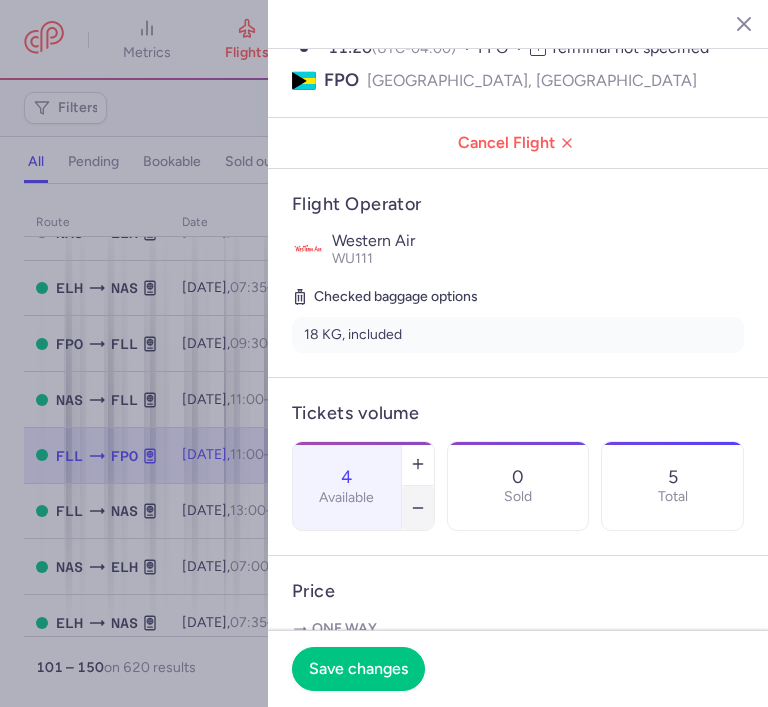 click at bounding box center [418, 508] 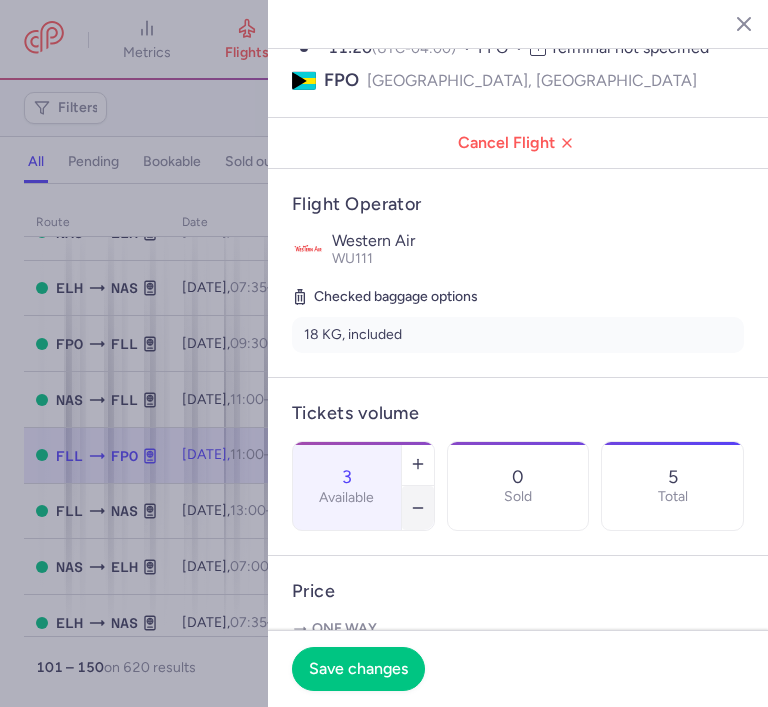 click at bounding box center [418, 508] 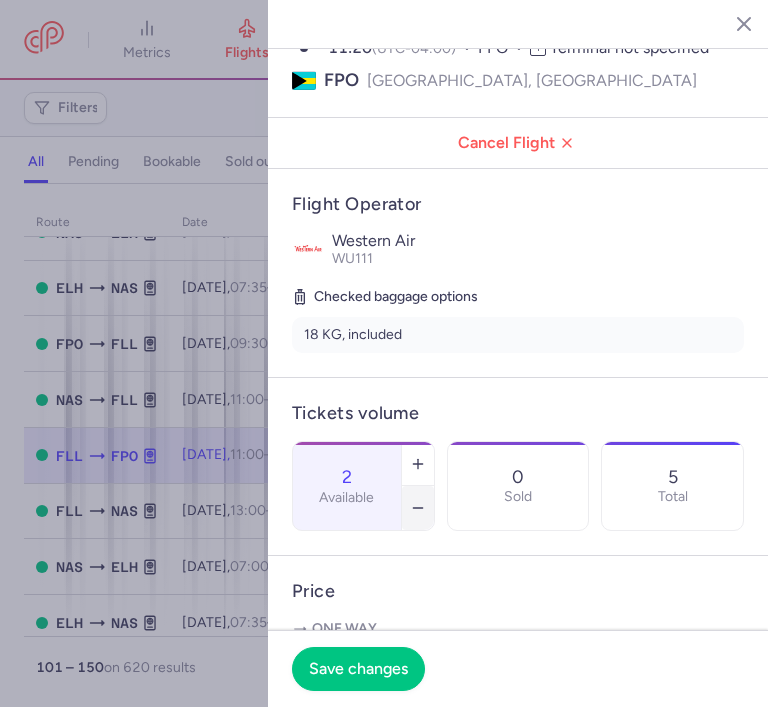 click at bounding box center (418, 508) 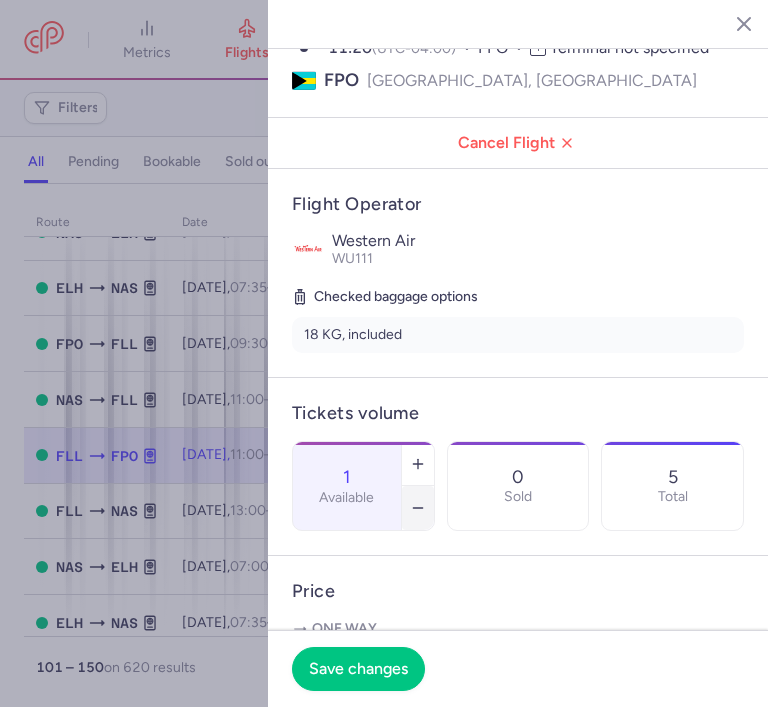 click at bounding box center [418, 508] 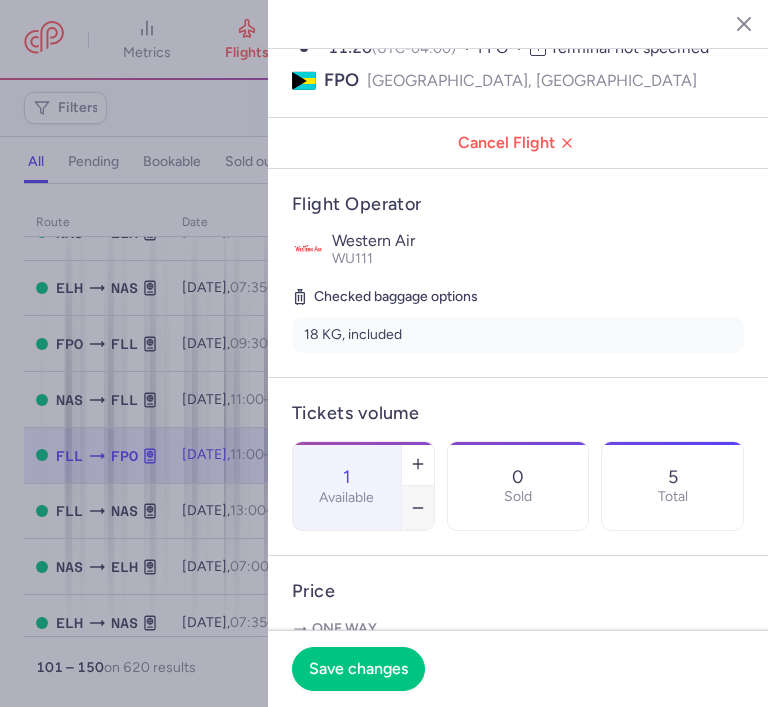 type on "0" 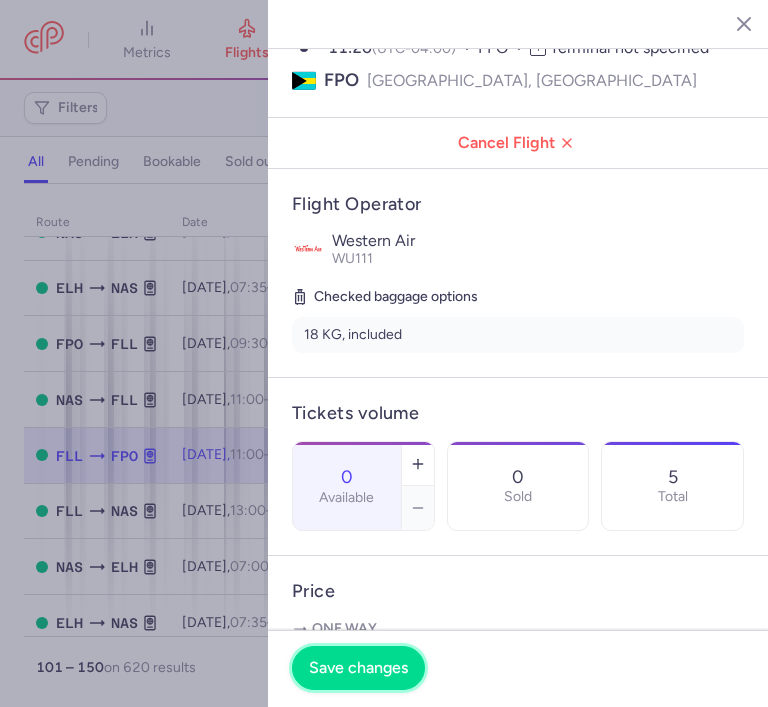 click on "Save changes" at bounding box center (358, 668) 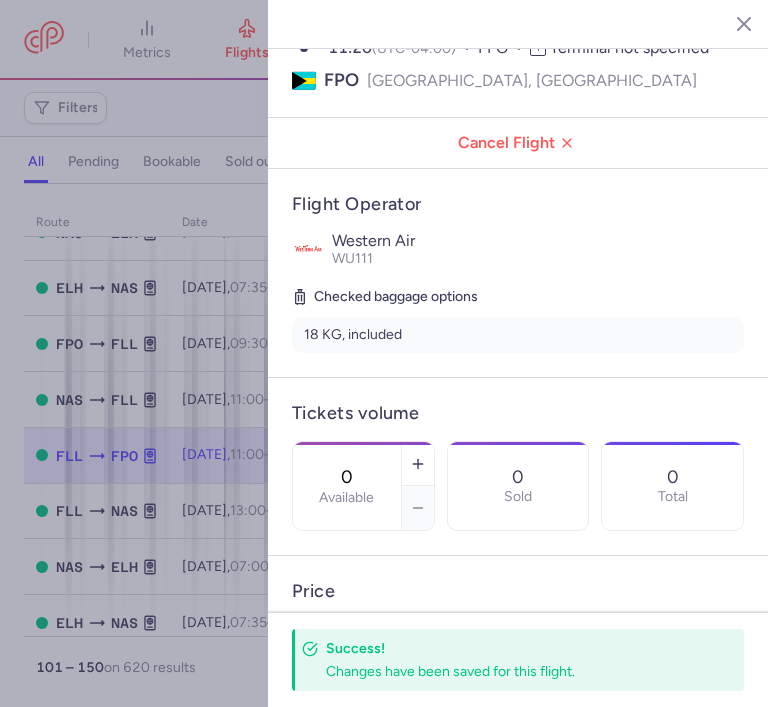 click 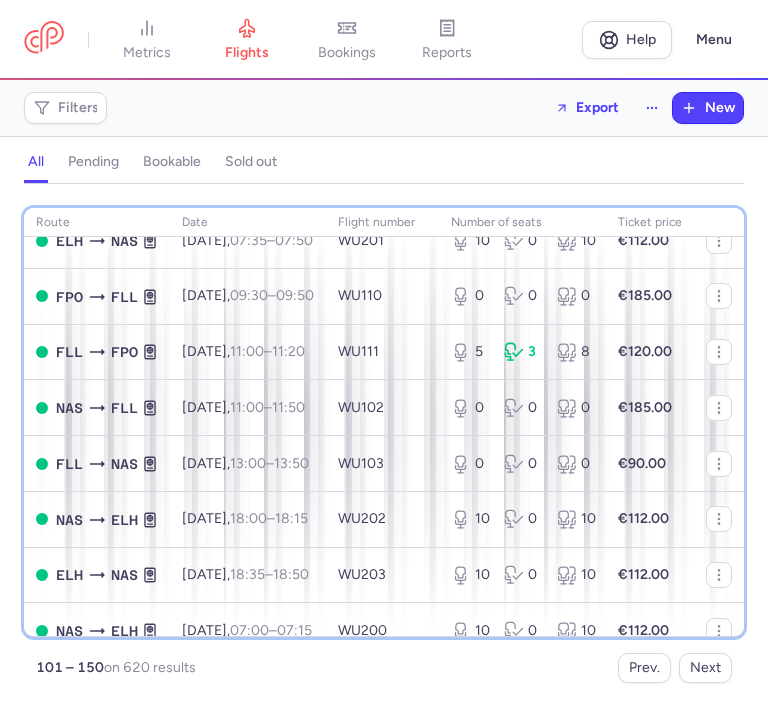 scroll, scrollTop: 800, scrollLeft: 0, axis: vertical 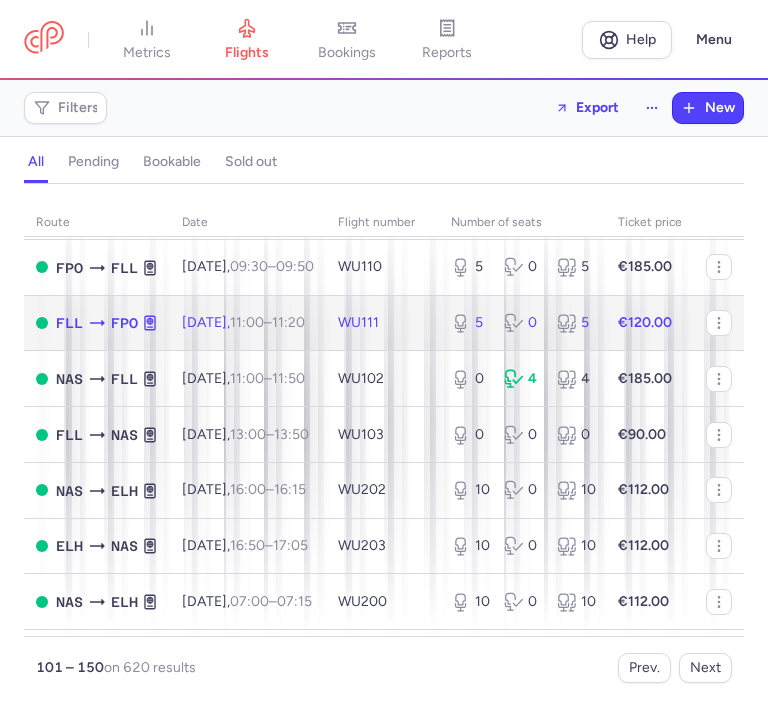 click on "5 0 5" 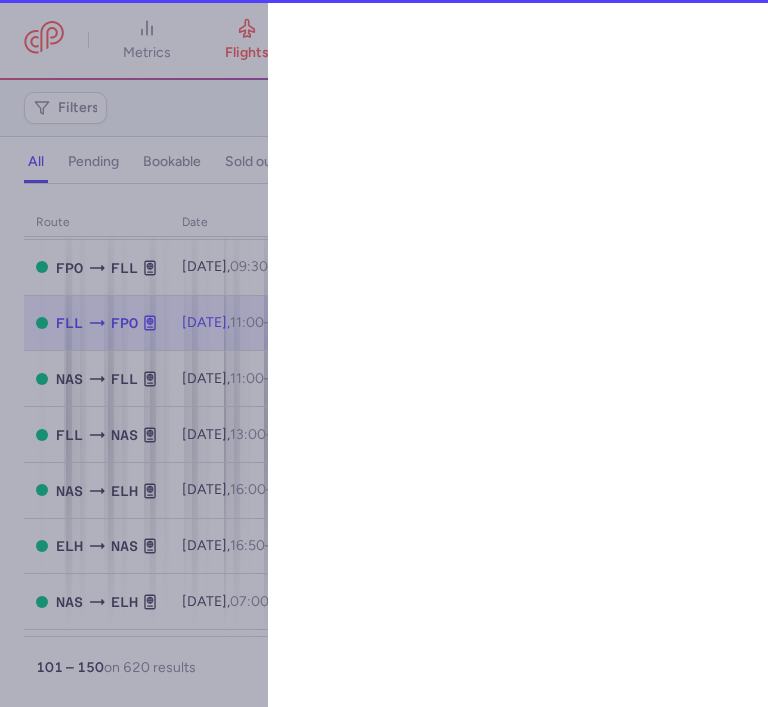 select on "hours" 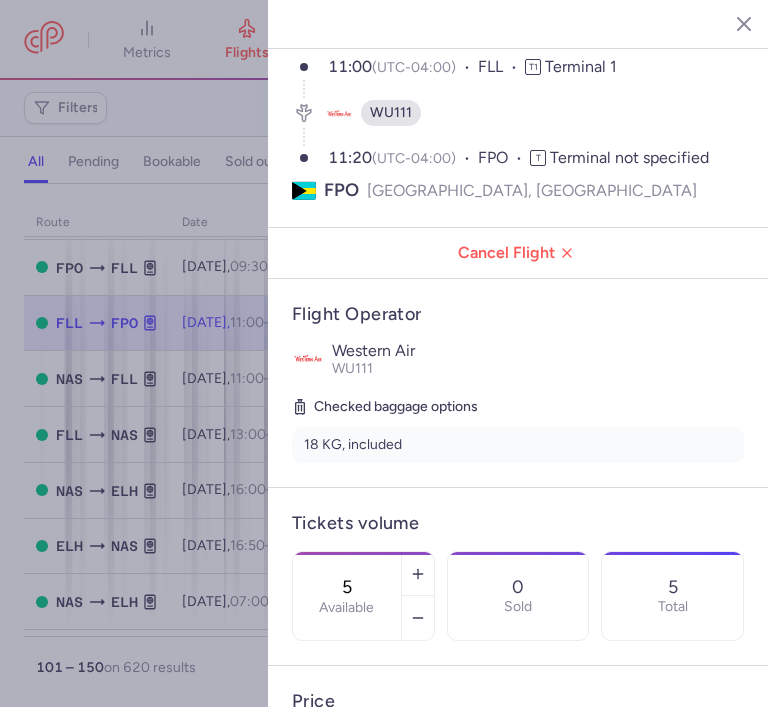 scroll, scrollTop: 160, scrollLeft: 0, axis: vertical 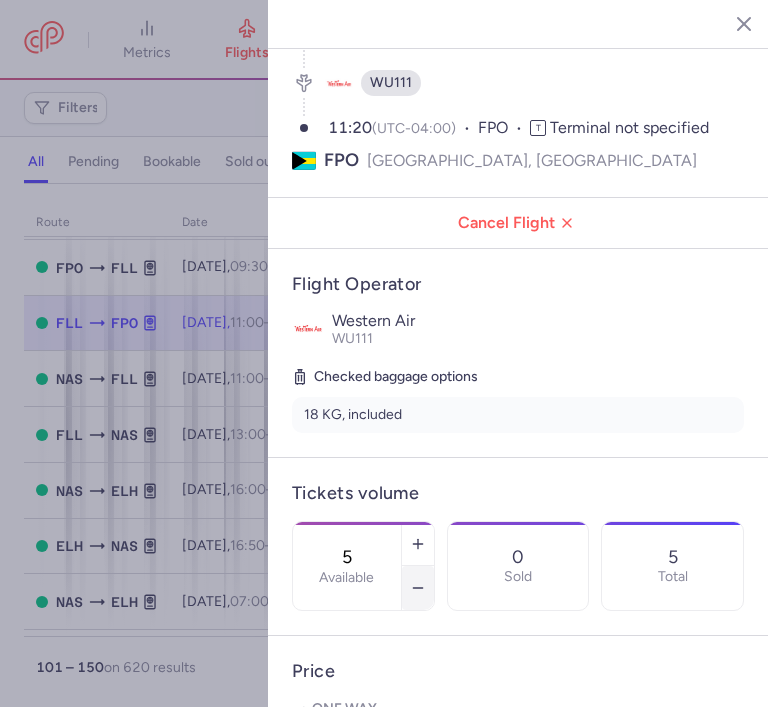 click 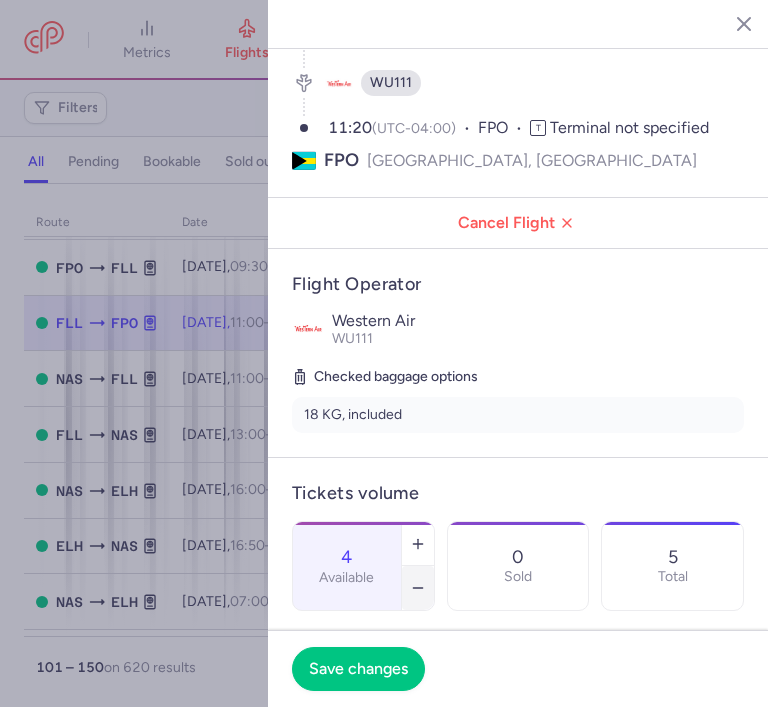 click 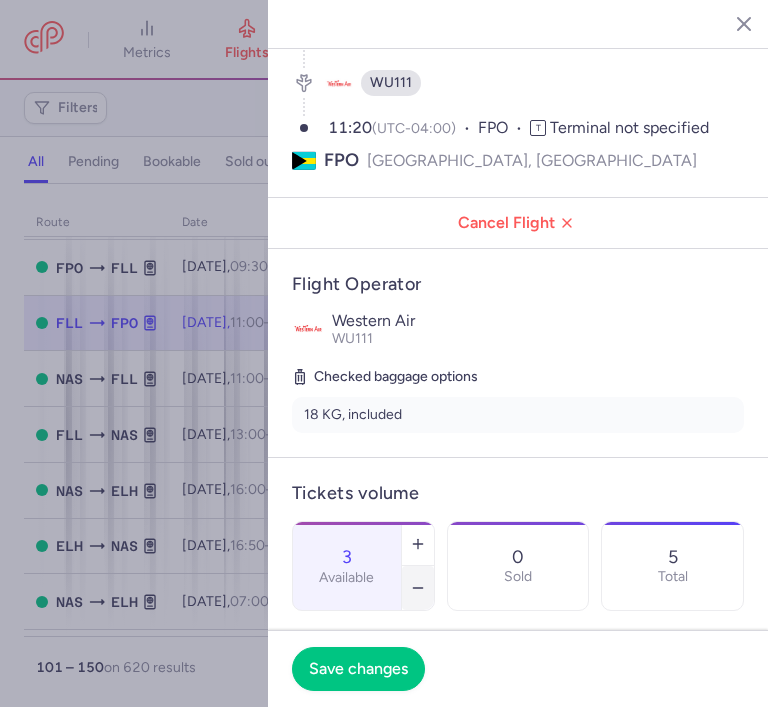 click 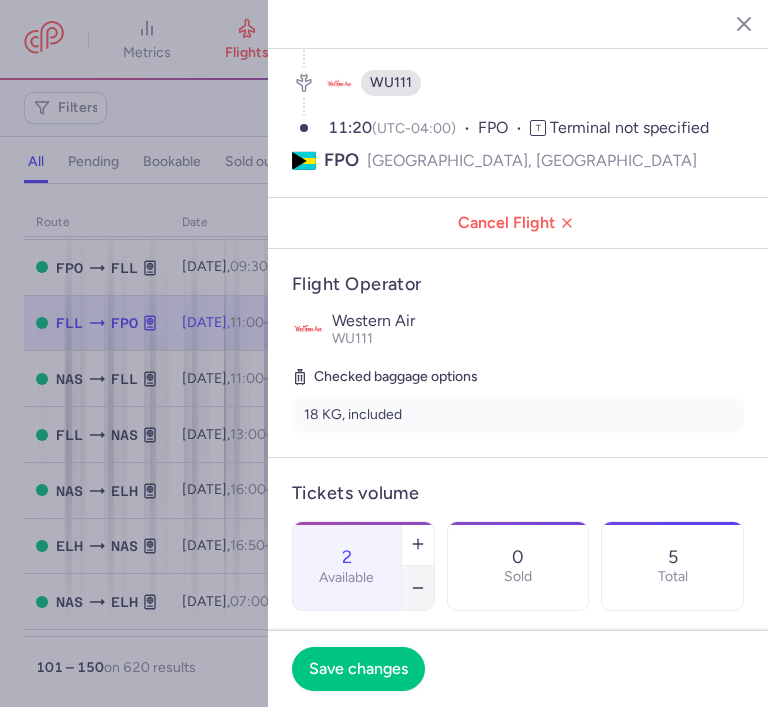 click 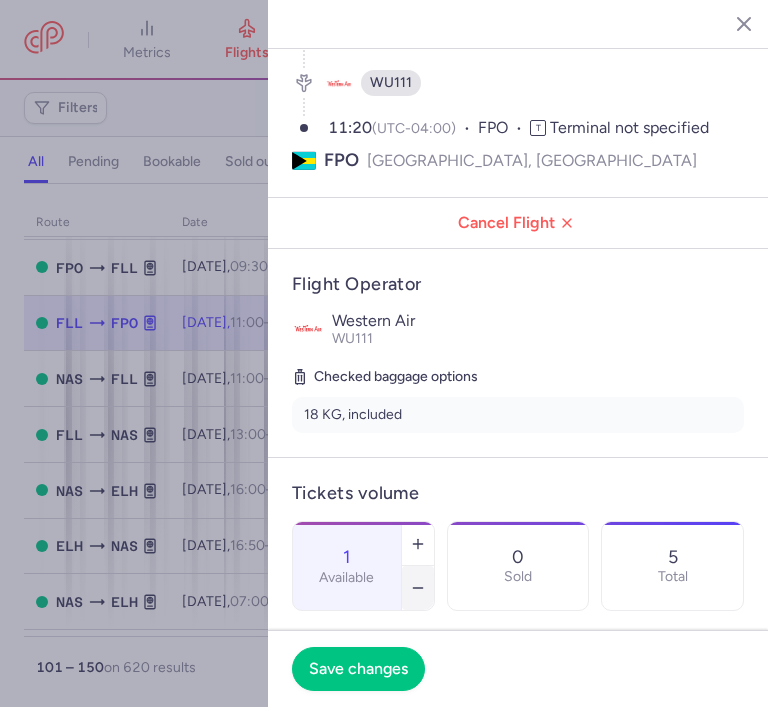click 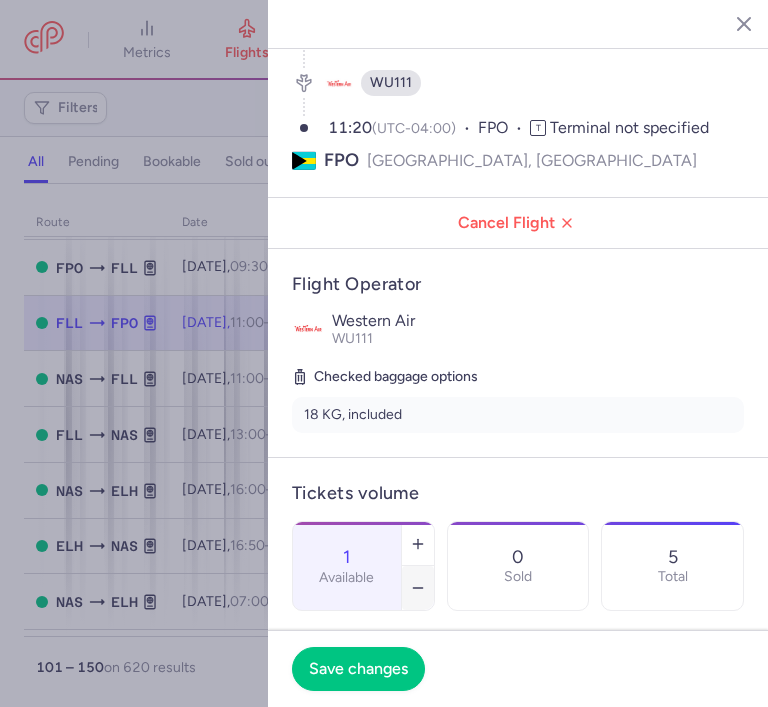 type on "0" 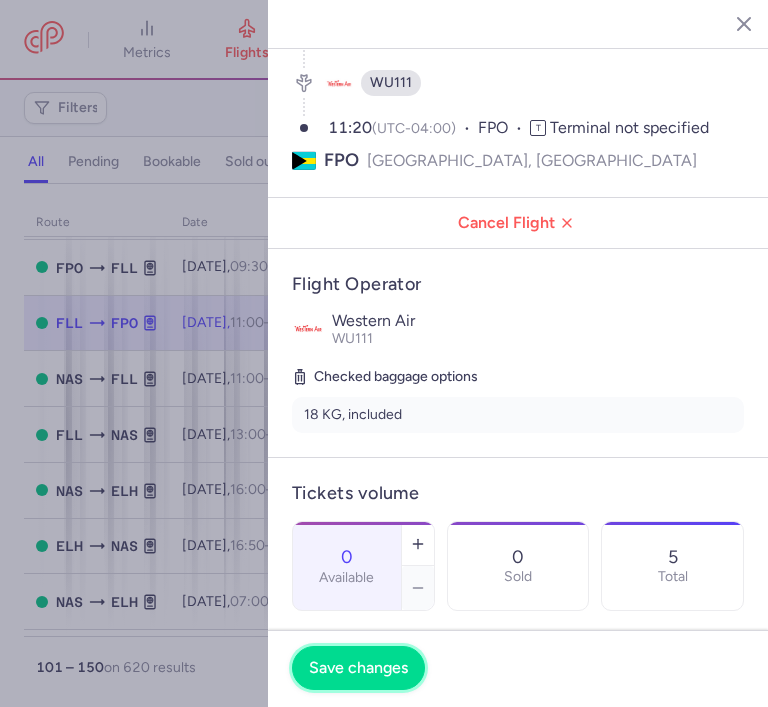 click on "Save changes" at bounding box center (358, 668) 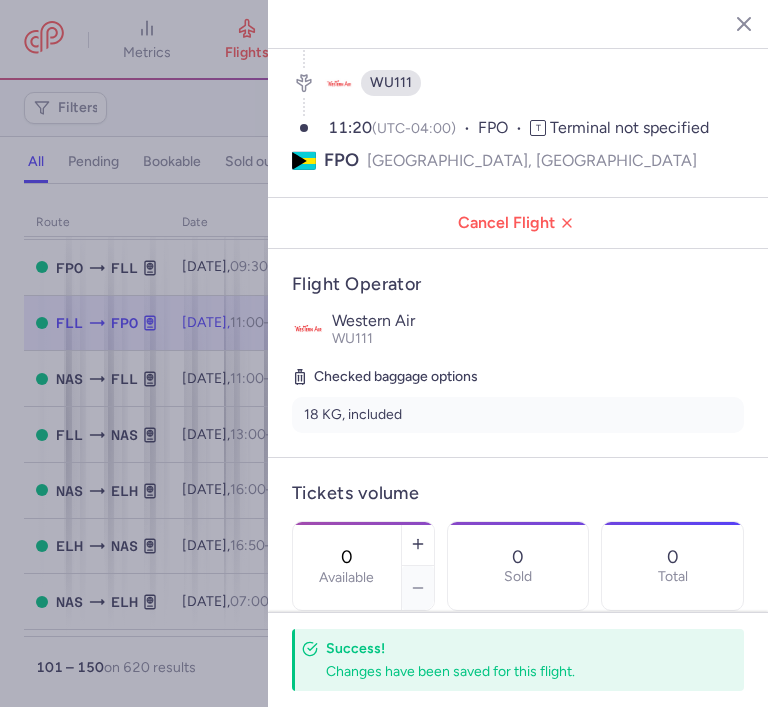 click 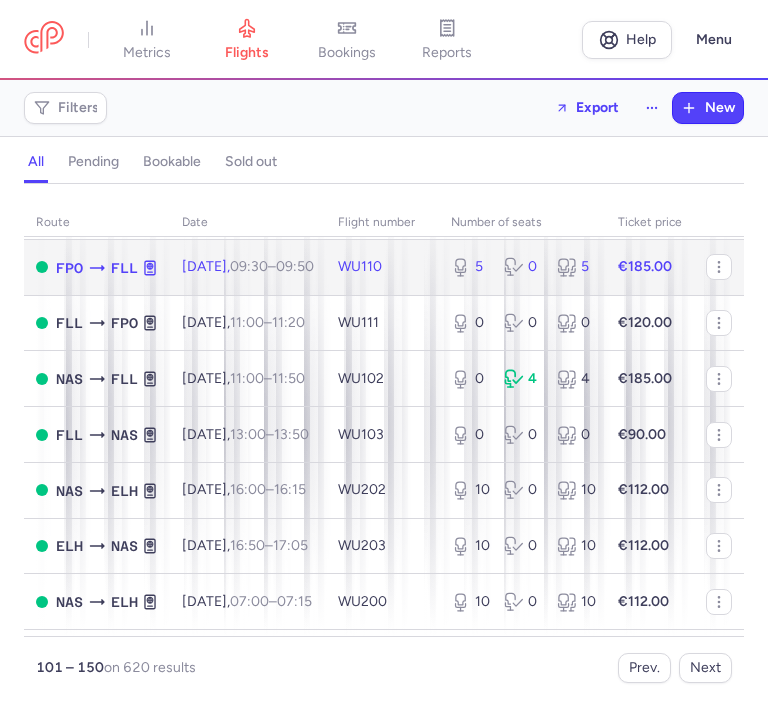 click on "5 0 5" 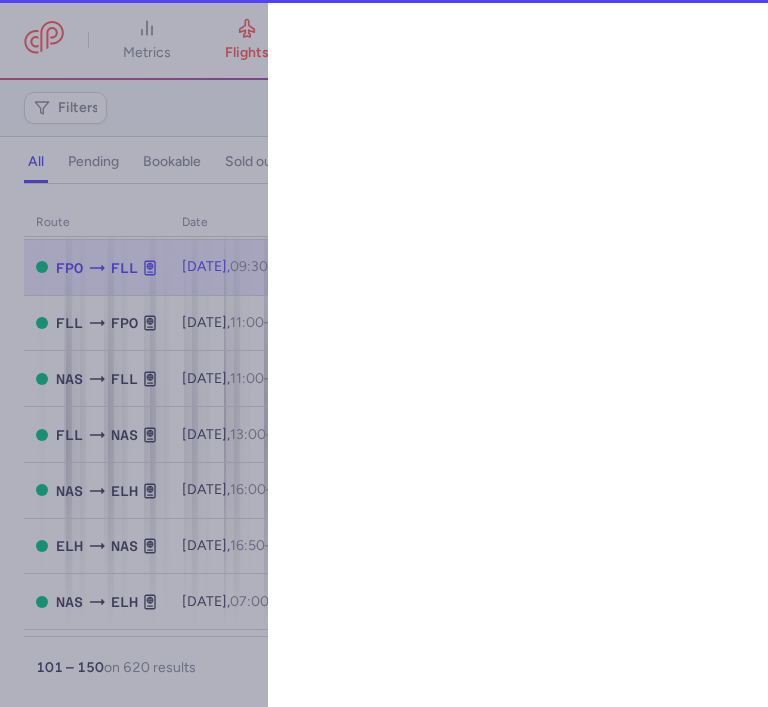 select on "hours" 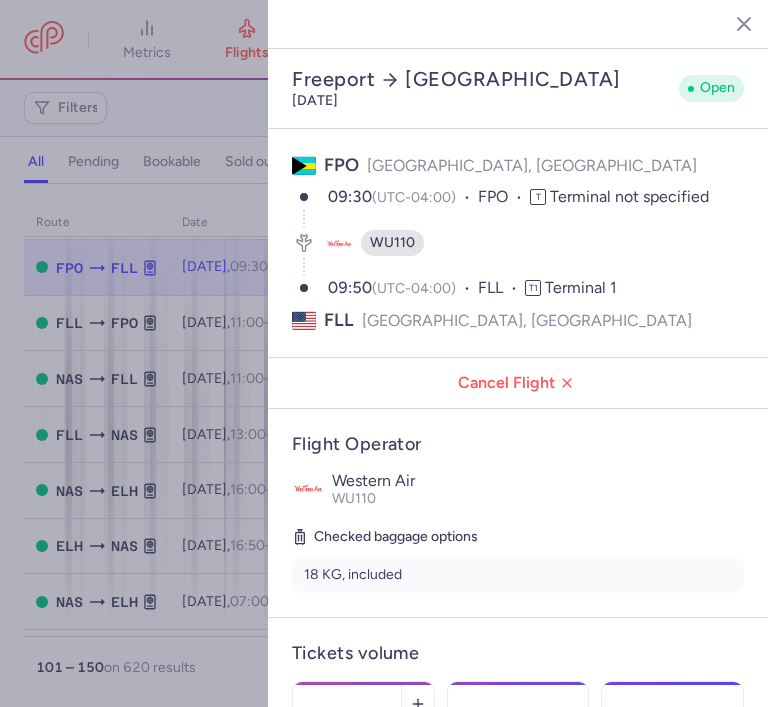 click 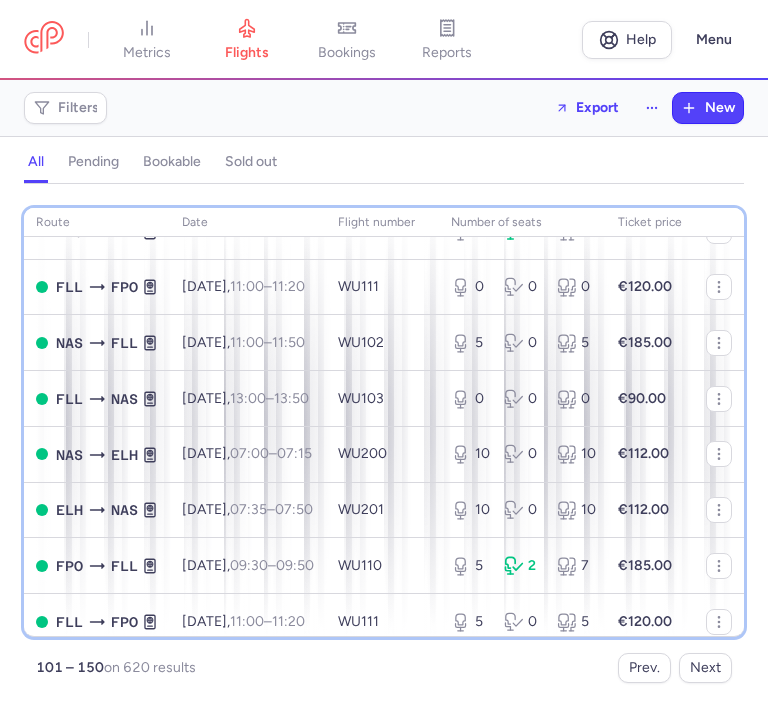 scroll, scrollTop: 2200, scrollLeft: 0, axis: vertical 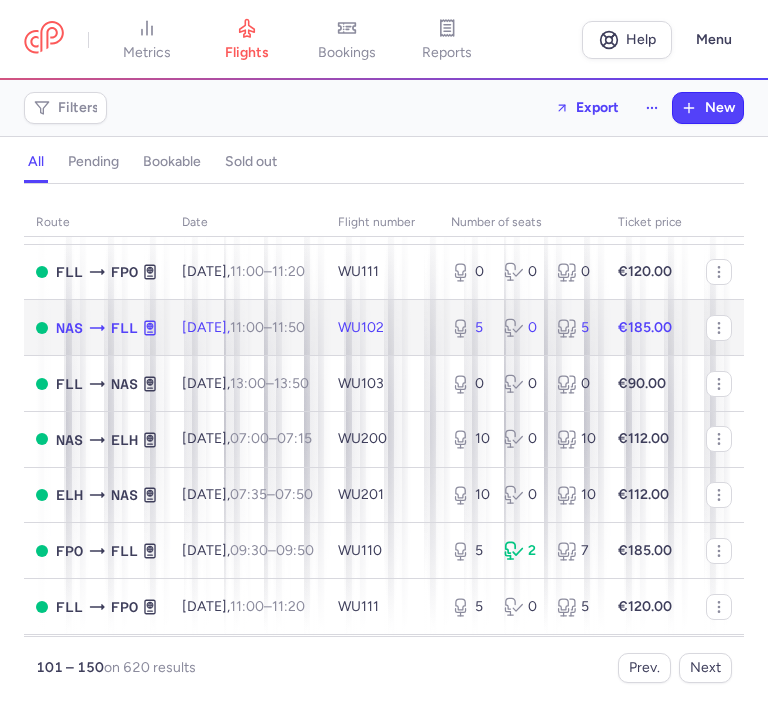 click on "5 0 5" 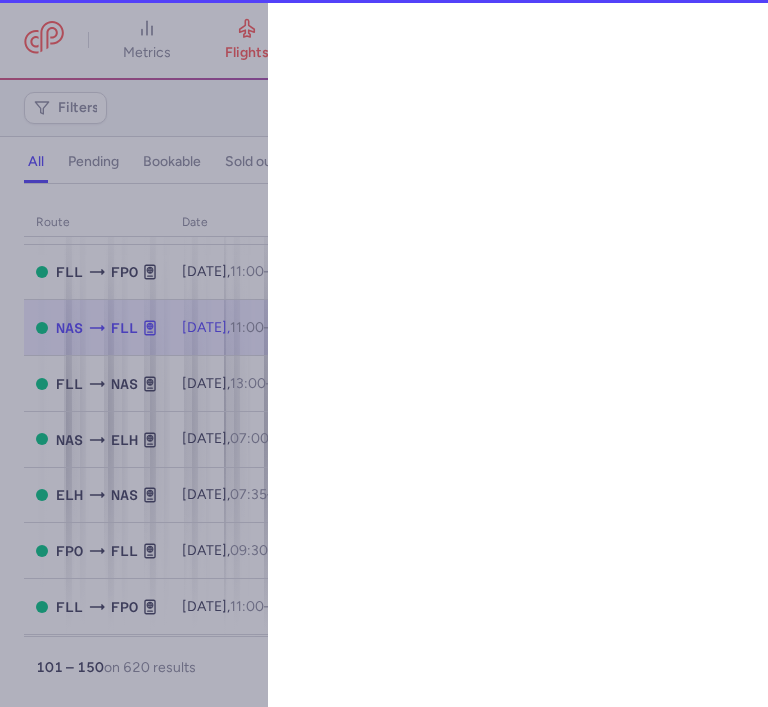 select on "hours" 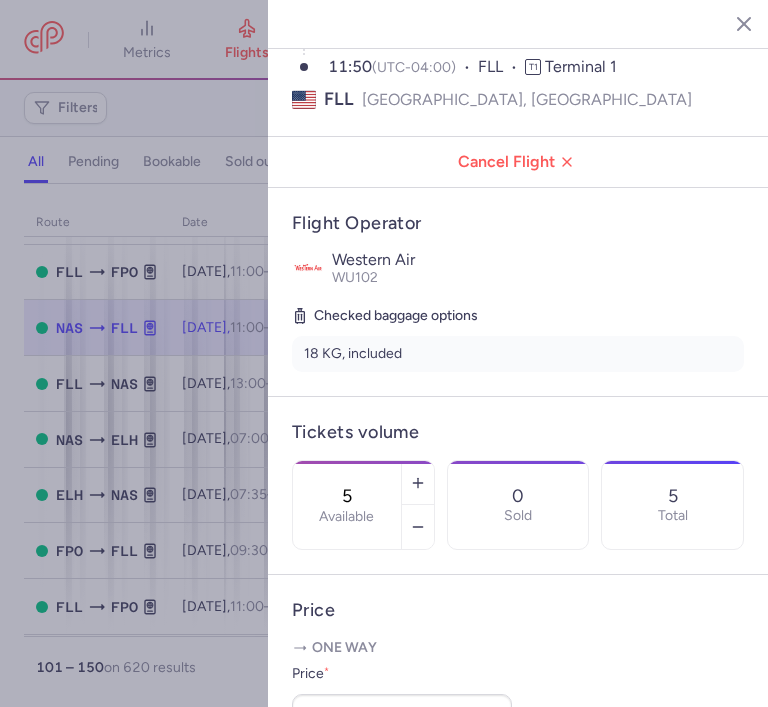 scroll, scrollTop: 240, scrollLeft: 0, axis: vertical 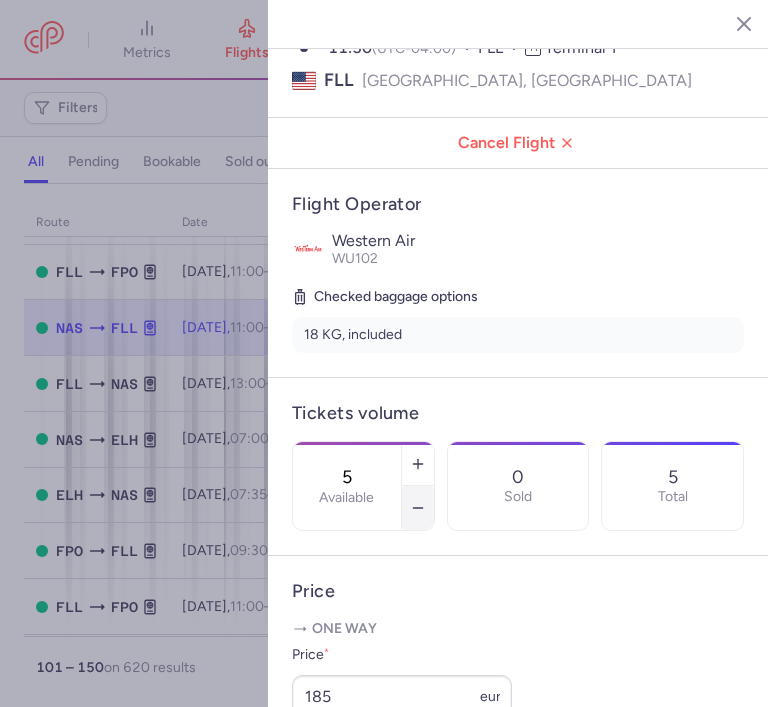 click at bounding box center (418, 508) 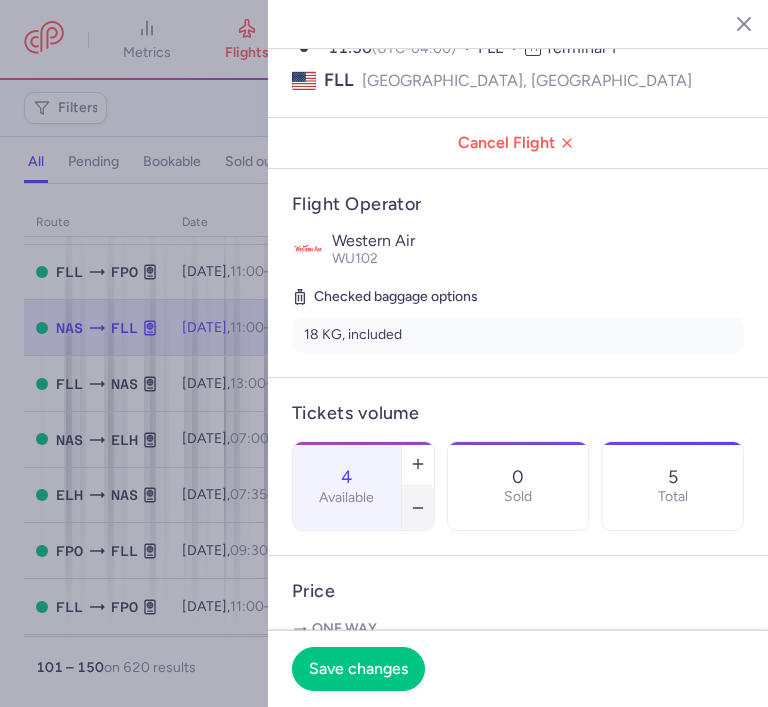 click at bounding box center [418, 508] 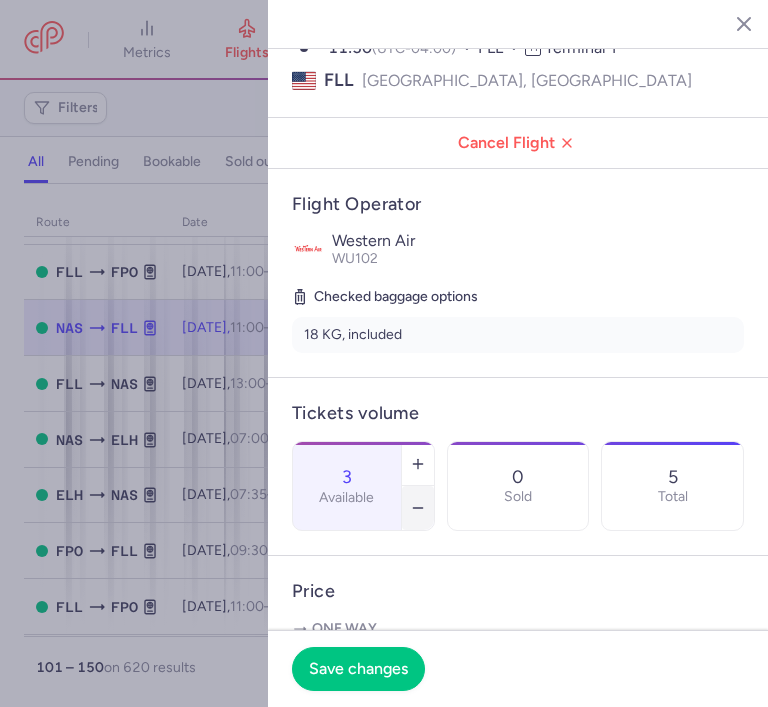 click at bounding box center [418, 508] 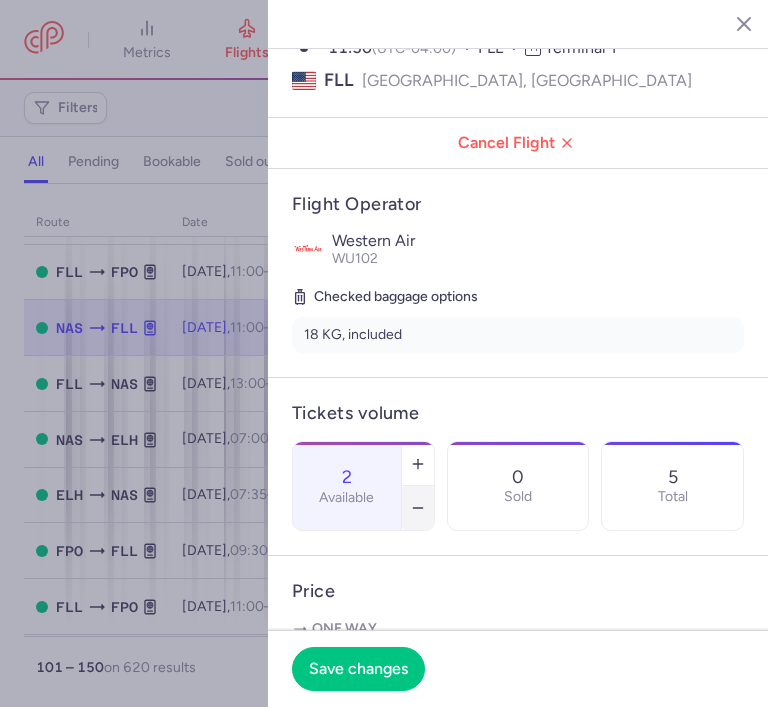 click at bounding box center (418, 508) 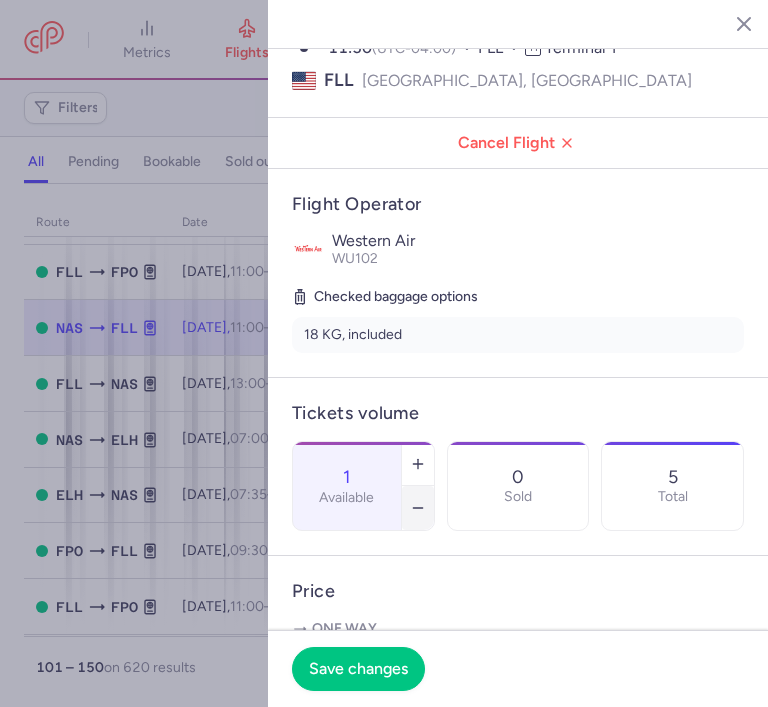 click at bounding box center (418, 508) 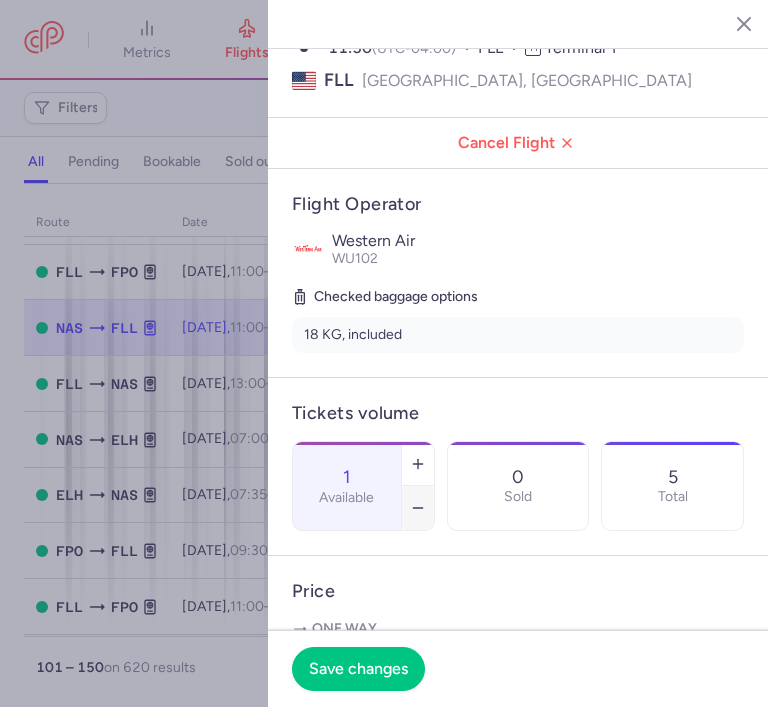 type on "0" 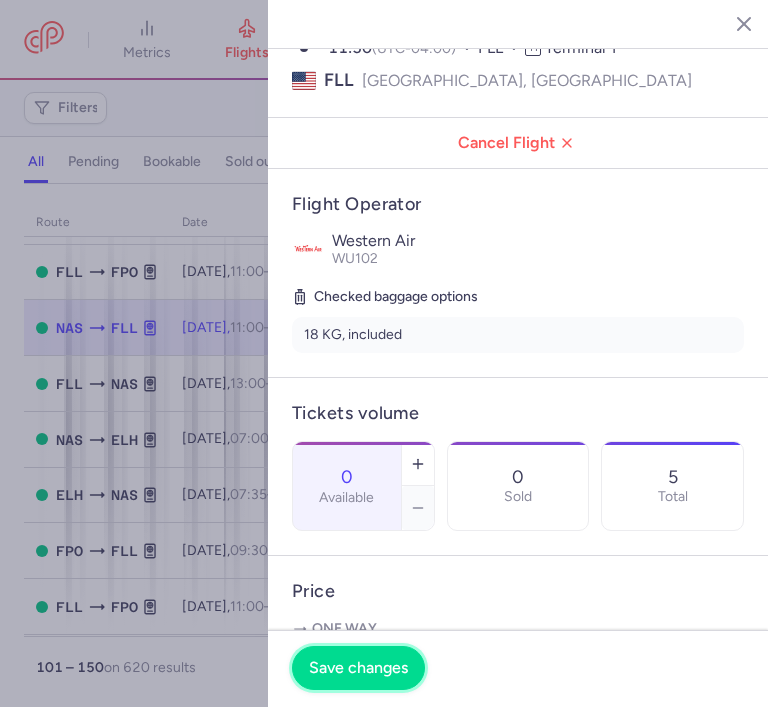 click on "Save changes" at bounding box center [358, 668] 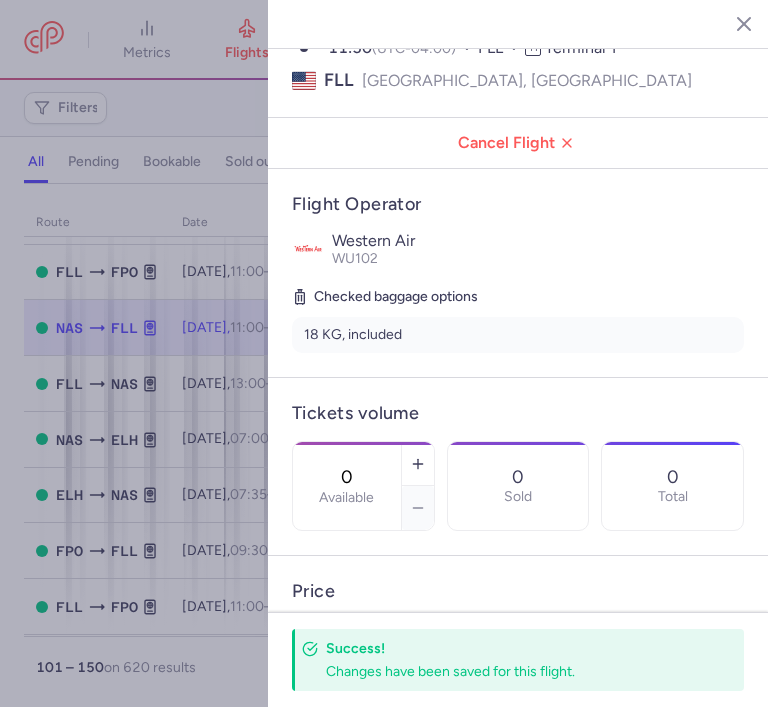 click 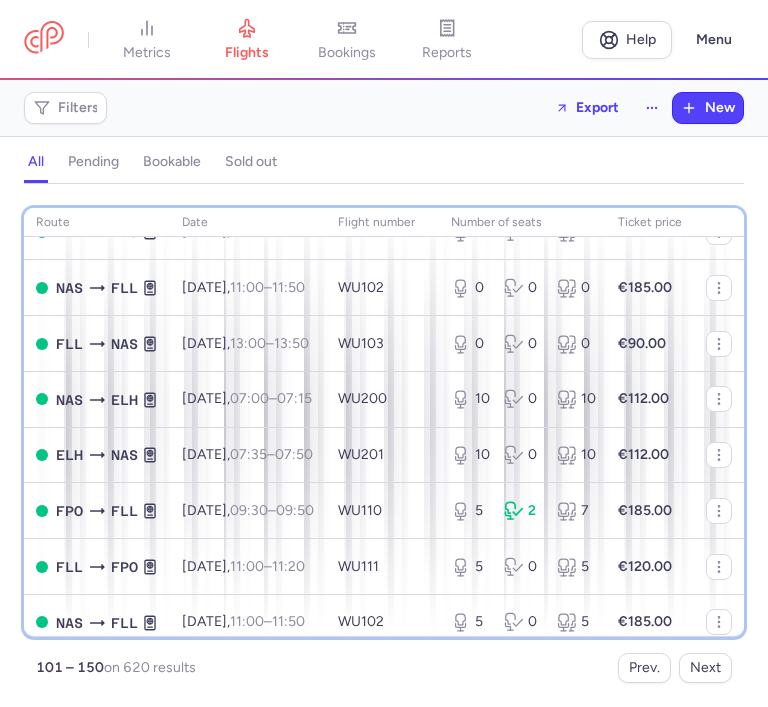 scroll, scrollTop: 2280, scrollLeft: 0, axis: vertical 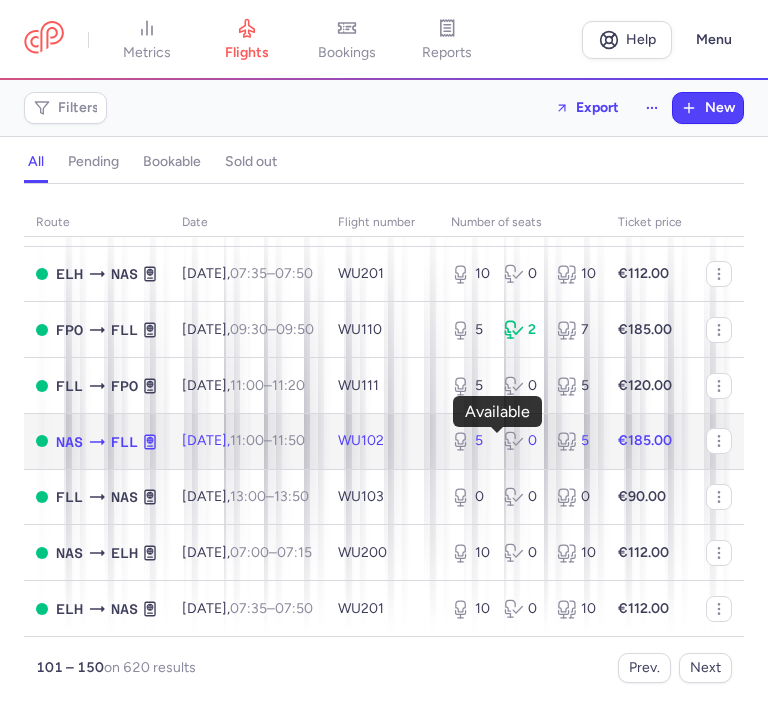 click on "5" at bounding box center (469, 441) 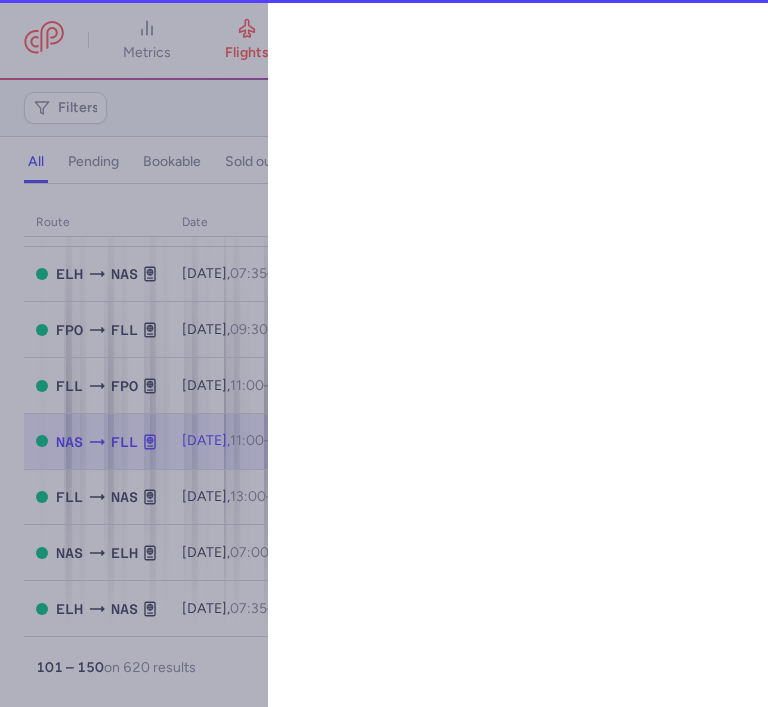 select on "hours" 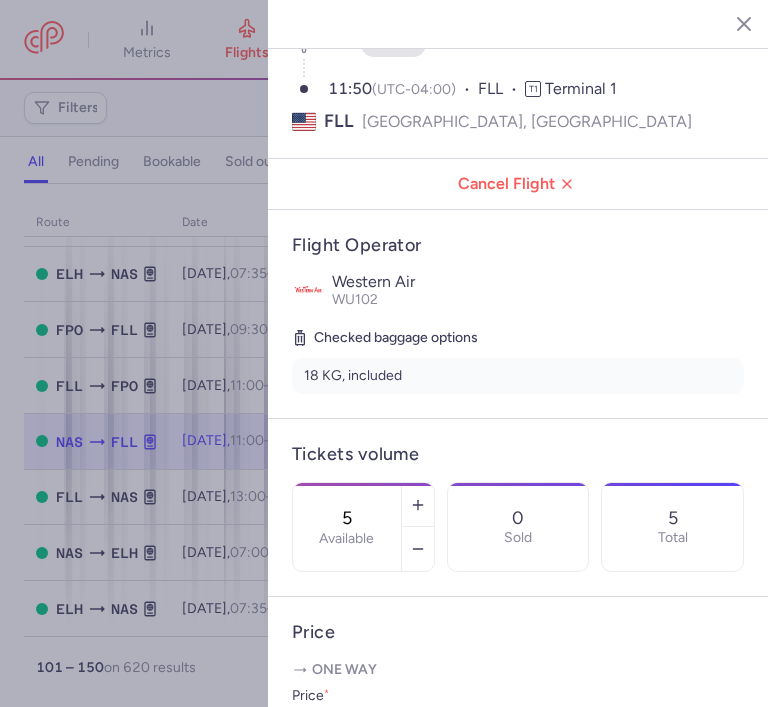 scroll, scrollTop: 200, scrollLeft: 0, axis: vertical 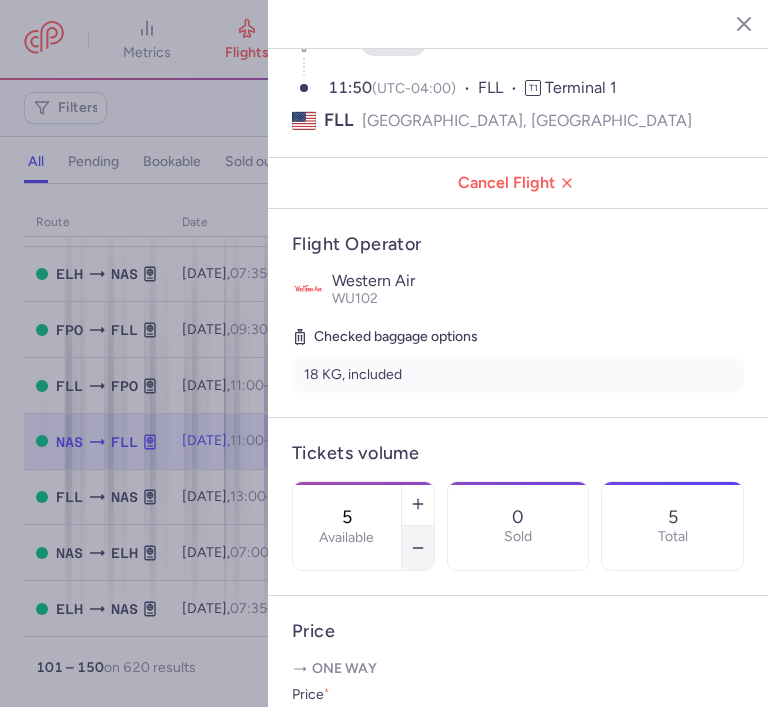 click at bounding box center [418, 548] 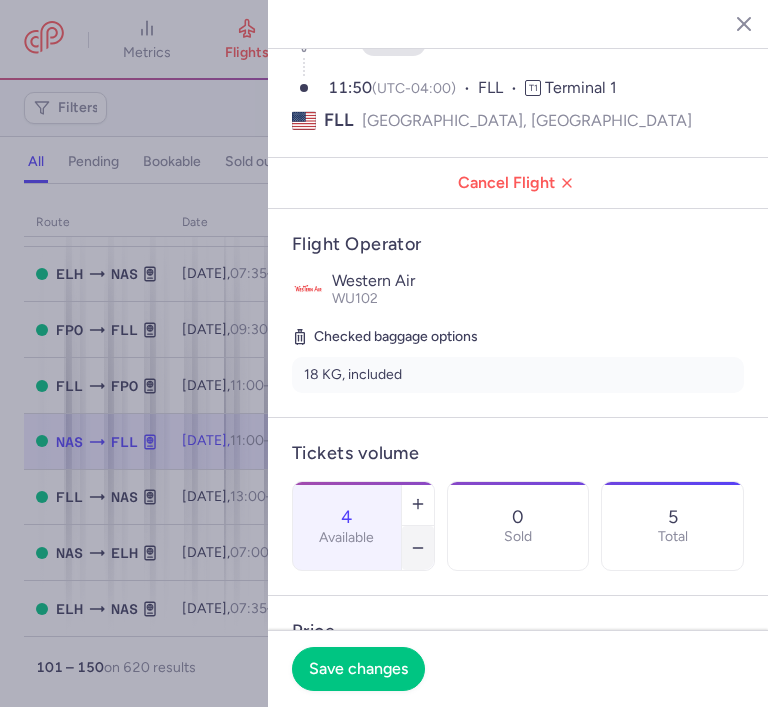 click at bounding box center [418, 548] 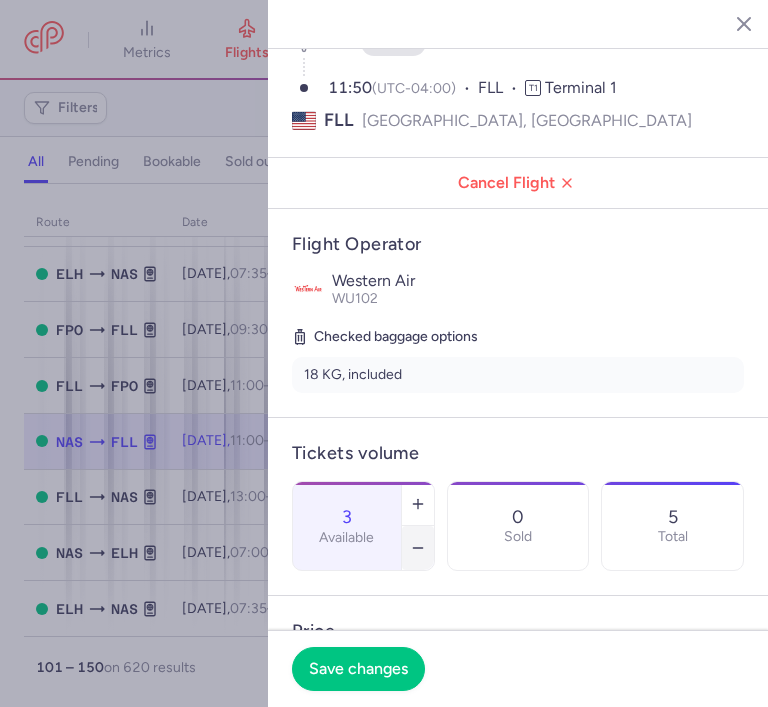 click at bounding box center [418, 548] 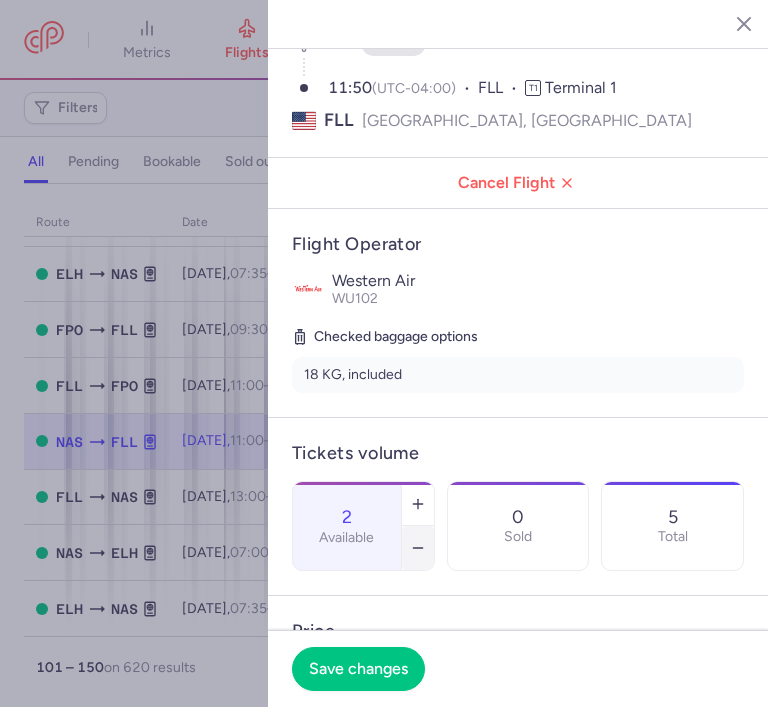 click at bounding box center (418, 548) 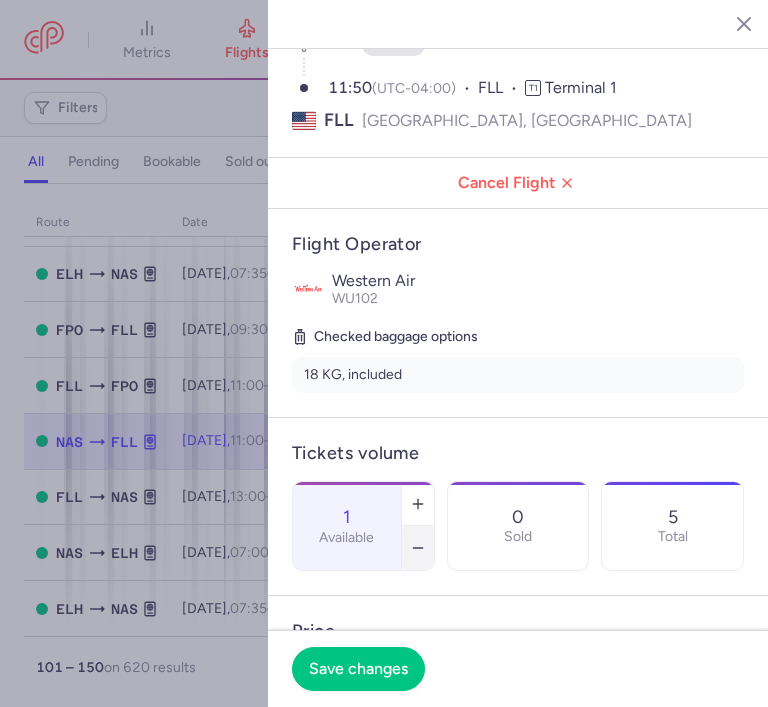 click at bounding box center (418, 548) 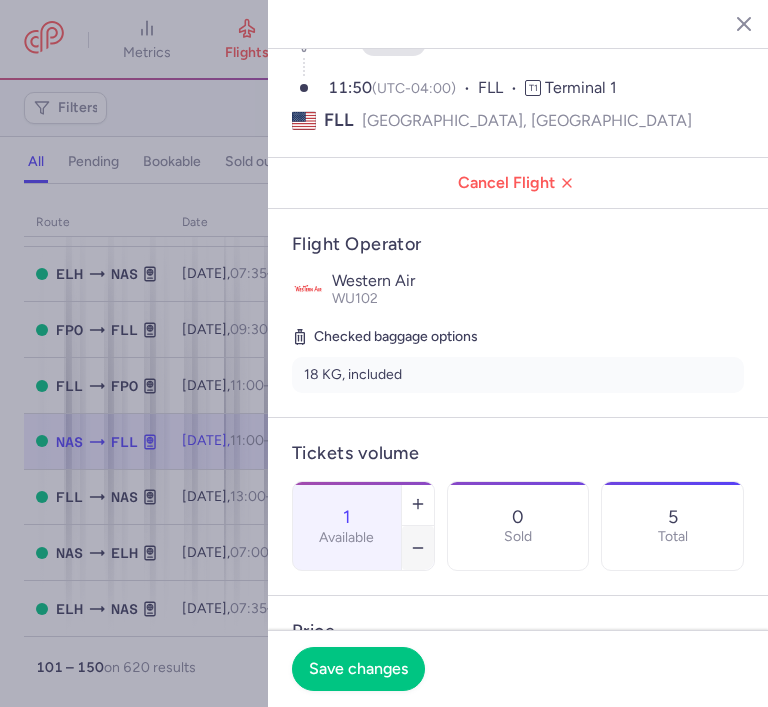 type on "0" 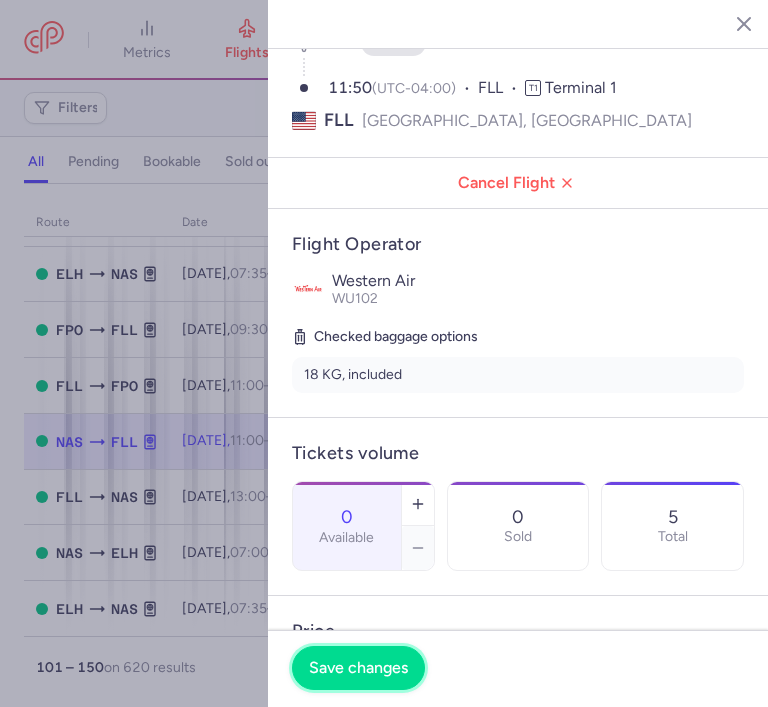 click on "Save changes" at bounding box center [358, 668] 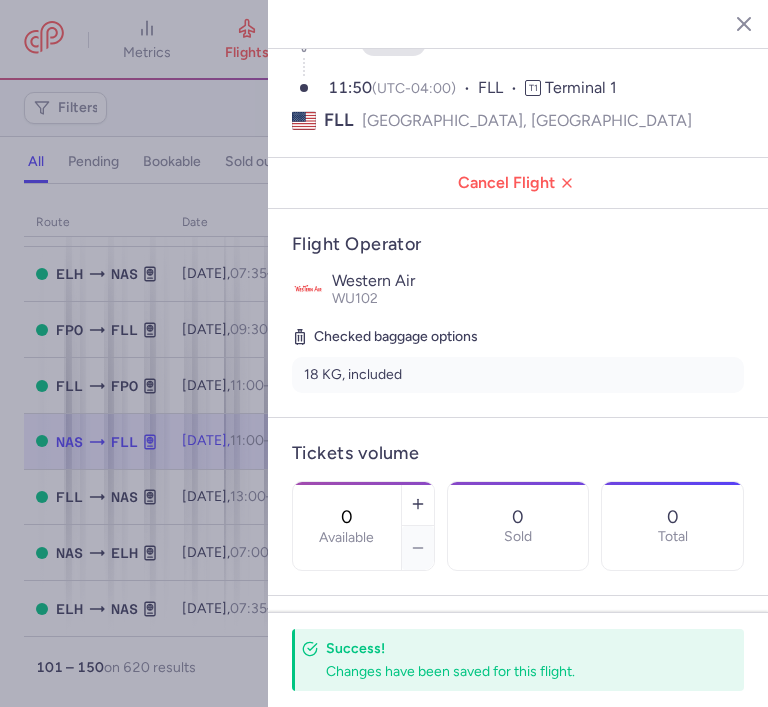 click 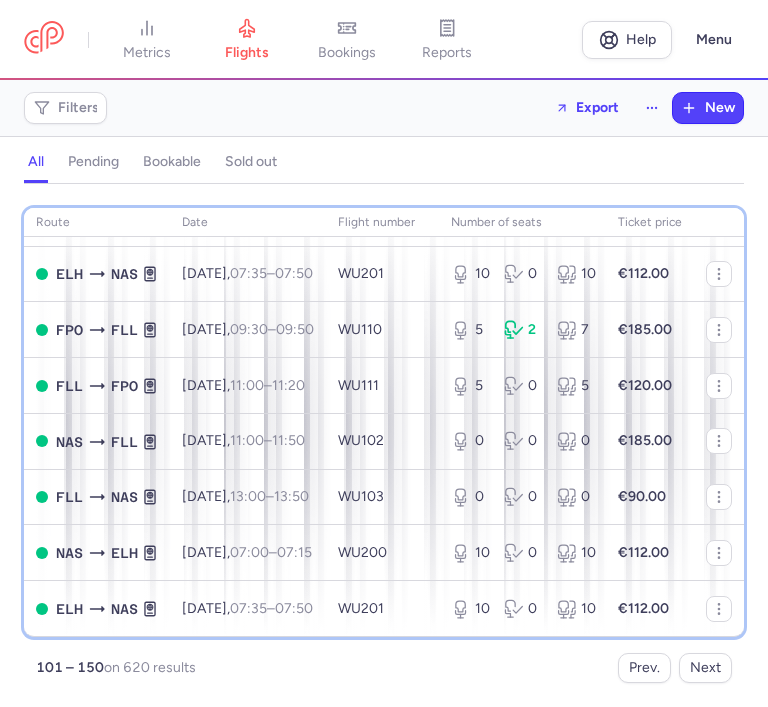 scroll, scrollTop: 2500, scrollLeft: 0, axis: vertical 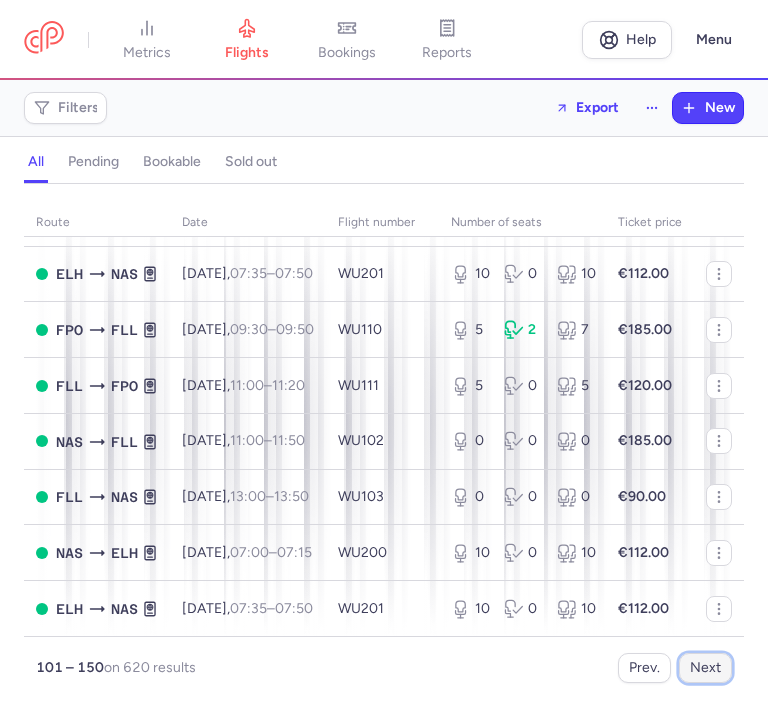 click on "Next" at bounding box center [705, 668] 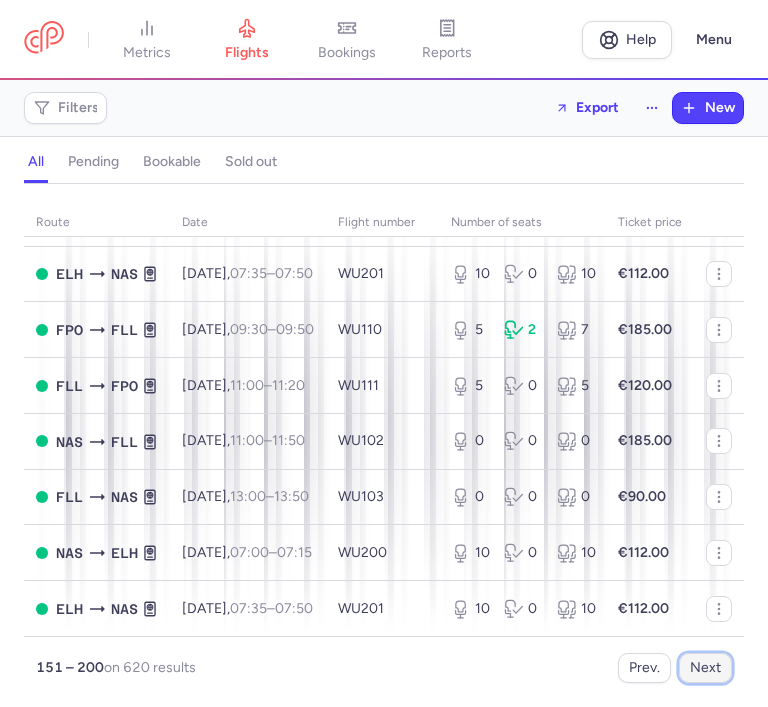 scroll, scrollTop: 0, scrollLeft: 0, axis: both 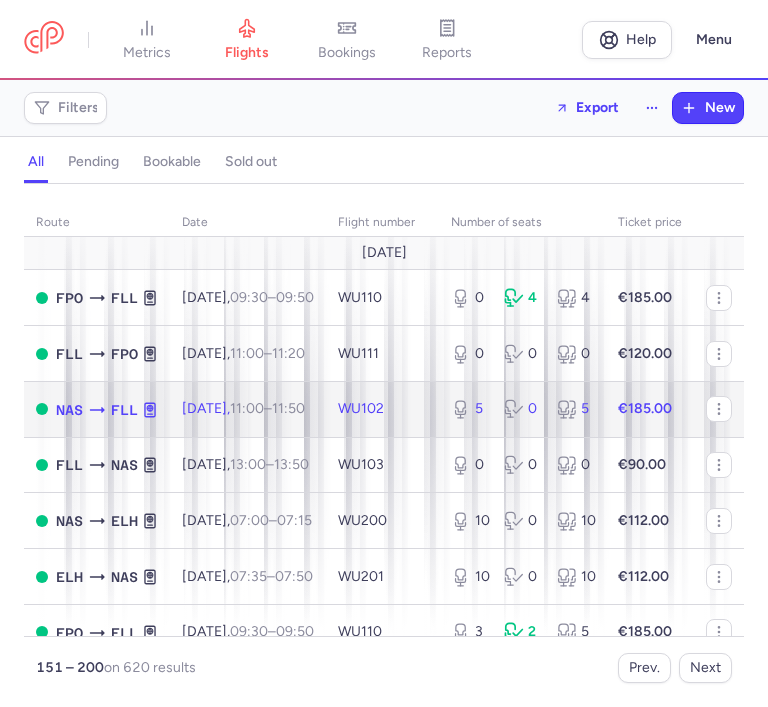 click on "5 0 5" 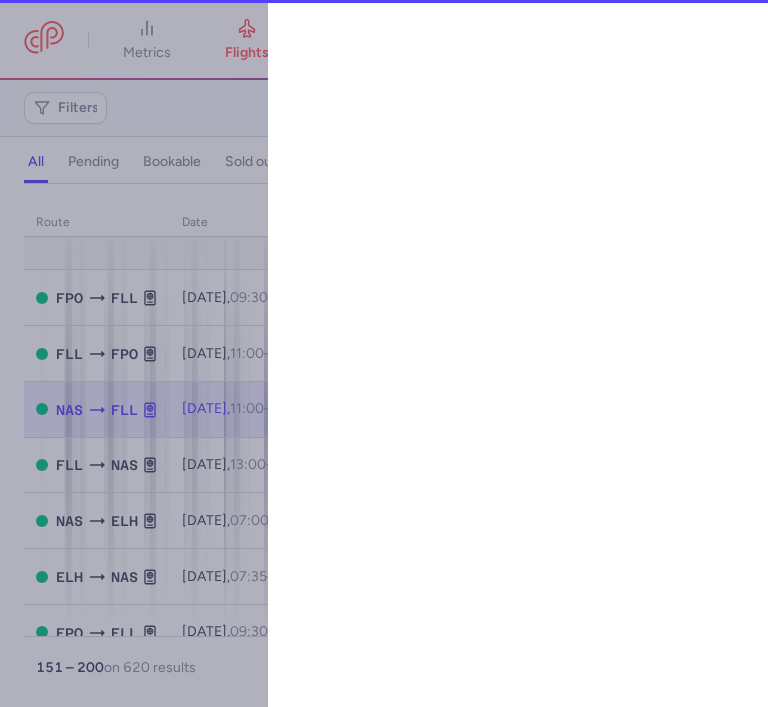 select on "hours" 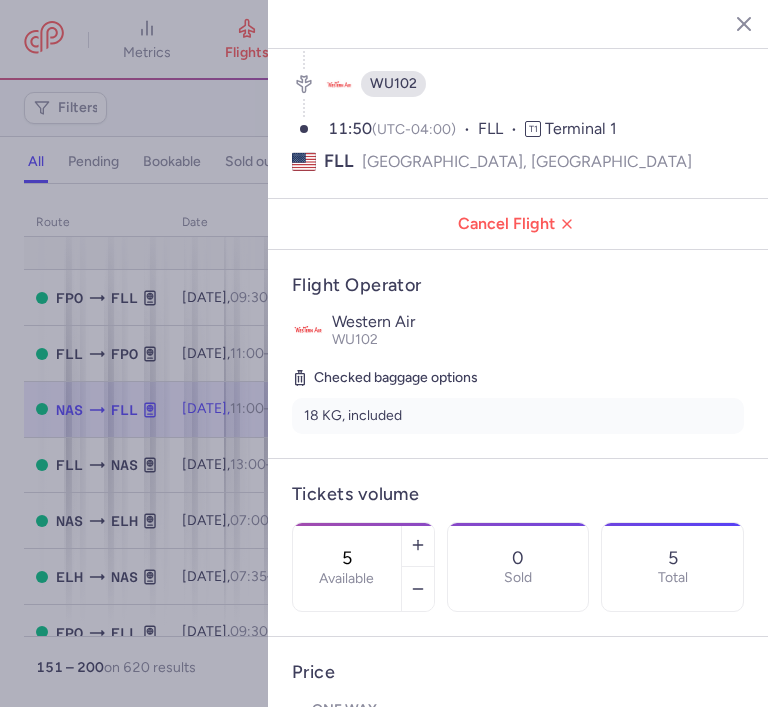 scroll, scrollTop: 200, scrollLeft: 0, axis: vertical 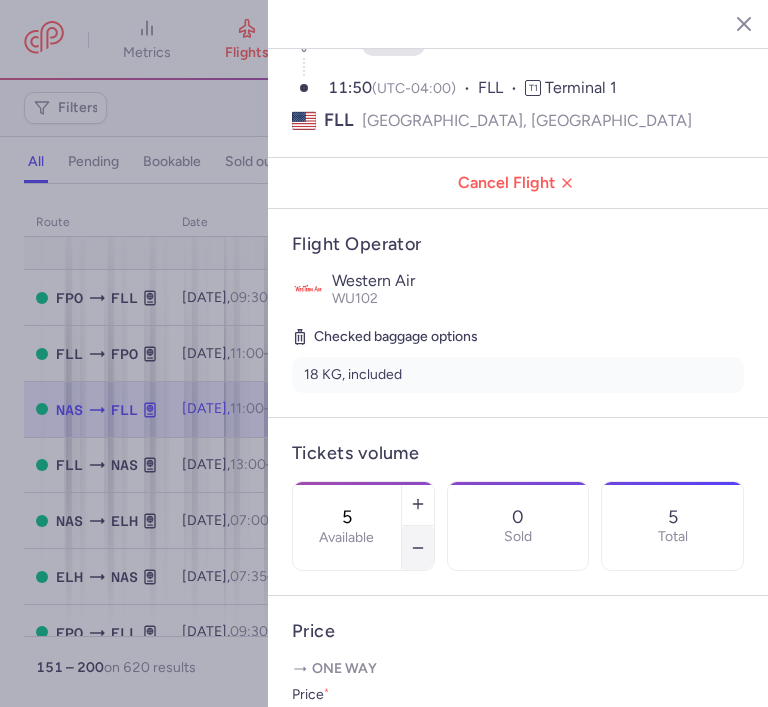 click 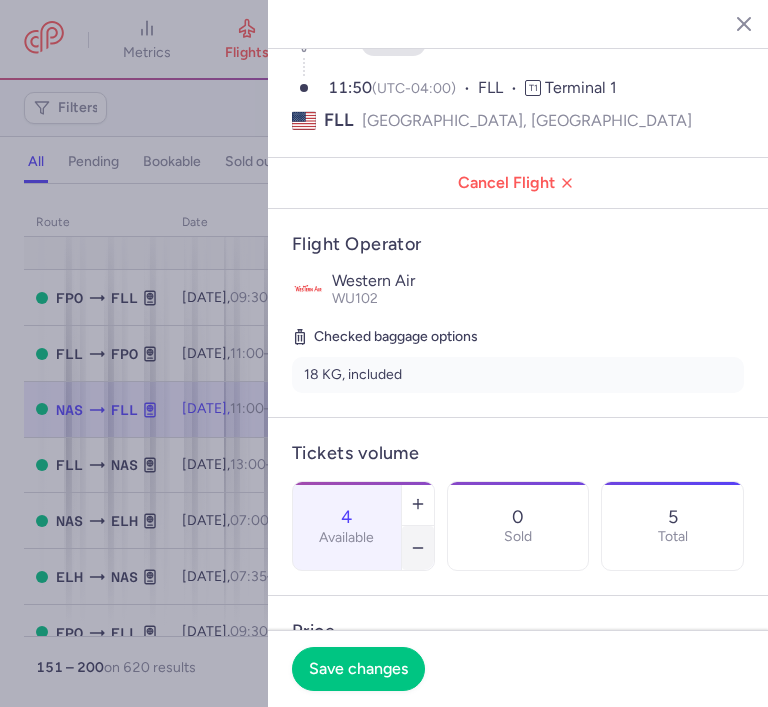 click 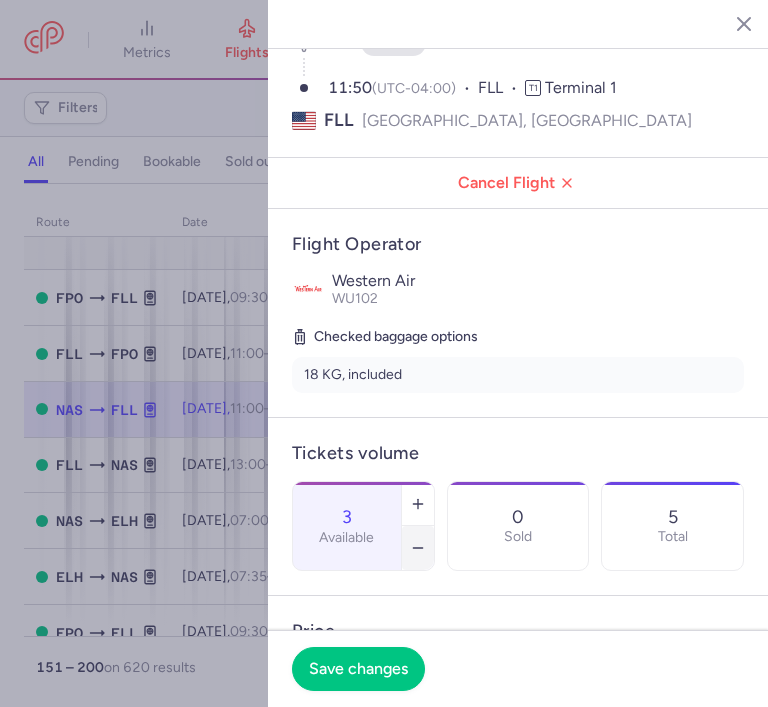 click 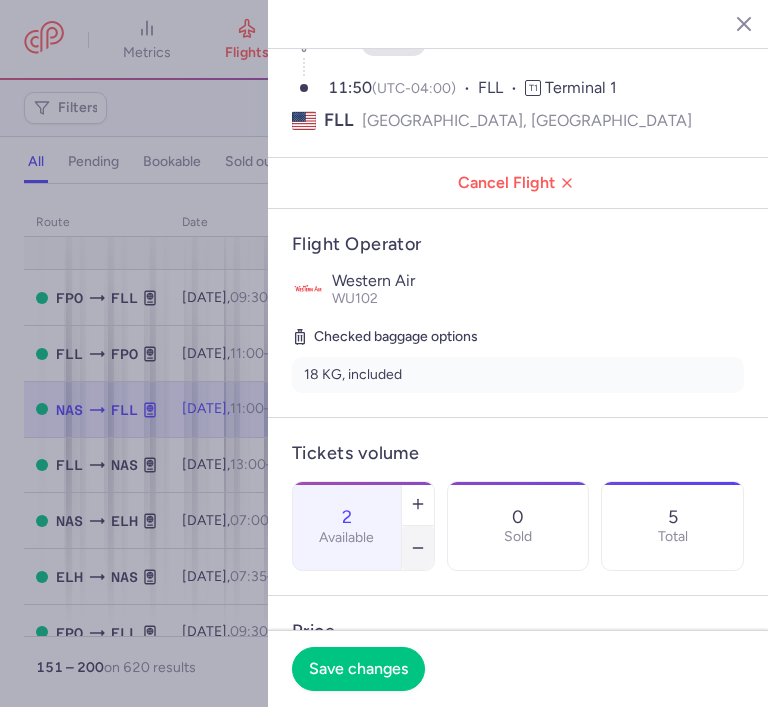 click 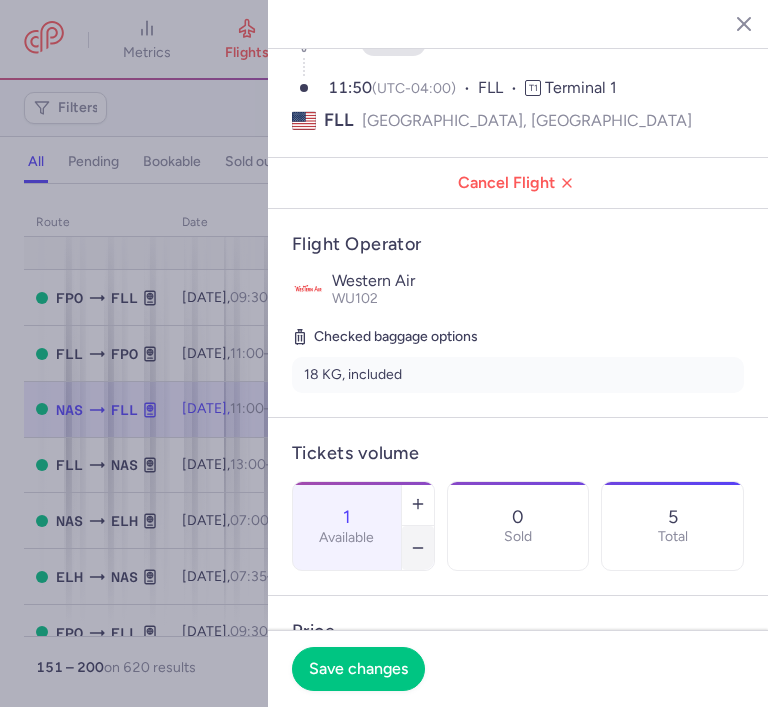 click 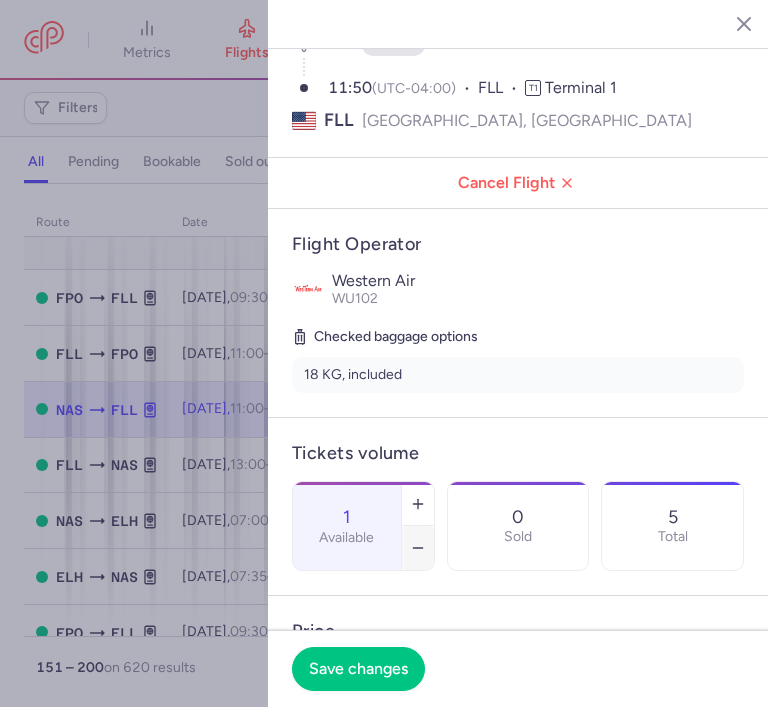 type on "0" 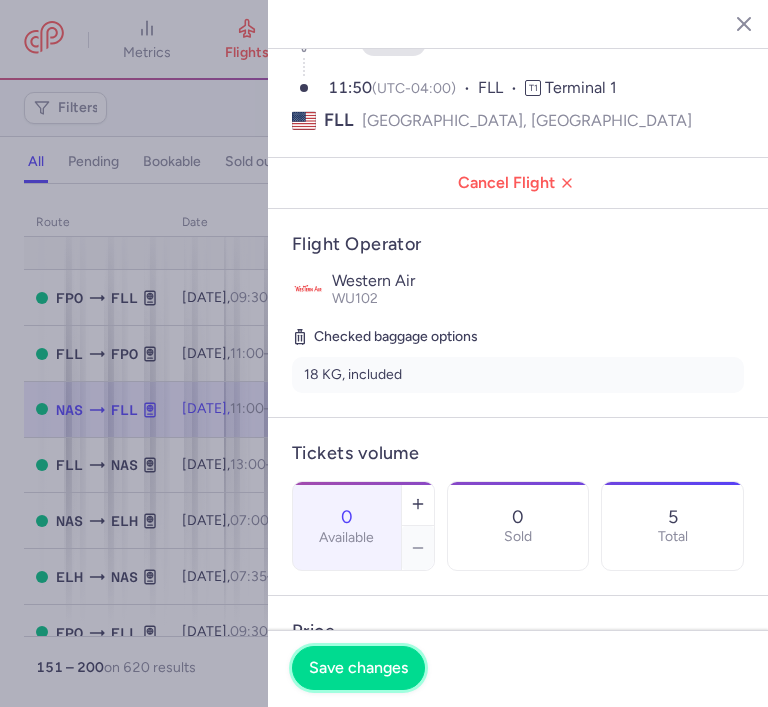 click on "Save changes" at bounding box center [358, 668] 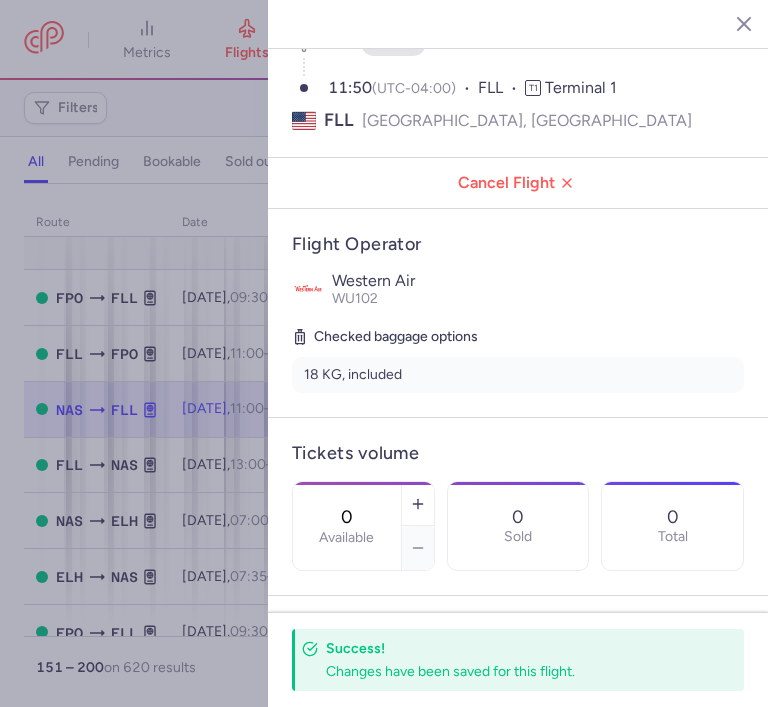 click 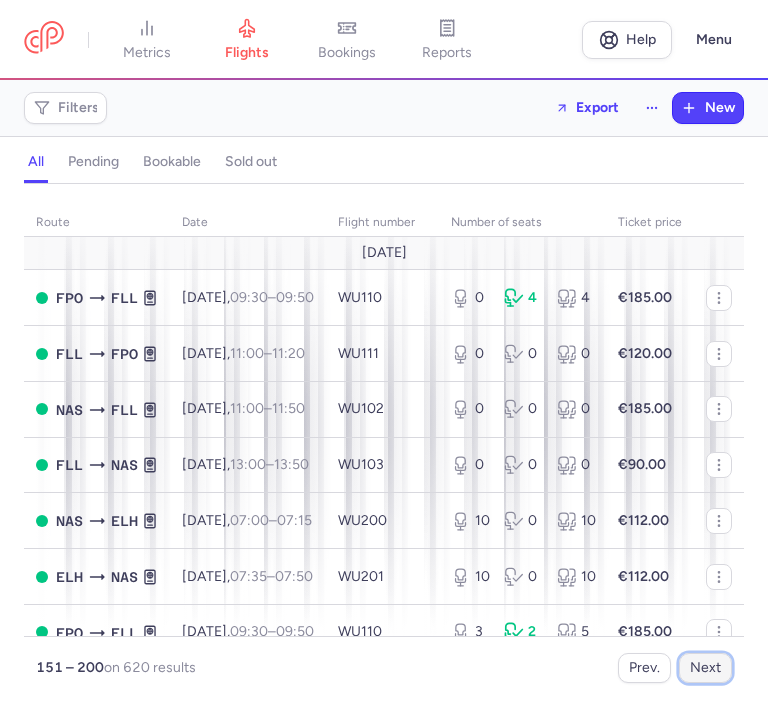 click on "Next" at bounding box center [705, 668] 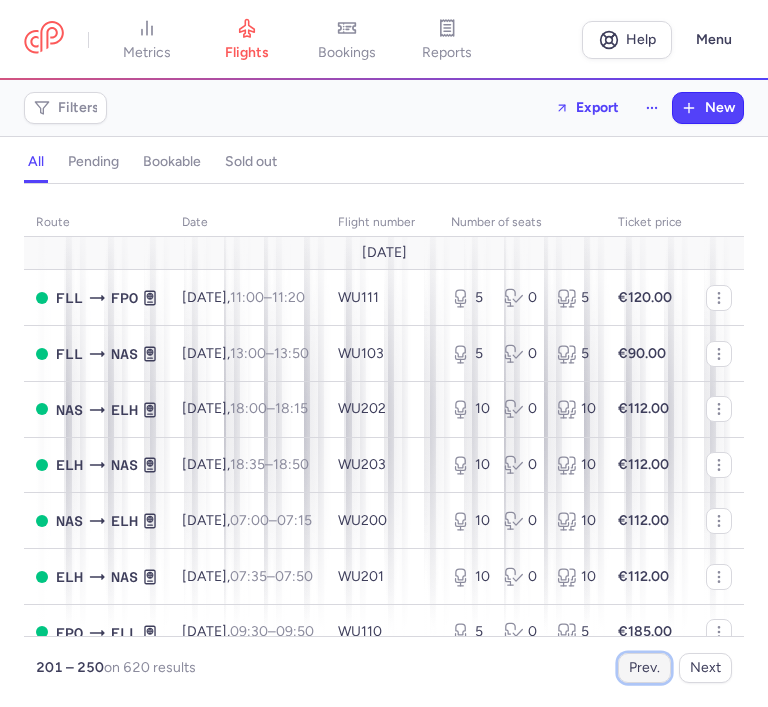 click on "Prev." at bounding box center (644, 668) 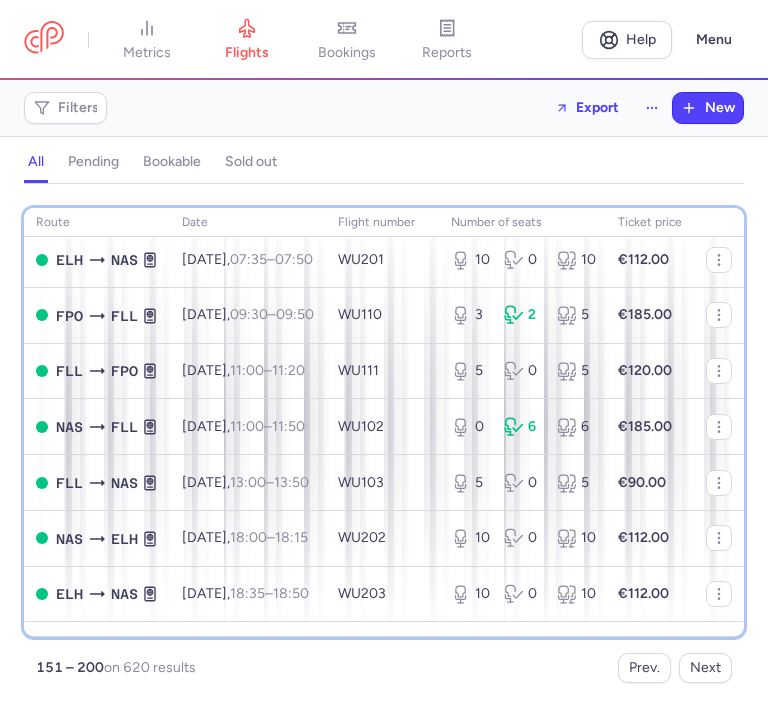 scroll, scrollTop: 320, scrollLeft: 0, axis: vertical 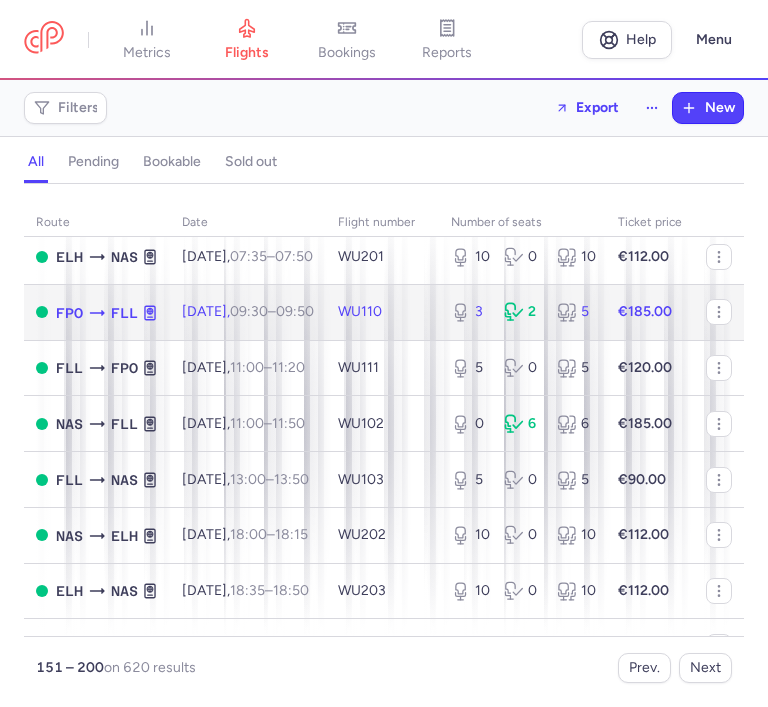 click on "3 2 5" 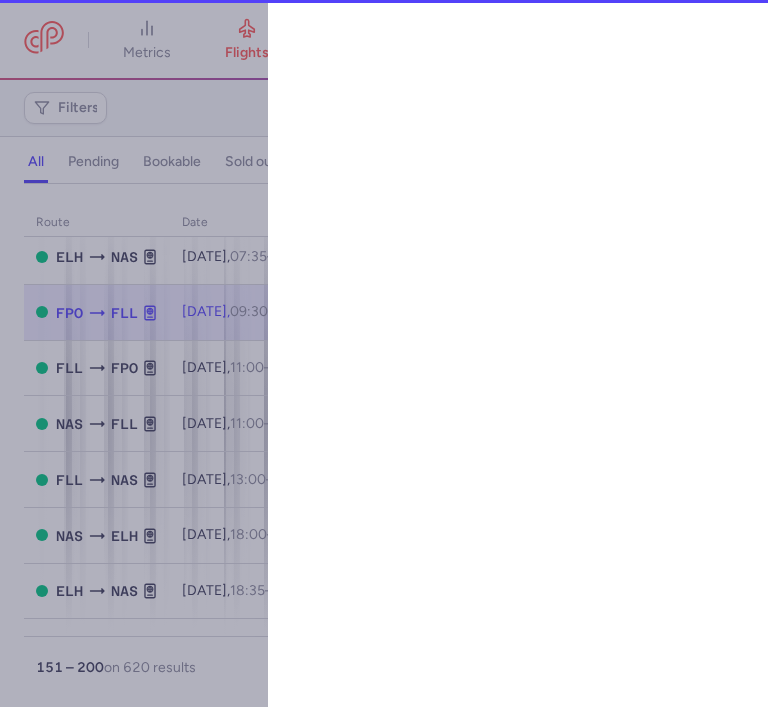 select on "hours" 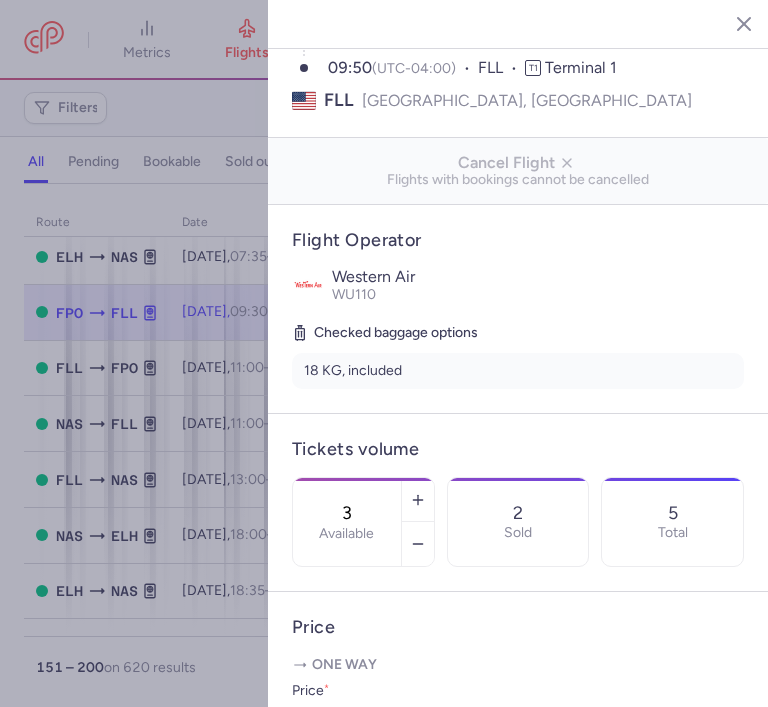 scroll, scrollTop: 240, scrollLeft: 0, axis: vertical 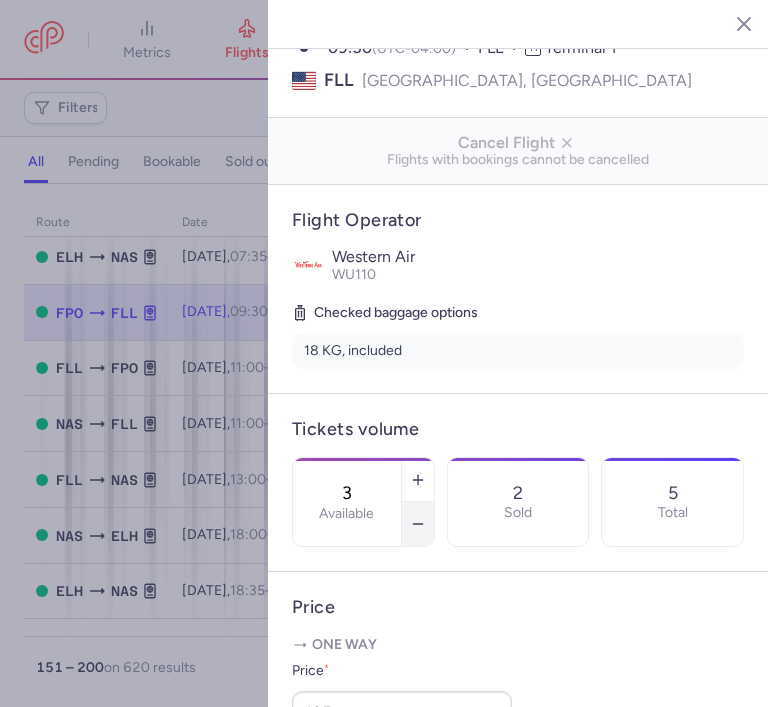 click 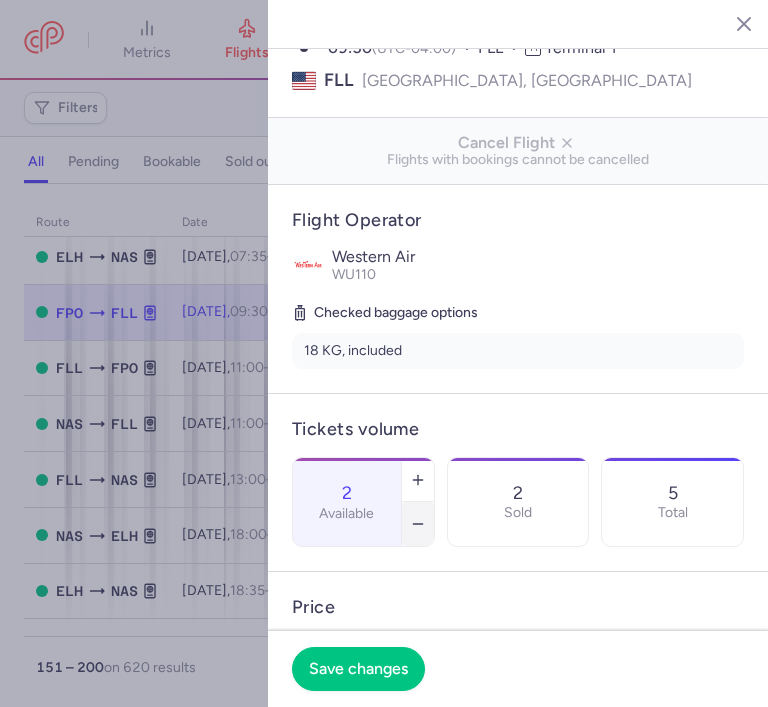 click 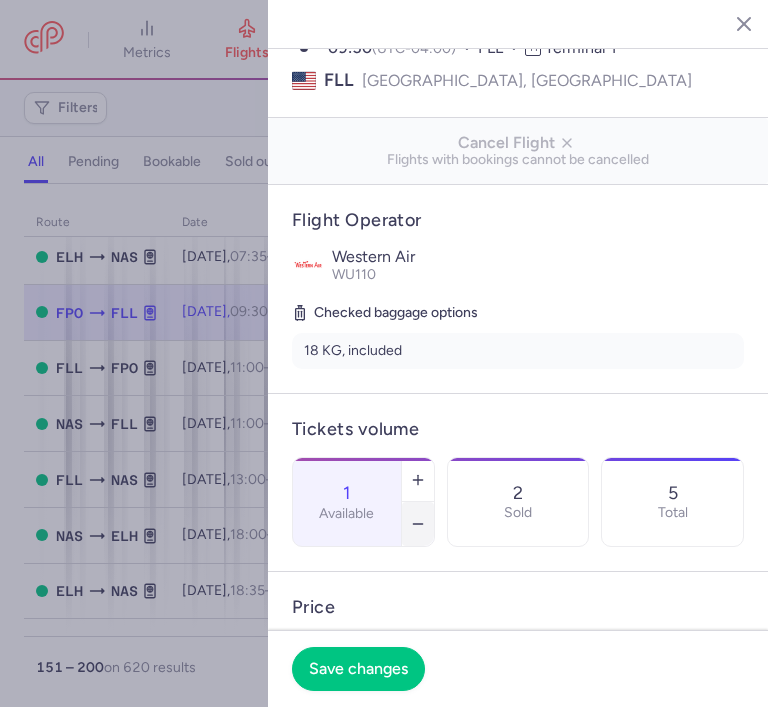 click 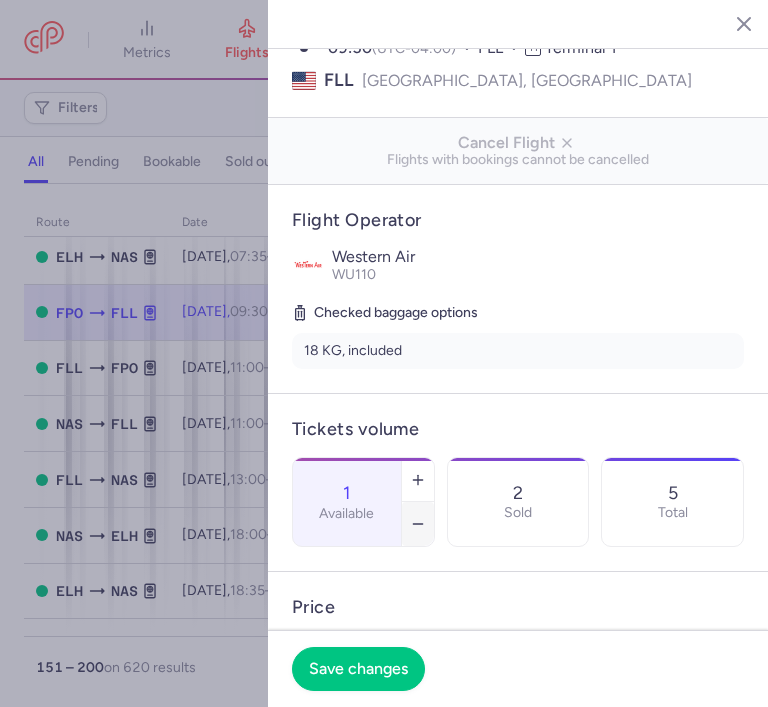 type on "0" 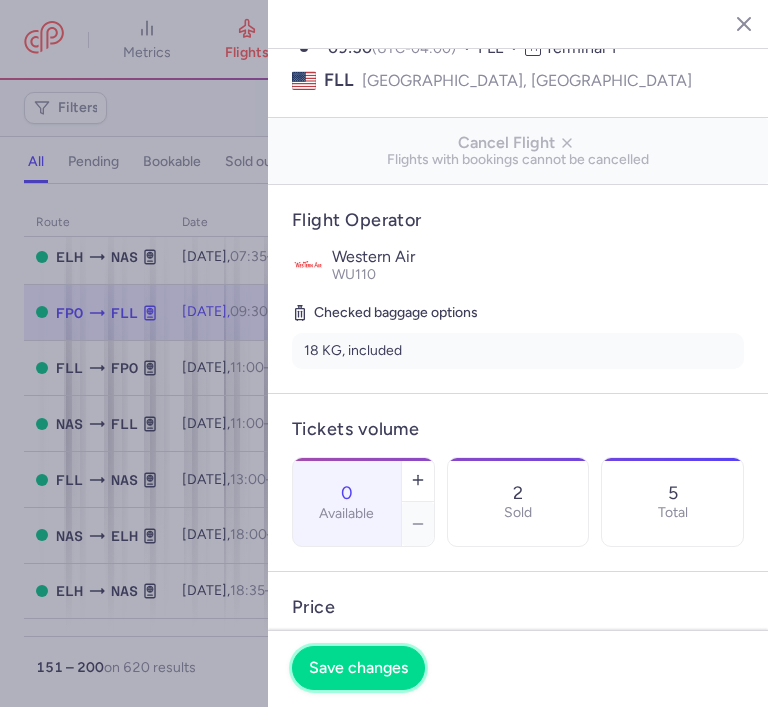 click on "Save changes" at bounding box center (358, 668) 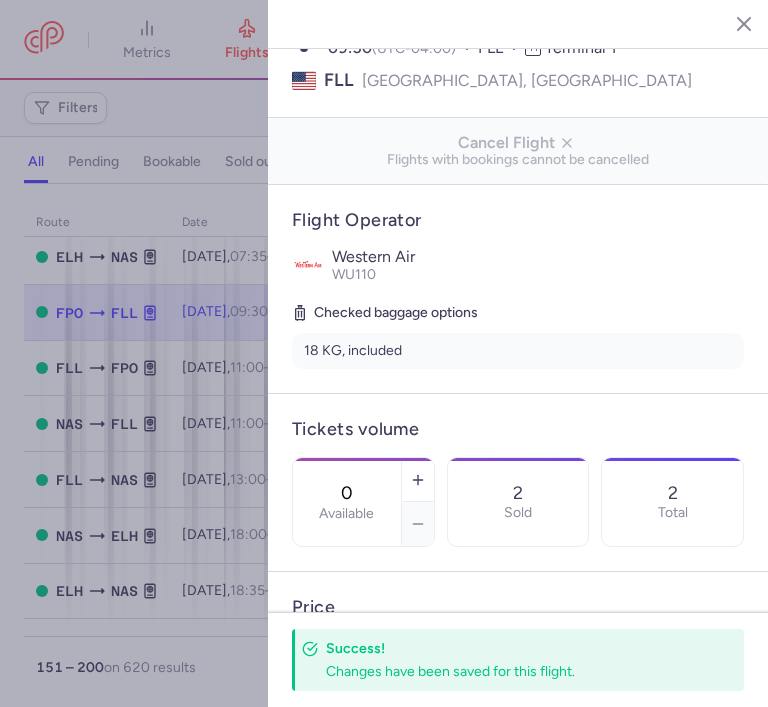 click 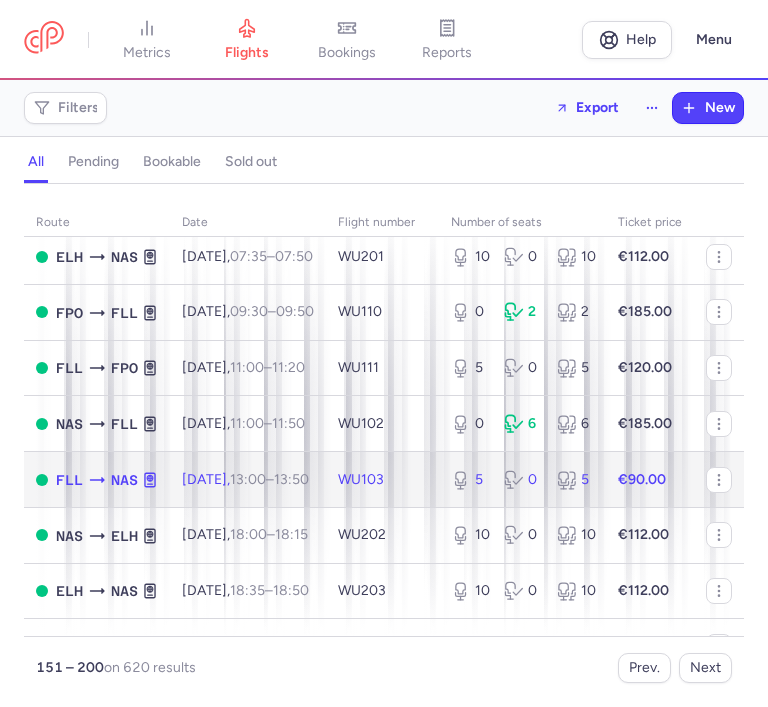 click on "5 0 5" 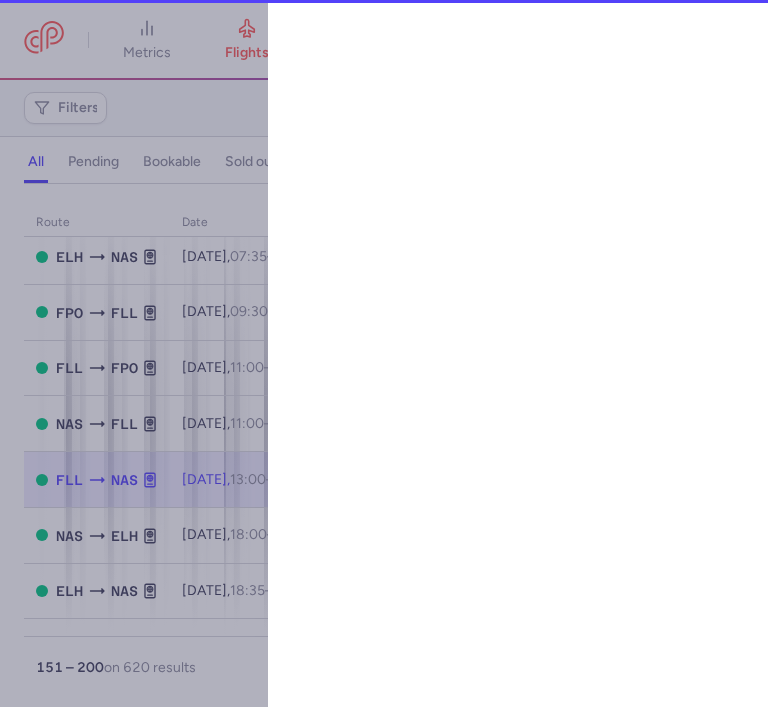 select on "hours" 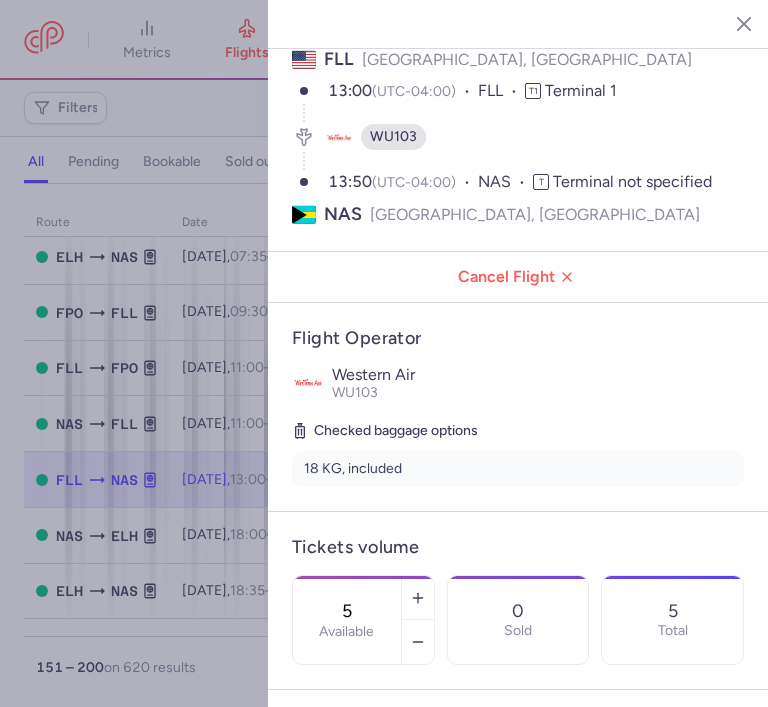 scroll, scrollTop: 160, scrollLeft: 0, axis: vertical 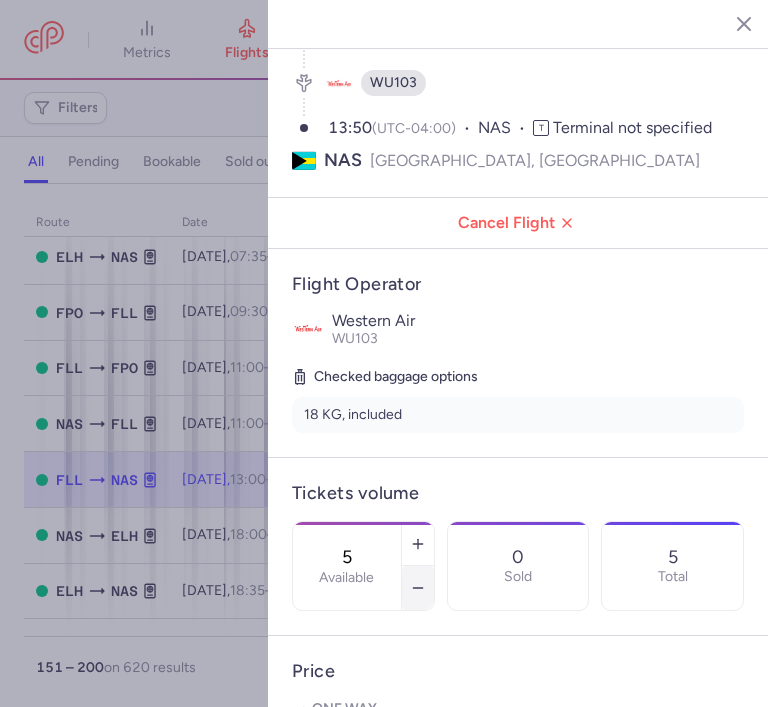 click 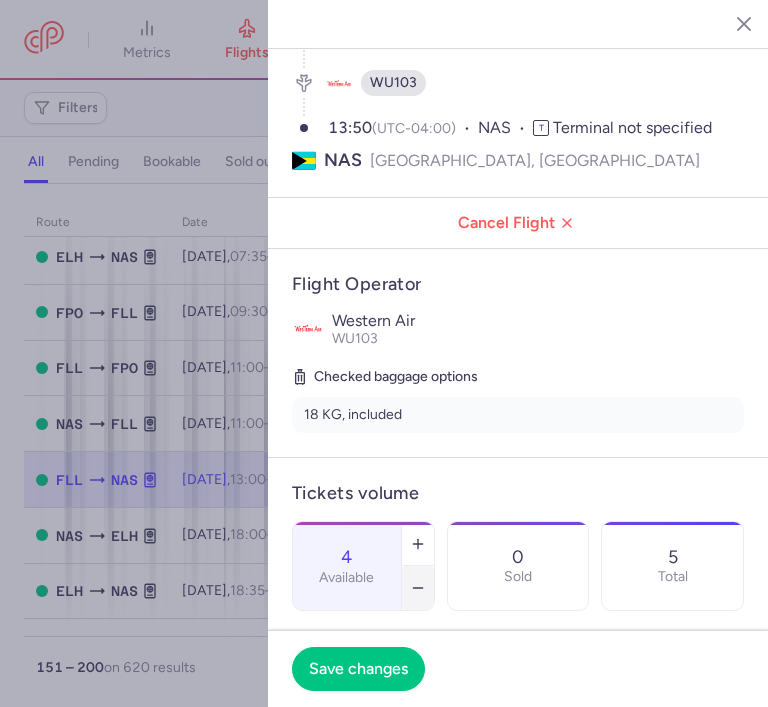 click 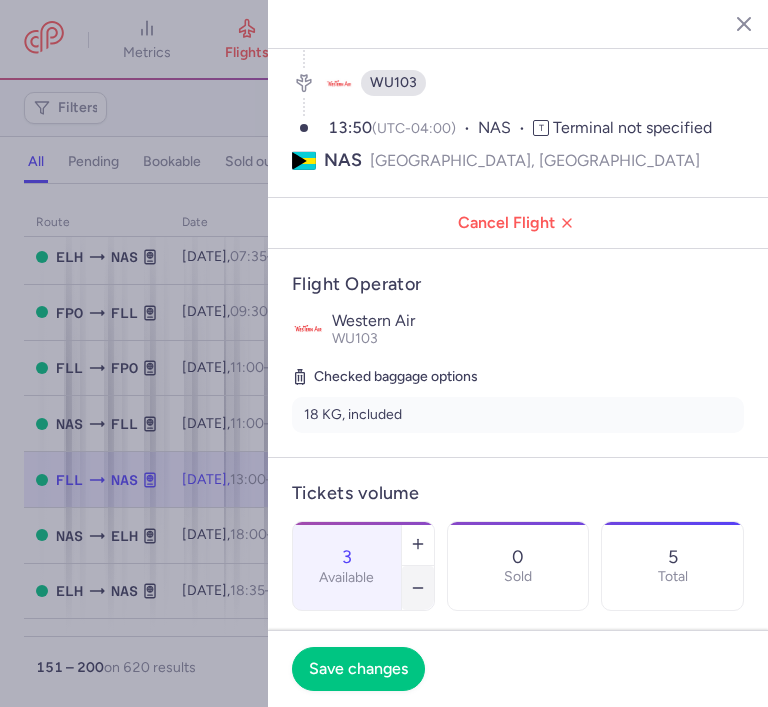 click 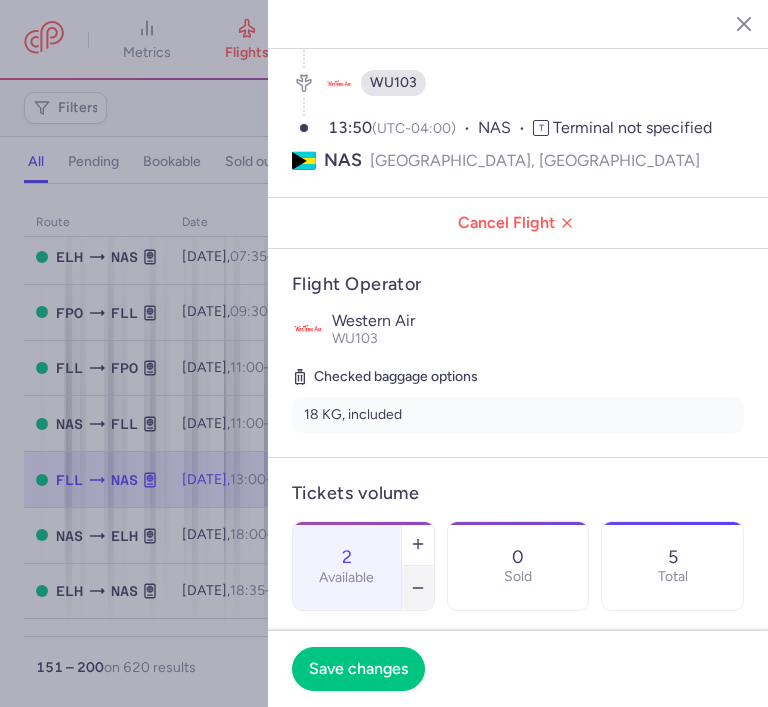 click 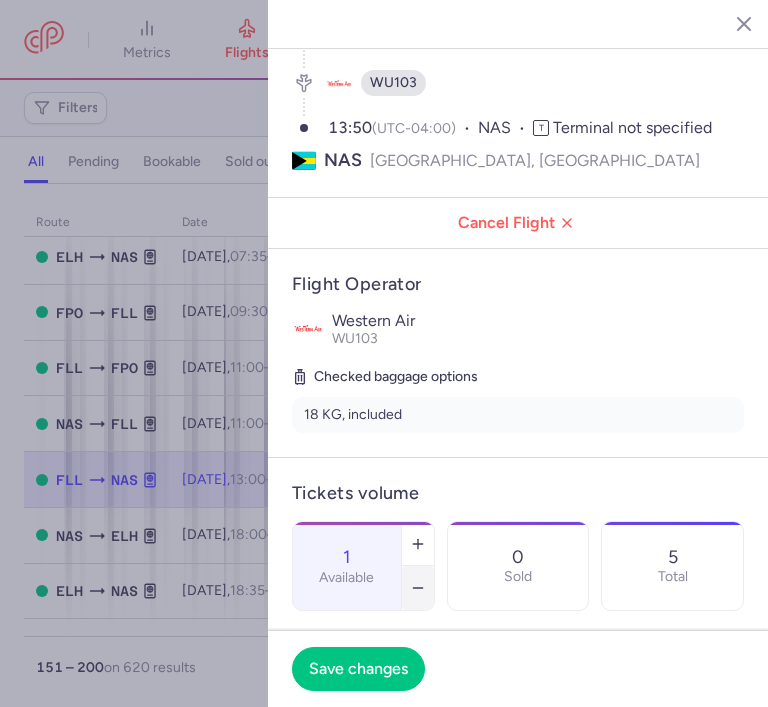 click 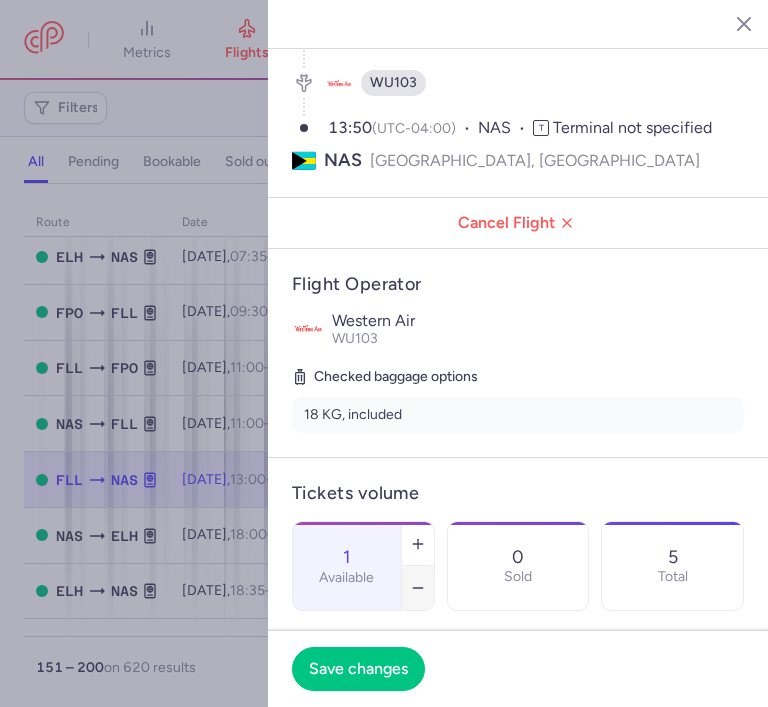 type on "0" 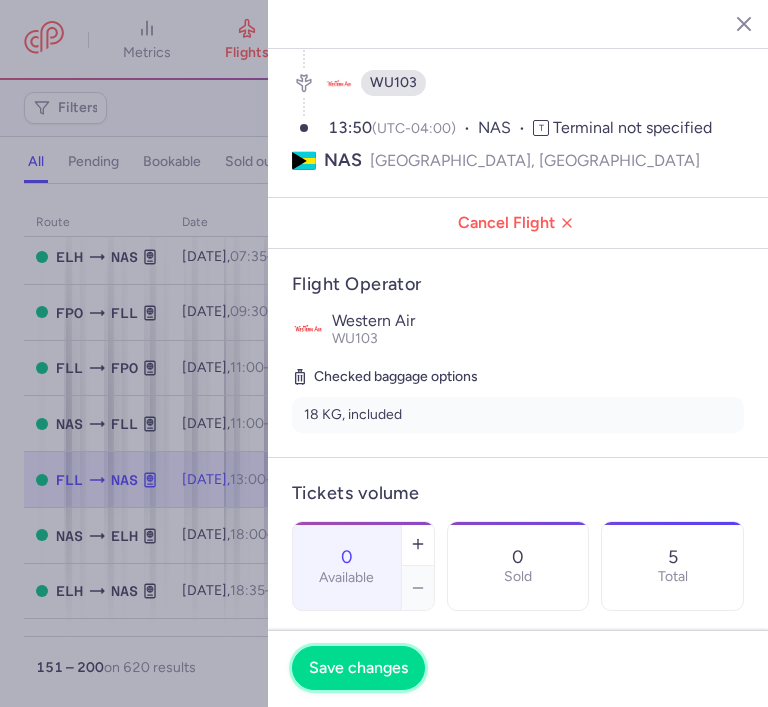click on "Save changes" at bounding box center [358, 668] 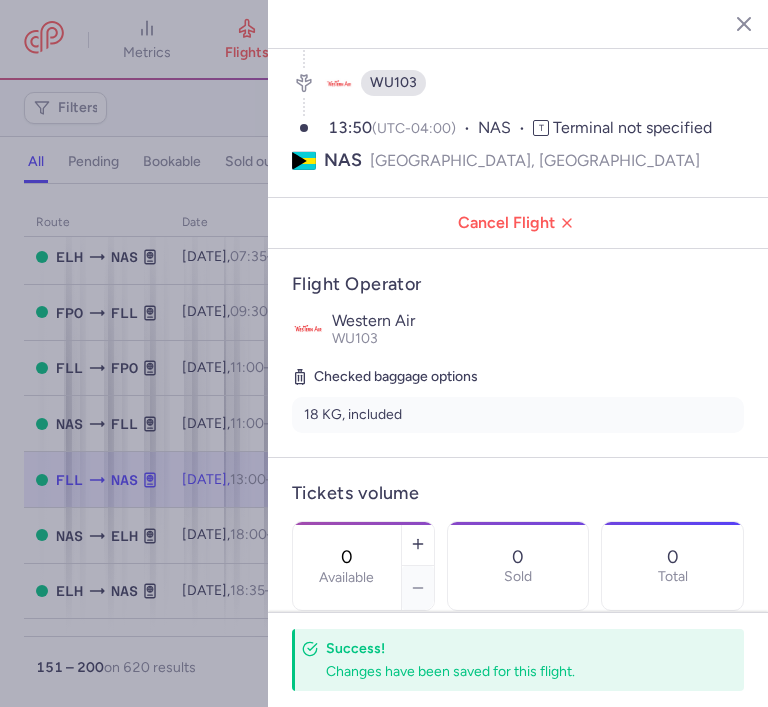 click at bounding box center [729, 23] 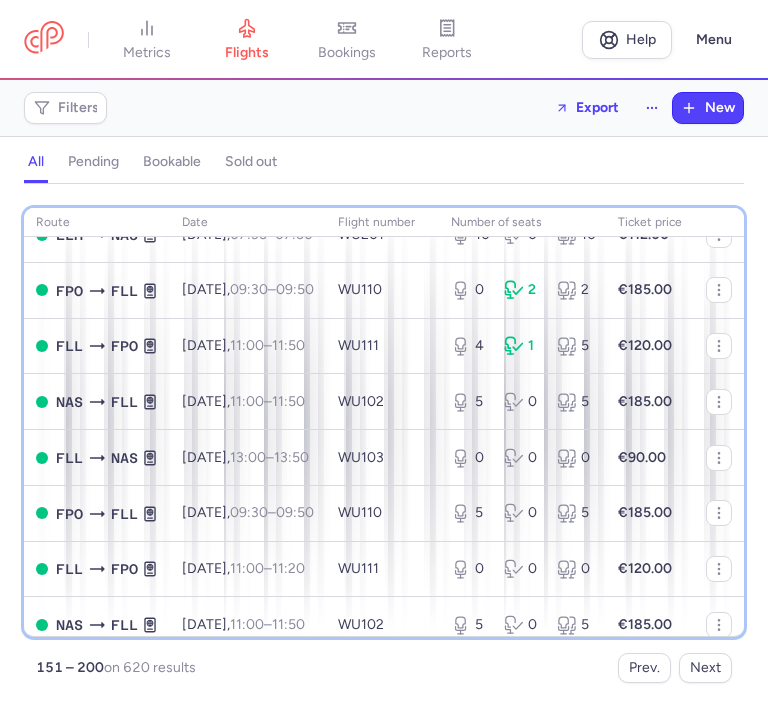 scroll, scrollTop: 800, scrollLeft: 0, axis: vertical 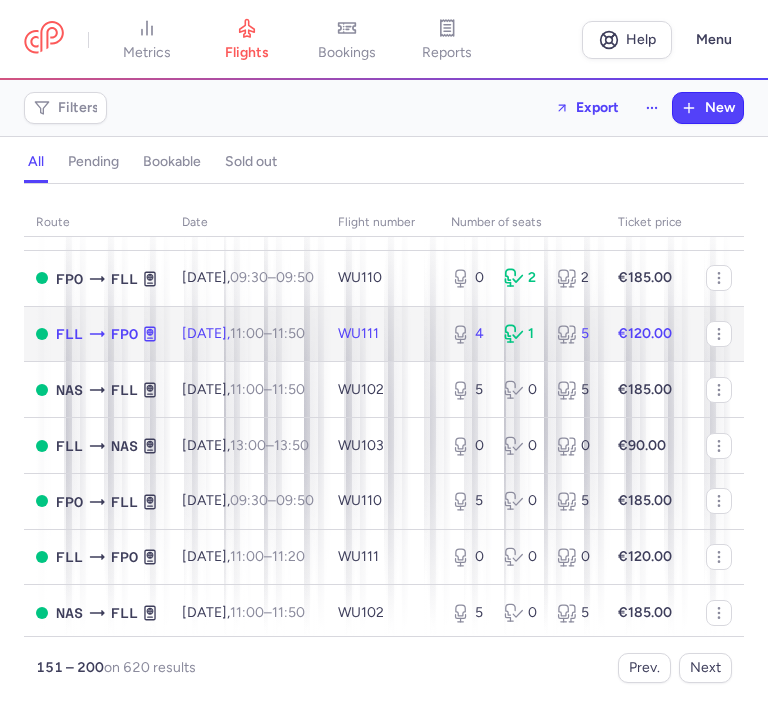 click on "4 1 5" 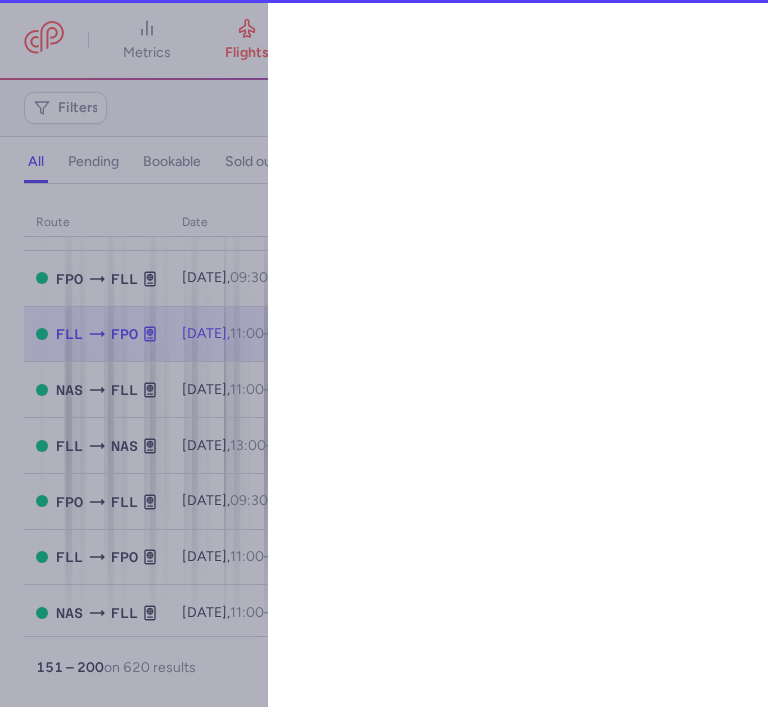 select on "hours" 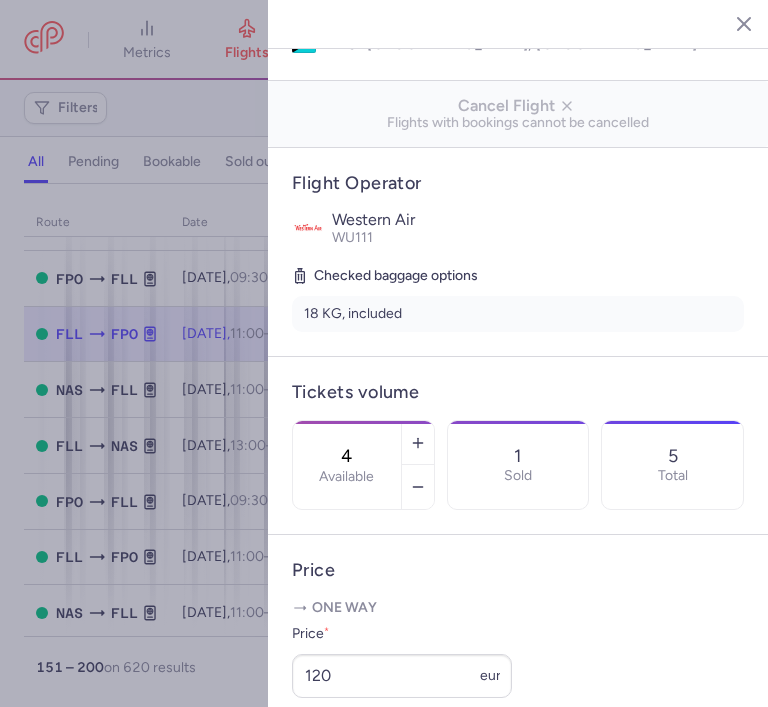 scroll, scrollTop: 320, scrollLeft: 0, axis: vertical 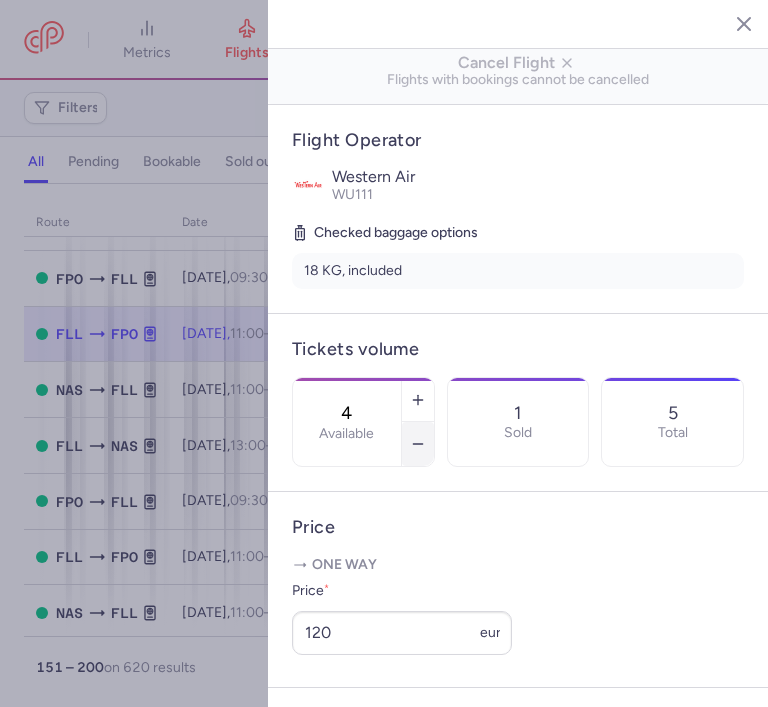 click at bounding box center [418, 444] 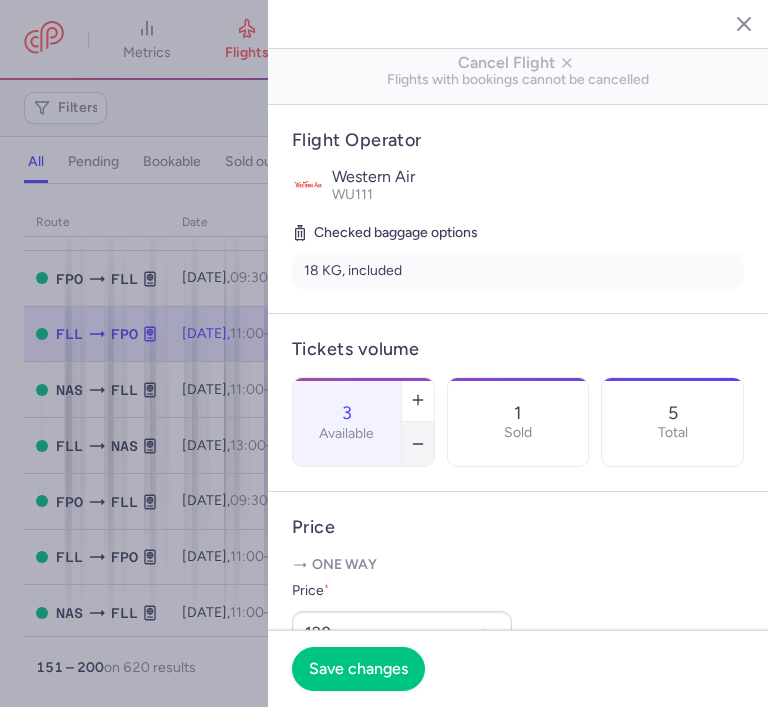 click at bounding box center (418, 444) 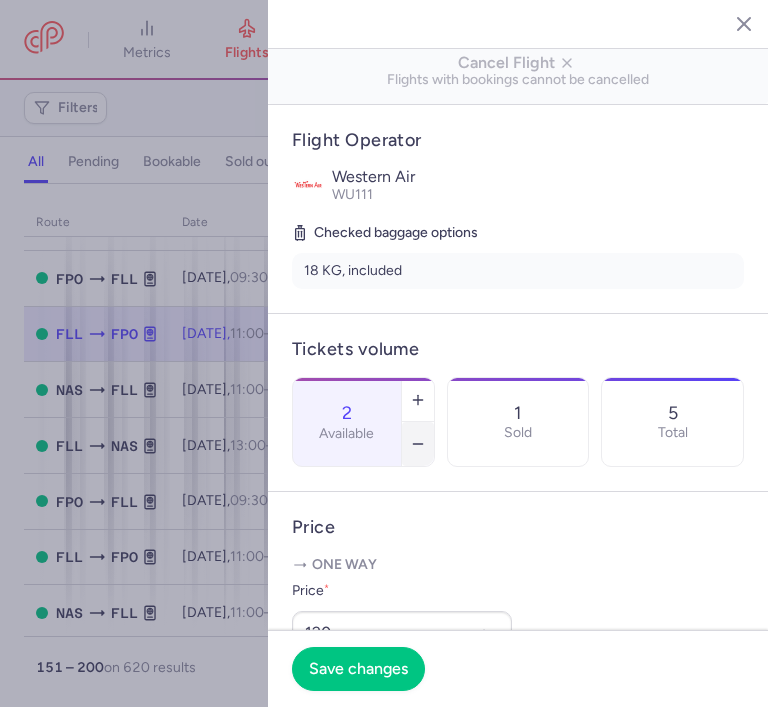 click at bounding box center (418, 444) 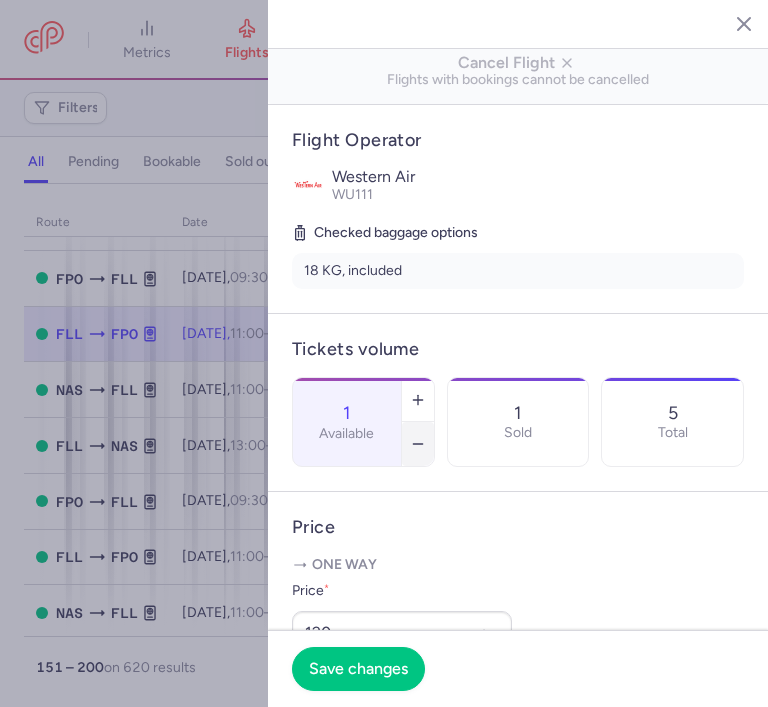 click at bounding box center [418, 444] 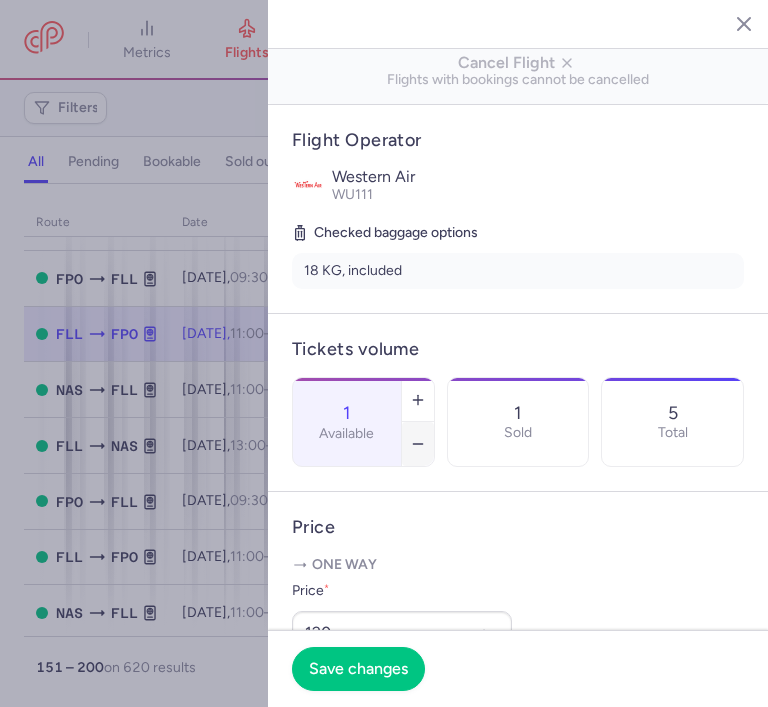 type on "0" 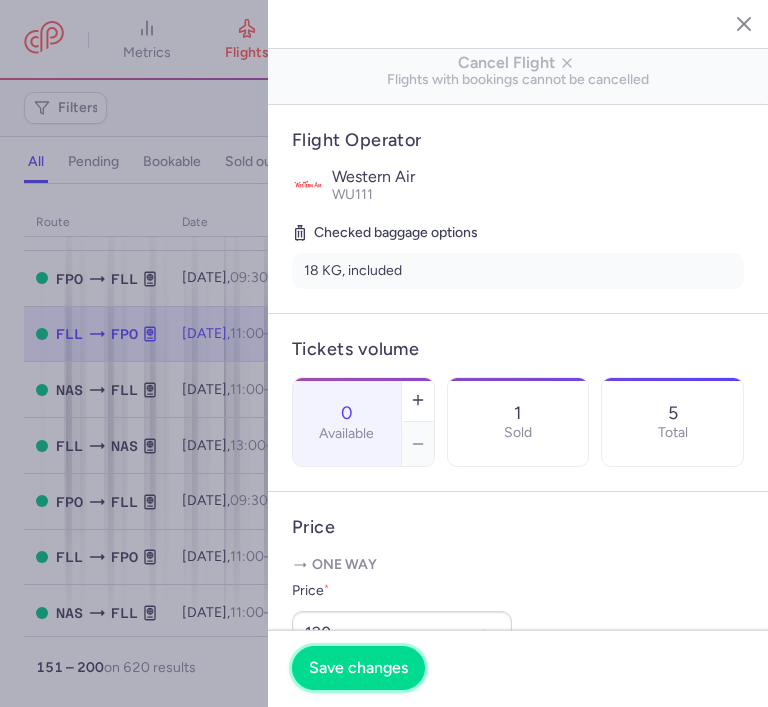 click on "Save changes" at bounding box center [358, 668] 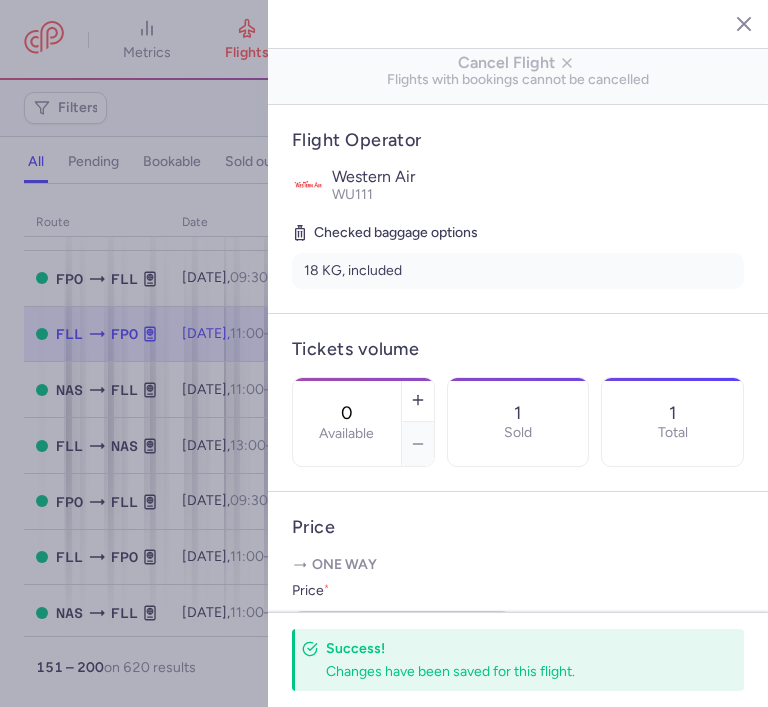 click 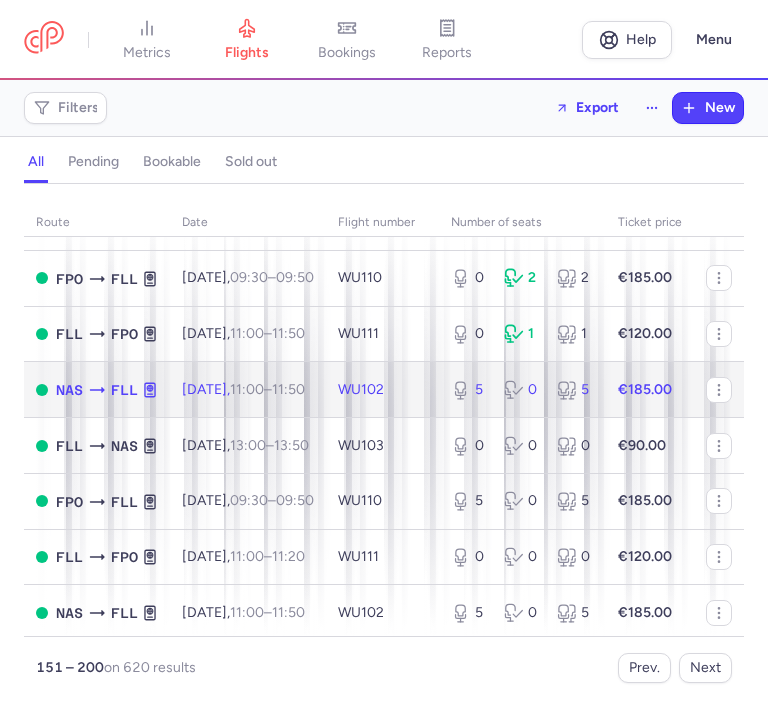 click on "5 0 5" 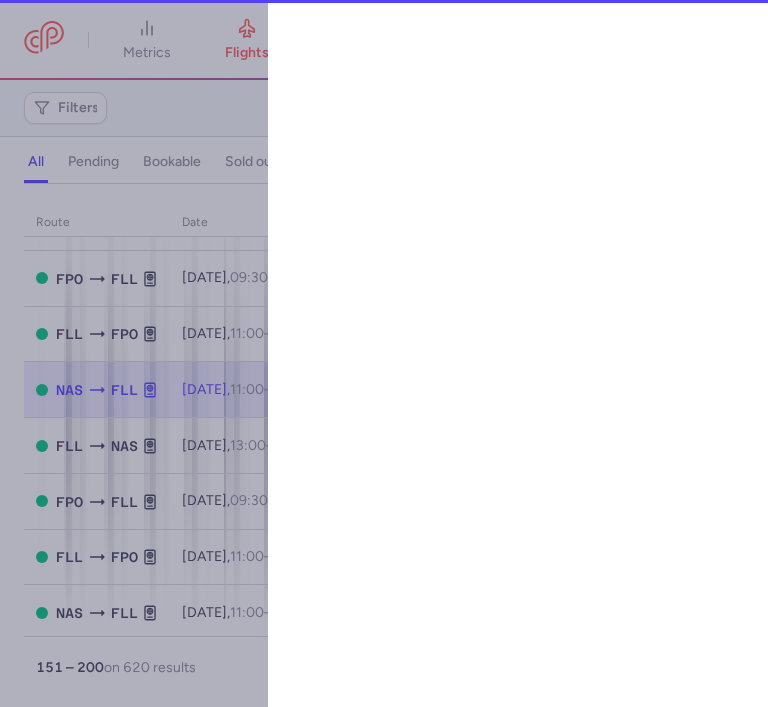 select on "hours" 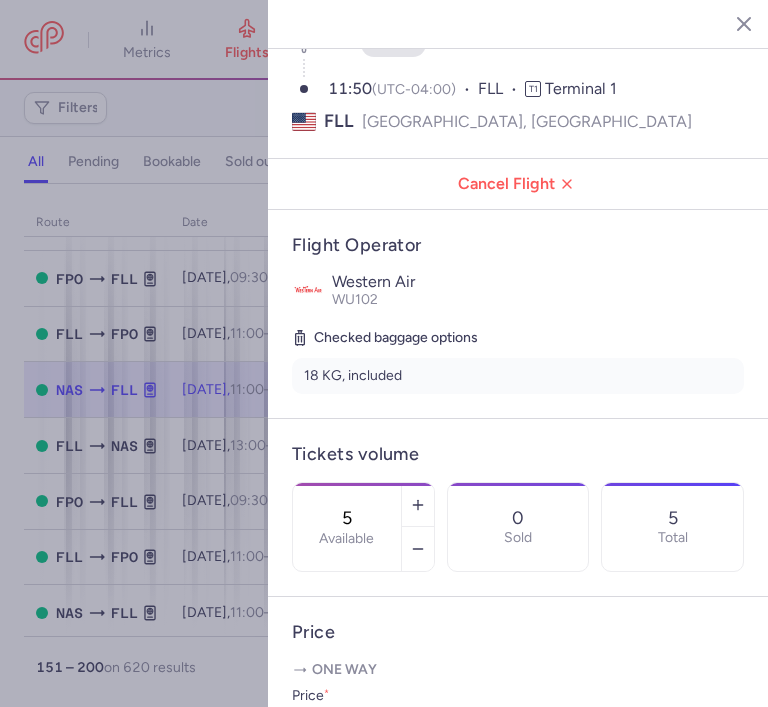 scroll, scrollTop: 200, scrollLeft: 0, axis: vertical 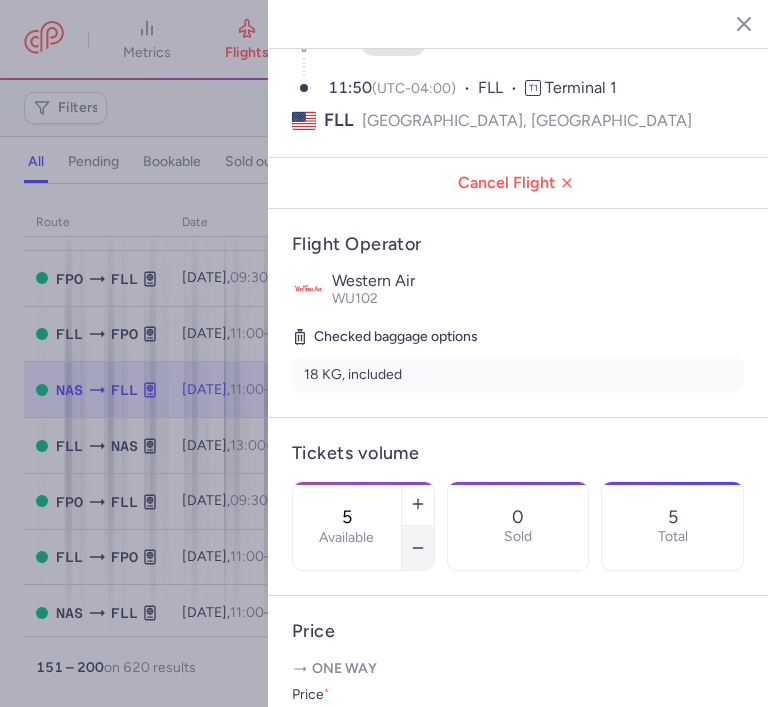 click 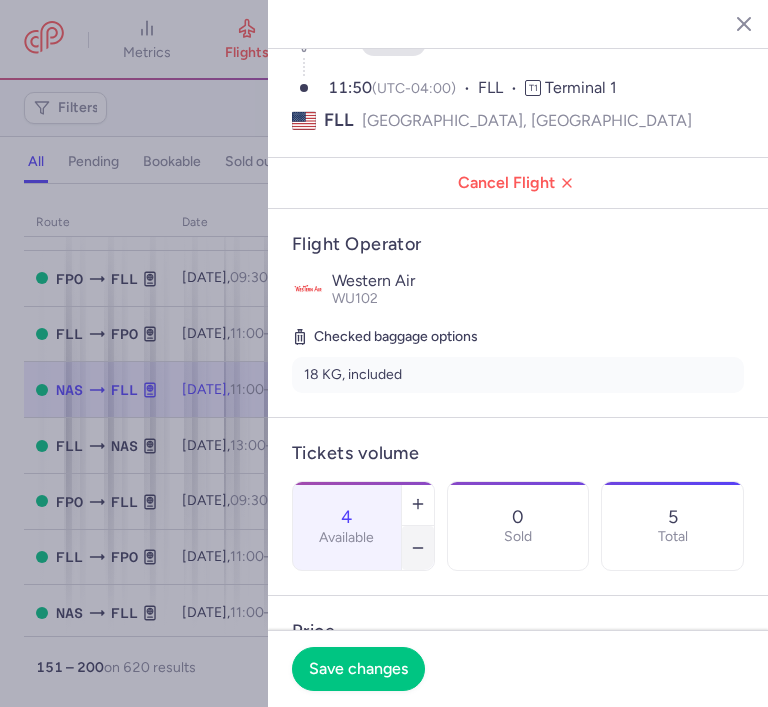 click 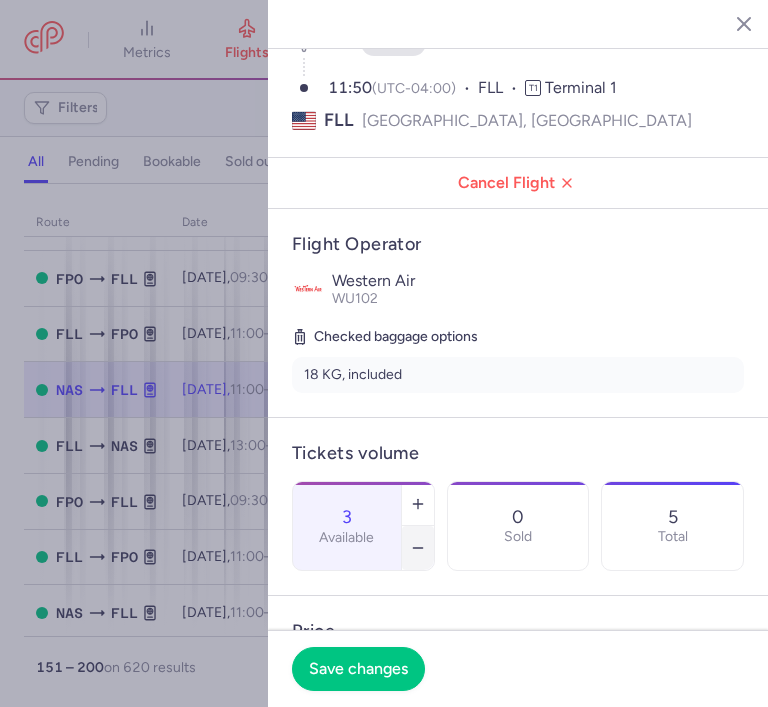 click 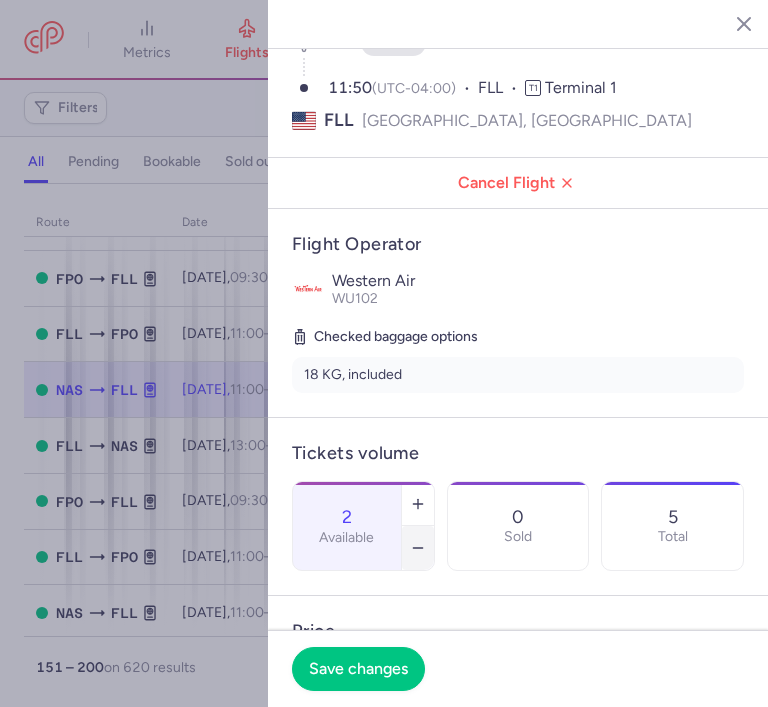 click 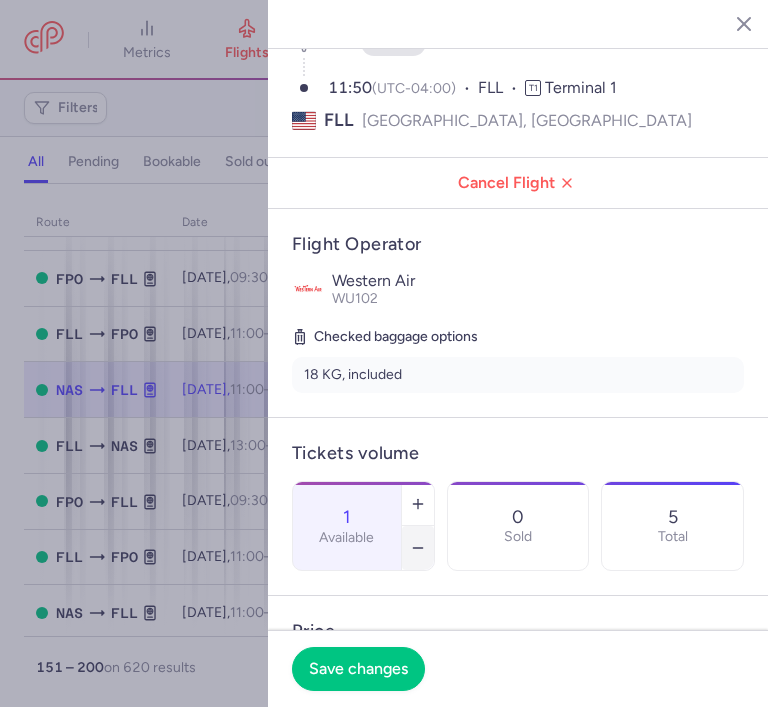 click 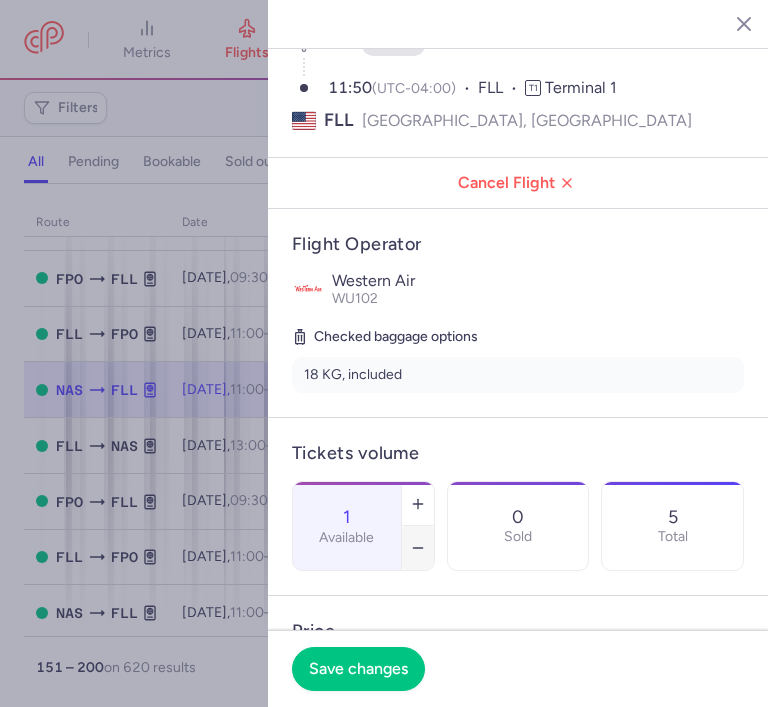 type on "0" 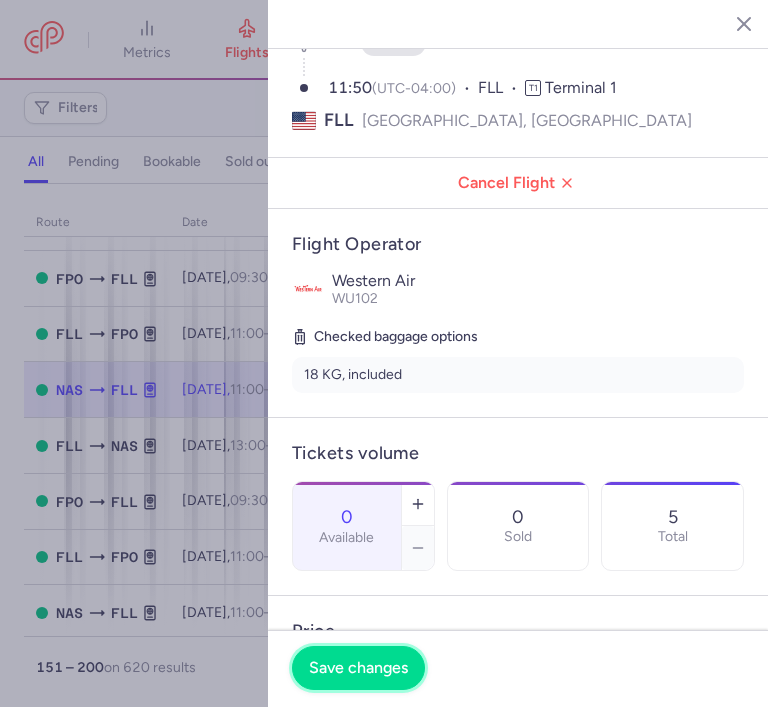 click on "Save changes" at bounding box center (358, 668) 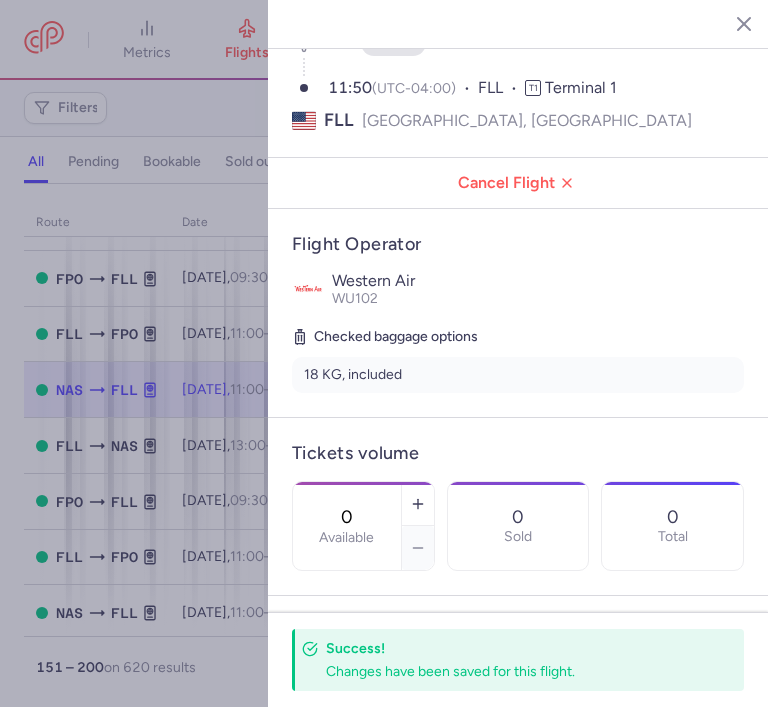 click 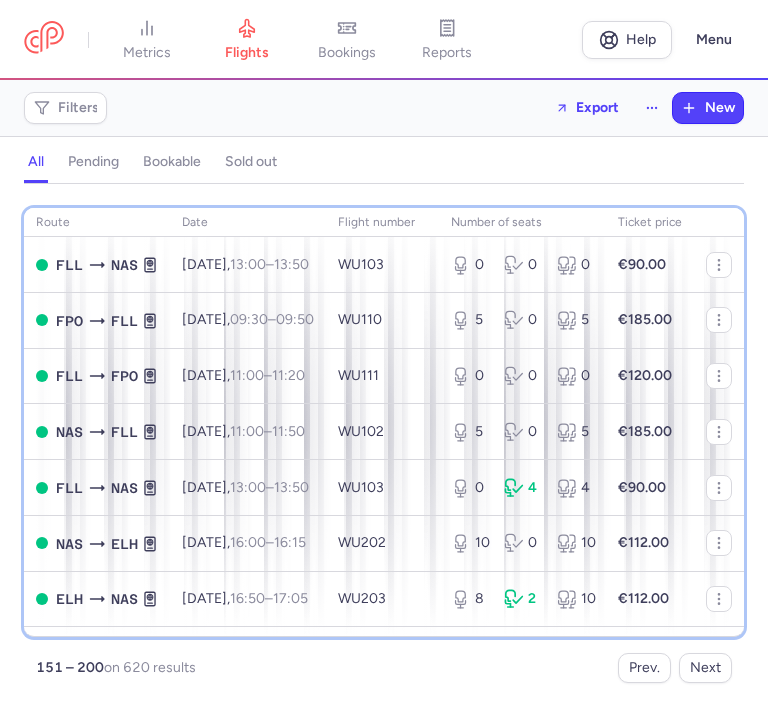 scroll, scrollTop: 1000, scrollLeft: 0, axis: vertical 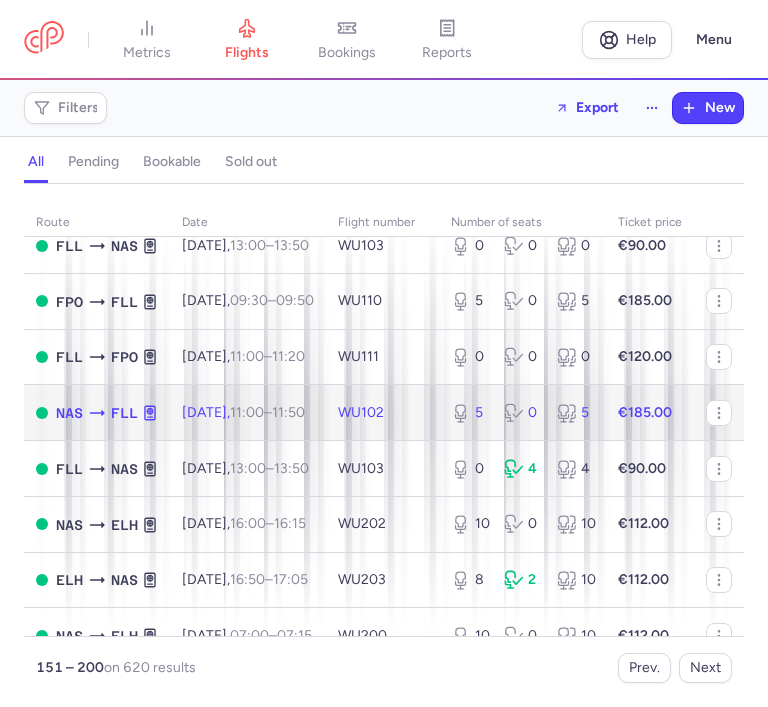 click on "5 0 5" 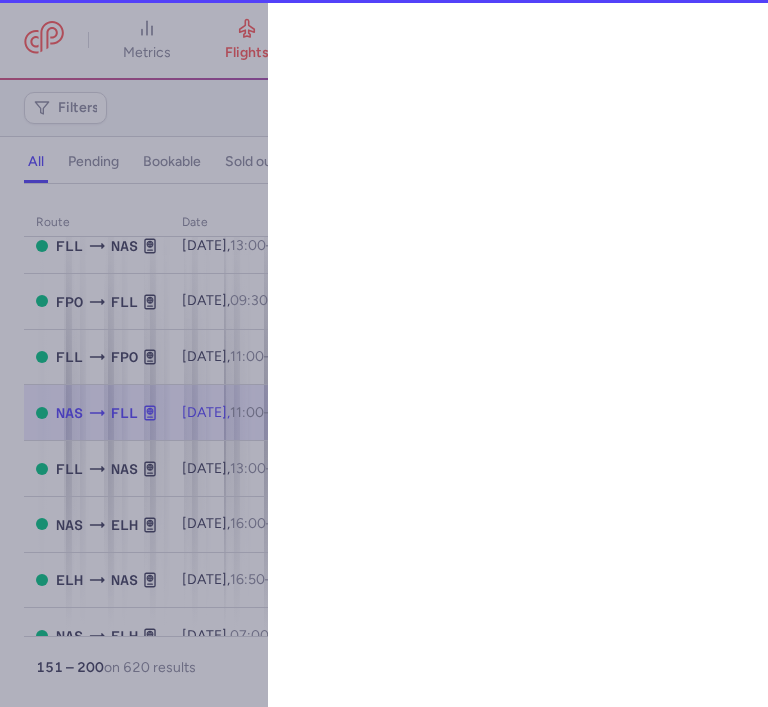 select on "hours" 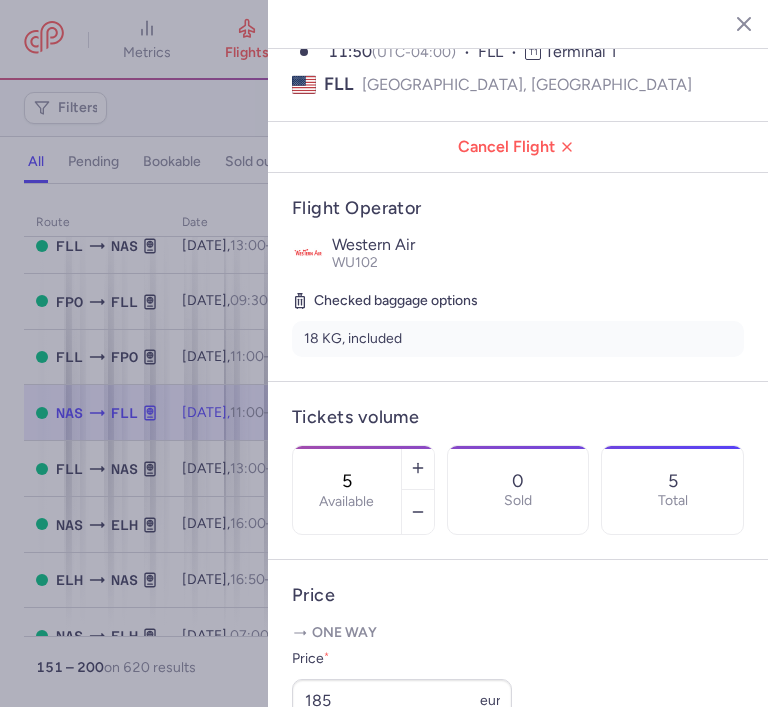 scroll, scrollTop: 240, scrollLeft: 0, axis: vertical 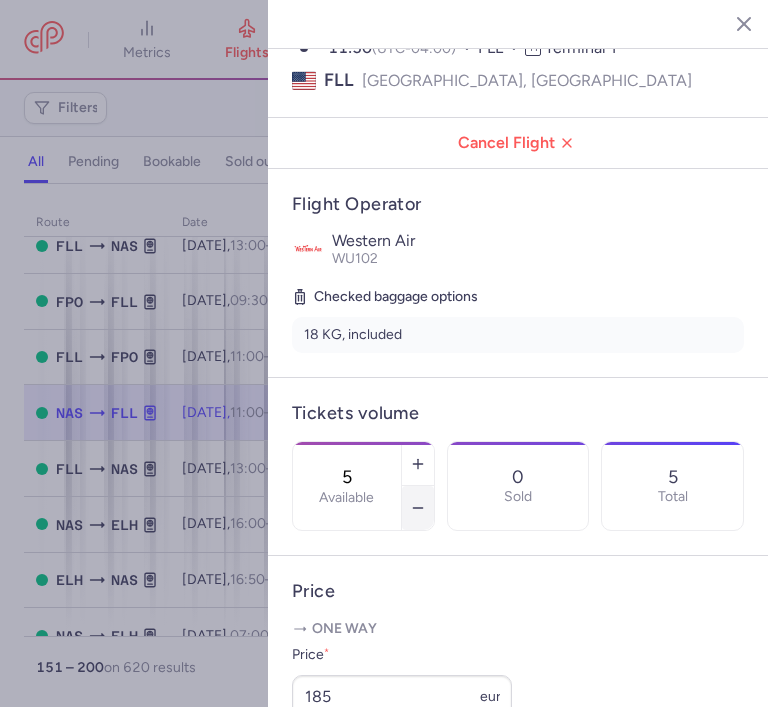 click 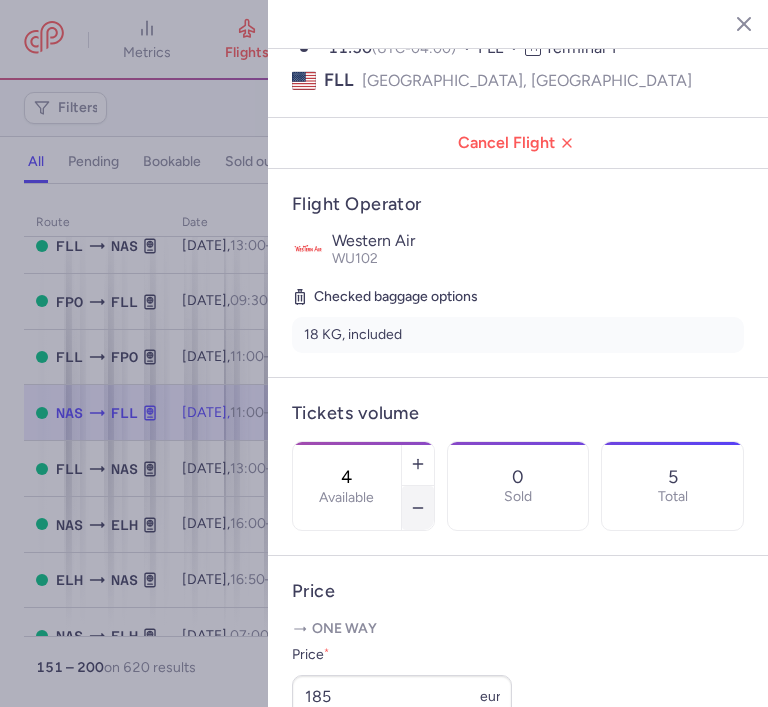 click 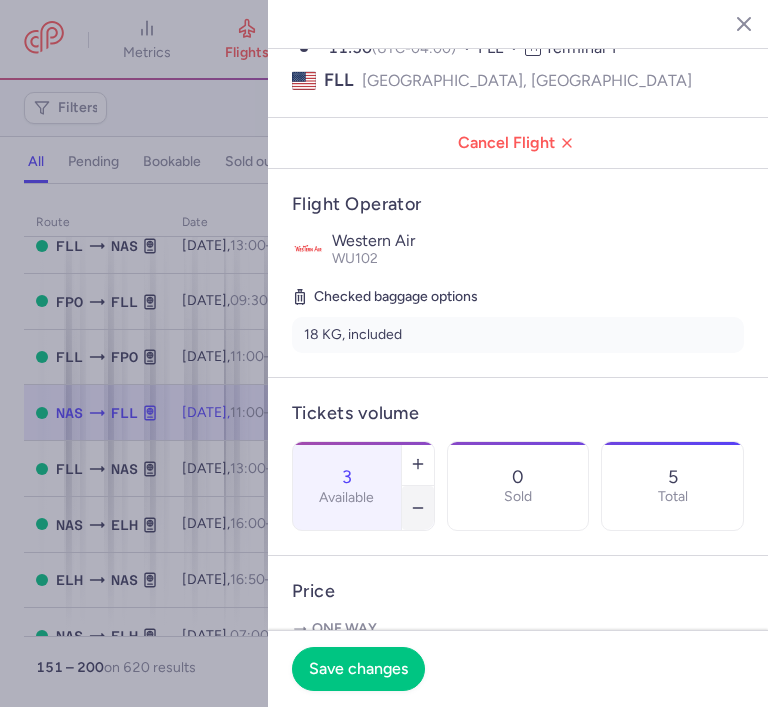 click 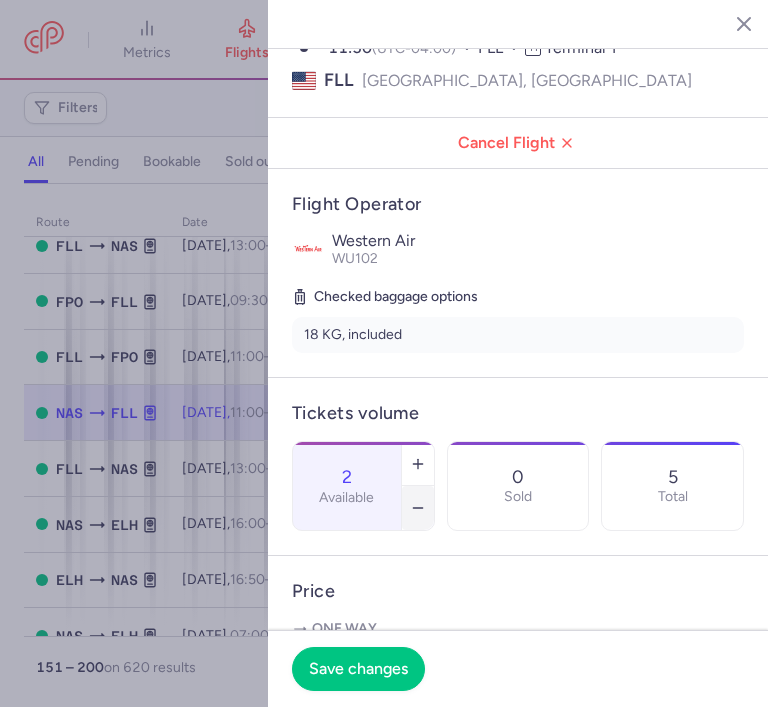 click 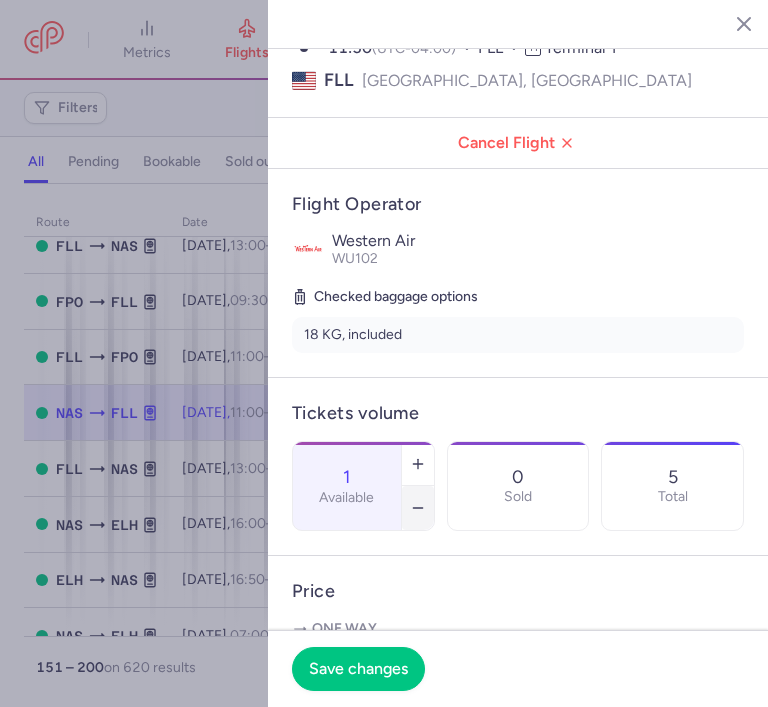 click 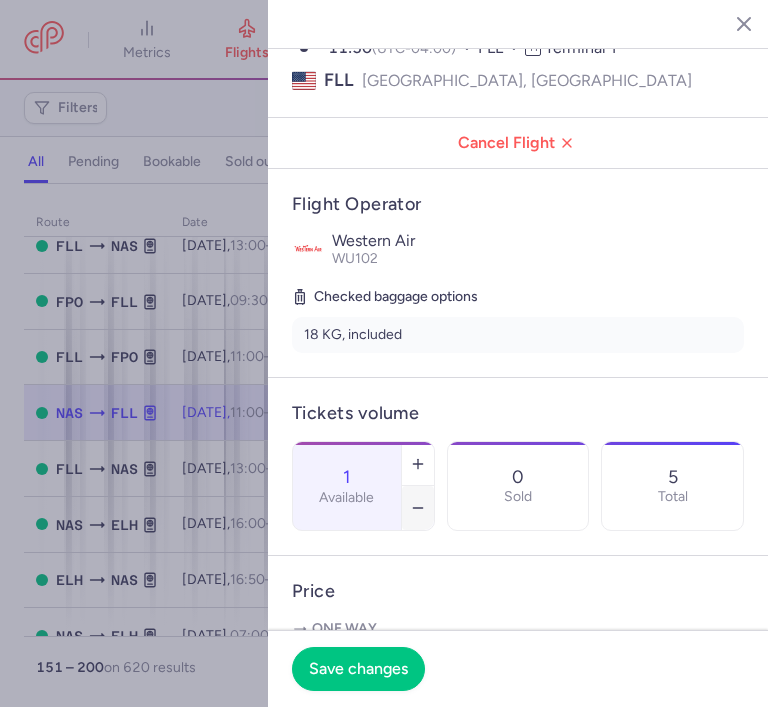 type on "0" 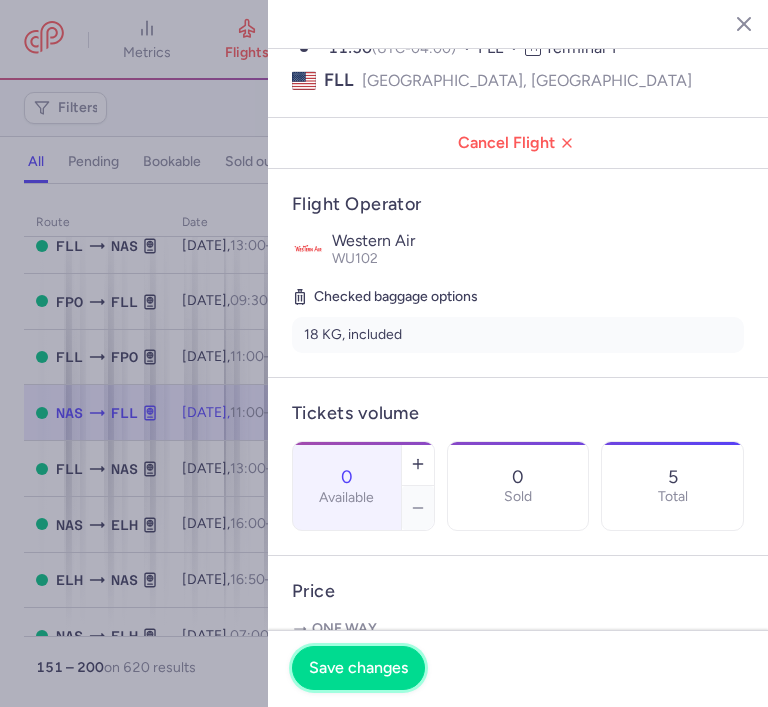 click on "Save changes" at bounding box center [358, 668] 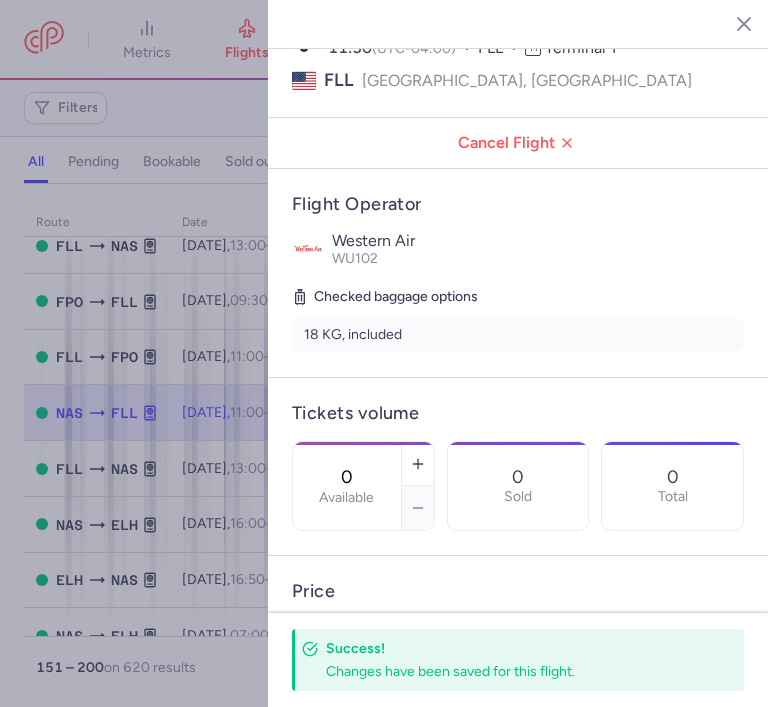 click at bounding box center (729, 23) 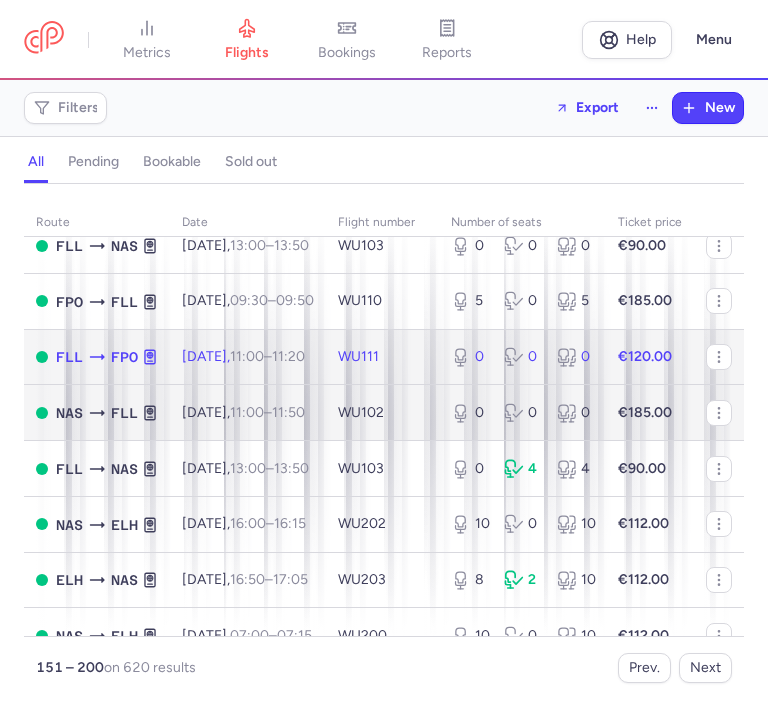 drag, startPoint x: 469, startPoint y: 384, endPoint x: 460, endPoint y: 437, distance: 53.75872 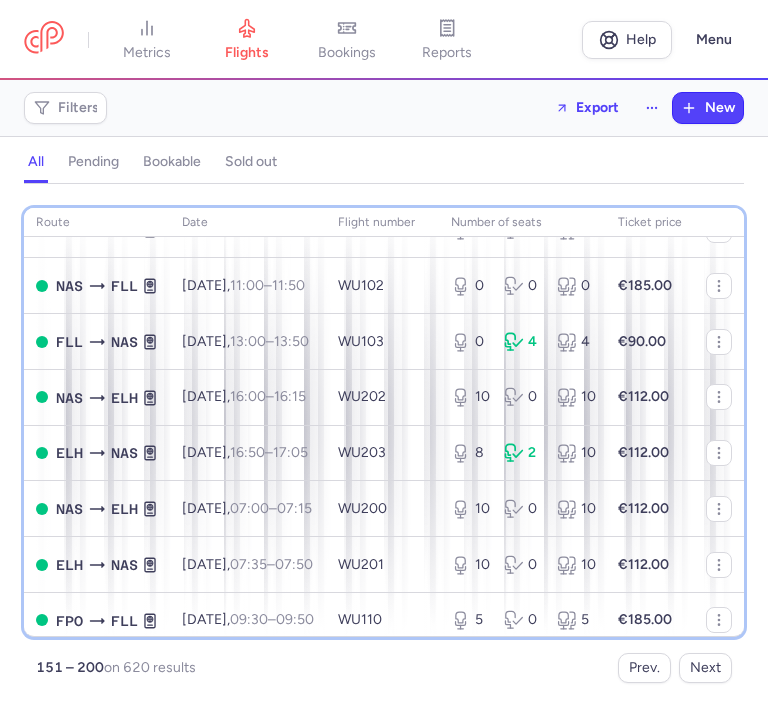 scroll, scrollTop: 1160, scrollLeft: 0, axis: vertical 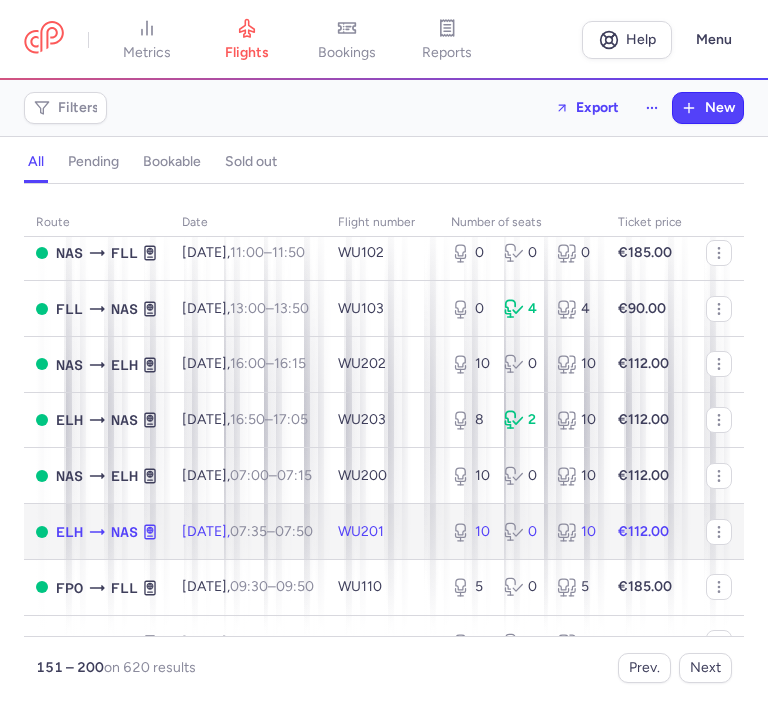 click on "10 0 10" 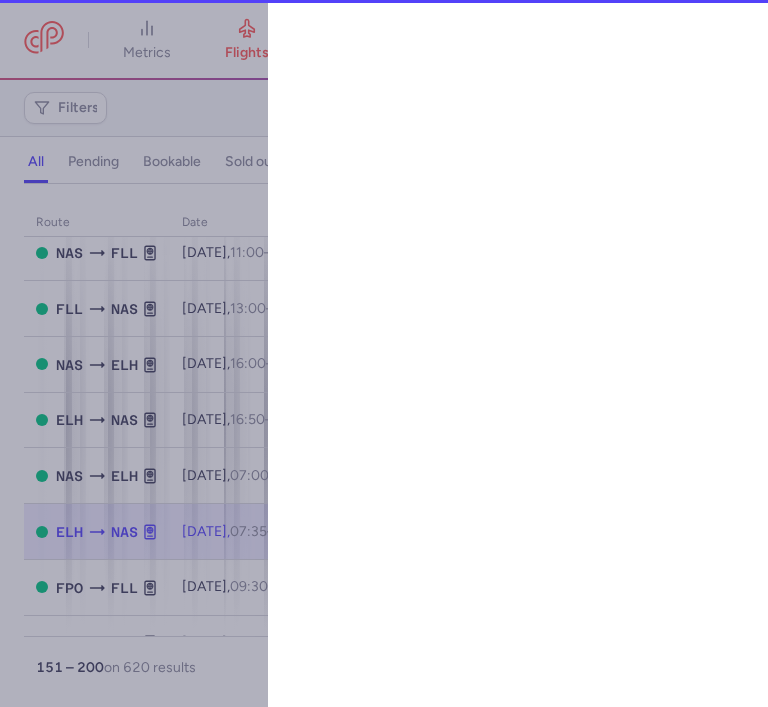 select on "hours" 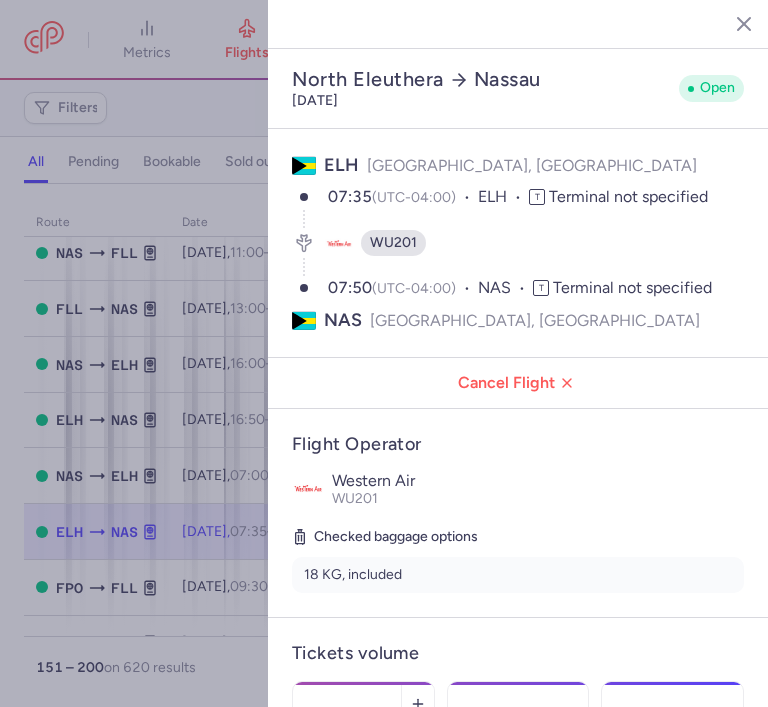 click 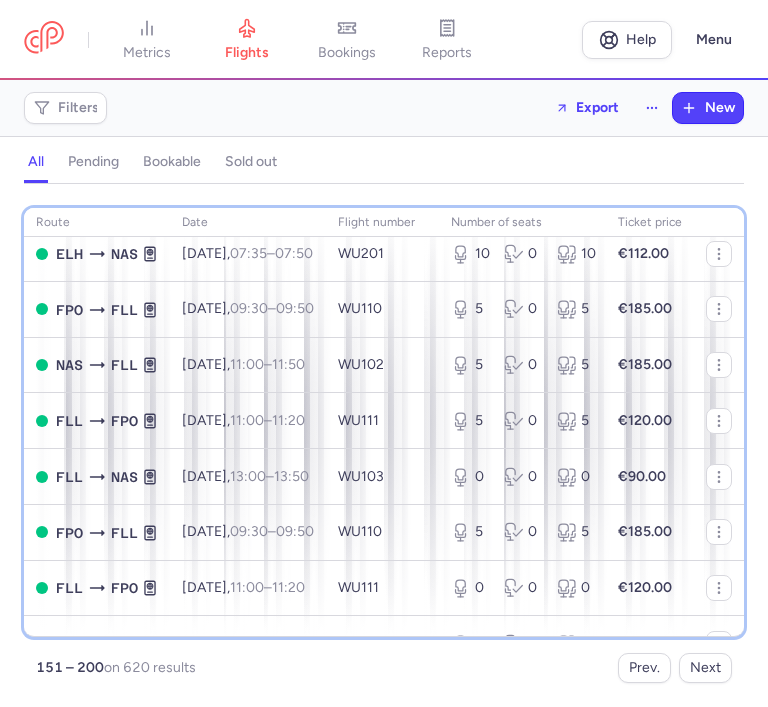 scroll, scrollTop: 1440, scrollLeft: 0, axis: vertical 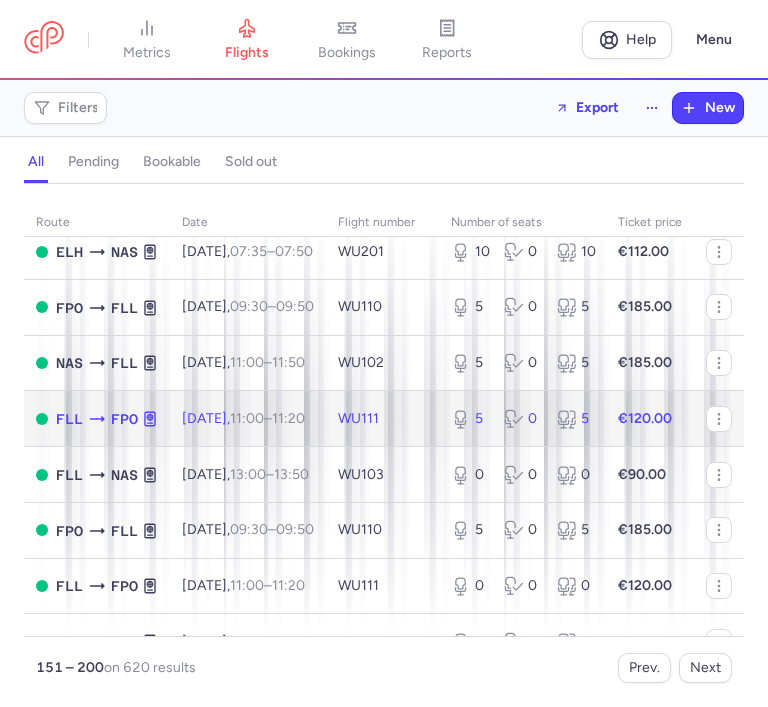 click on "5 0 5" 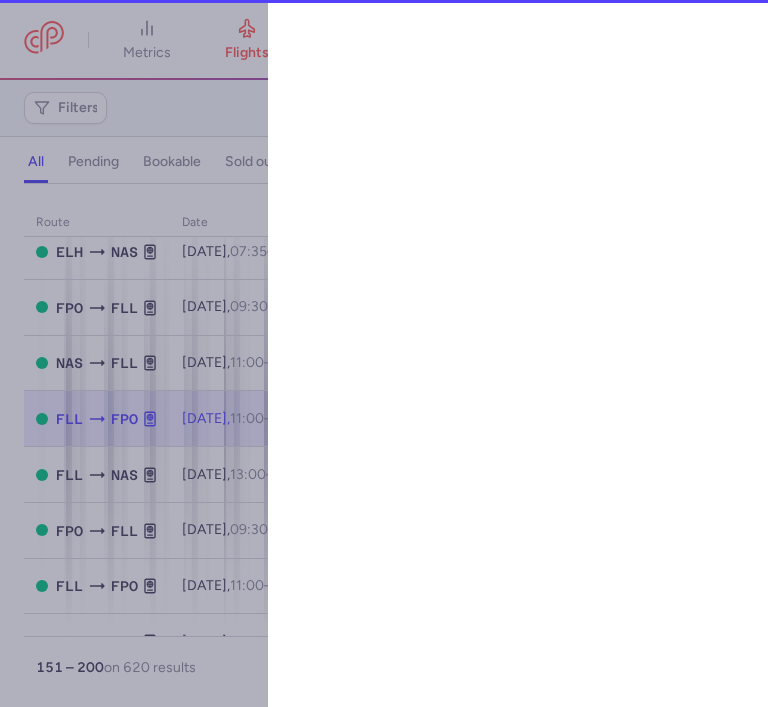 select on "hours" 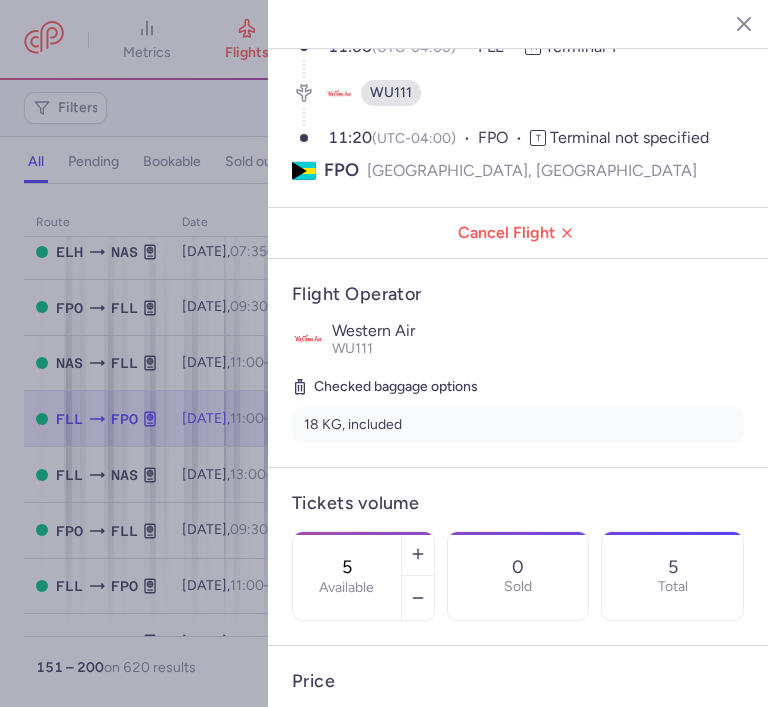 scroll, scrollTop: 160, scrollLeft: 0, axis: vertical 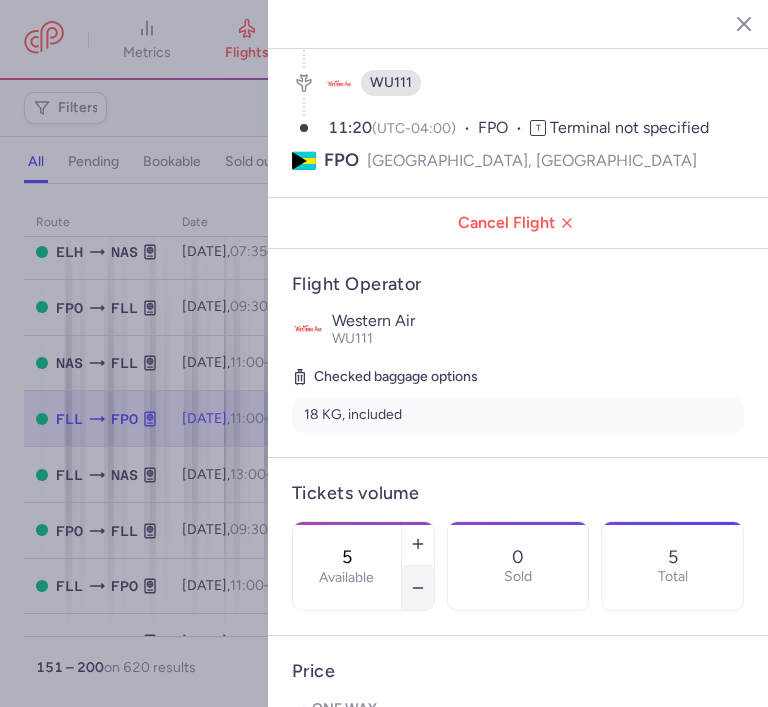 click 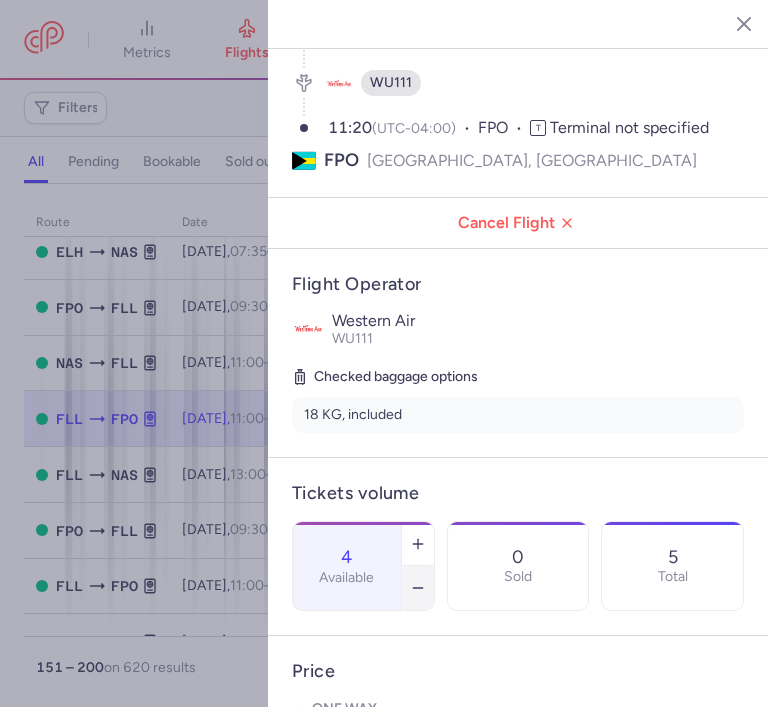click 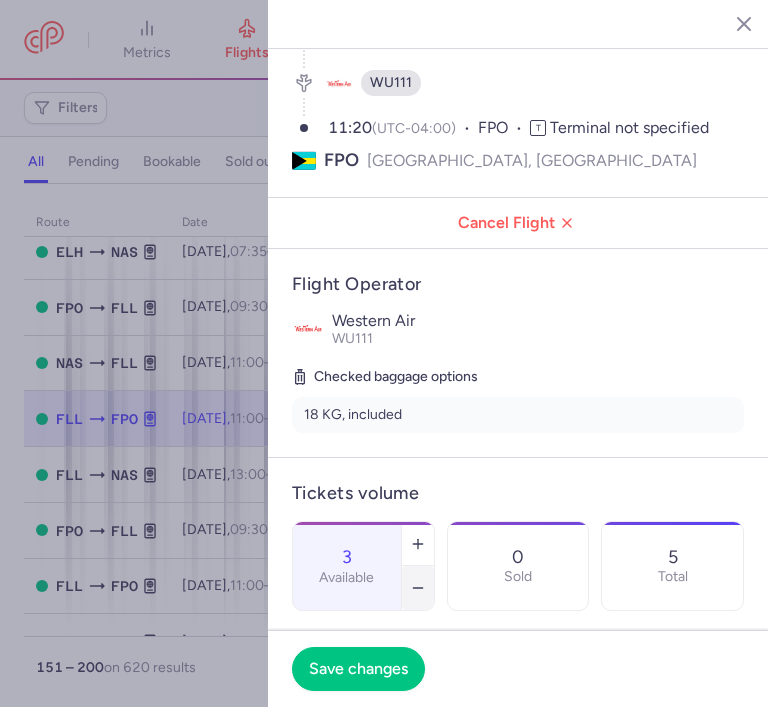 click 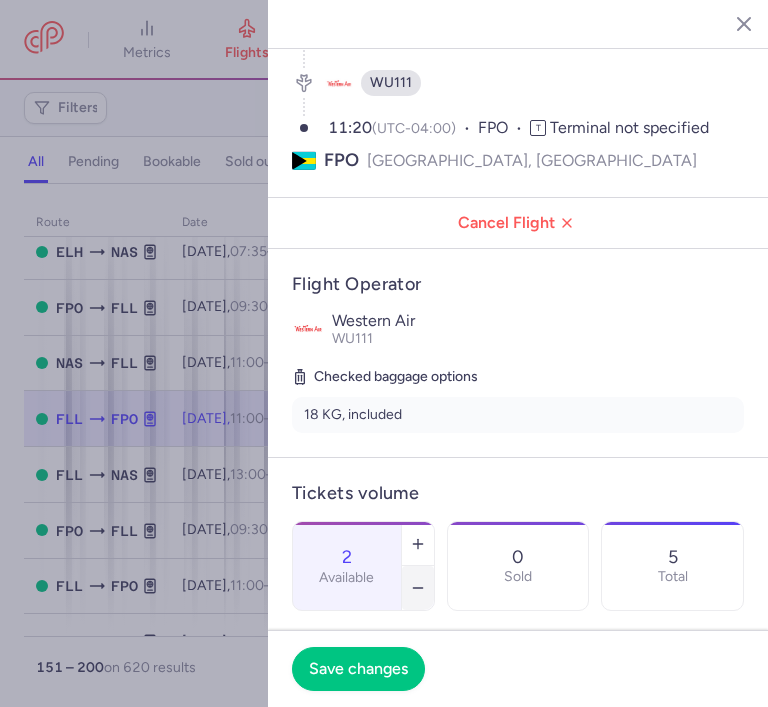 click 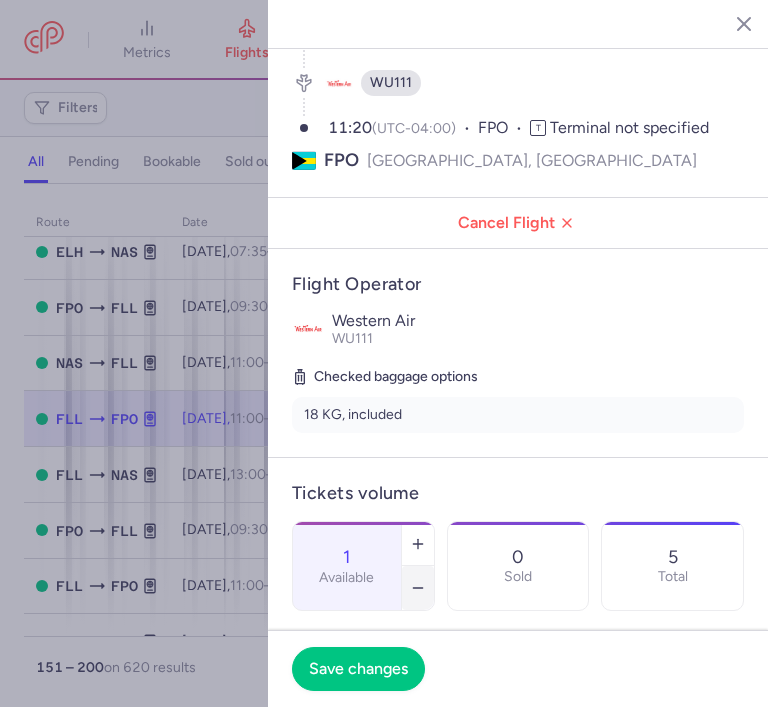 click 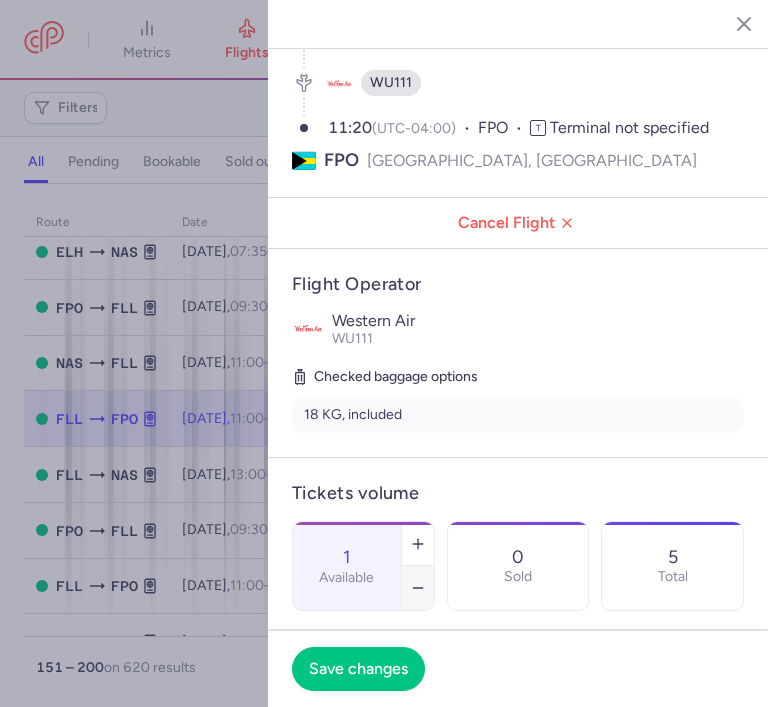 type on "0" 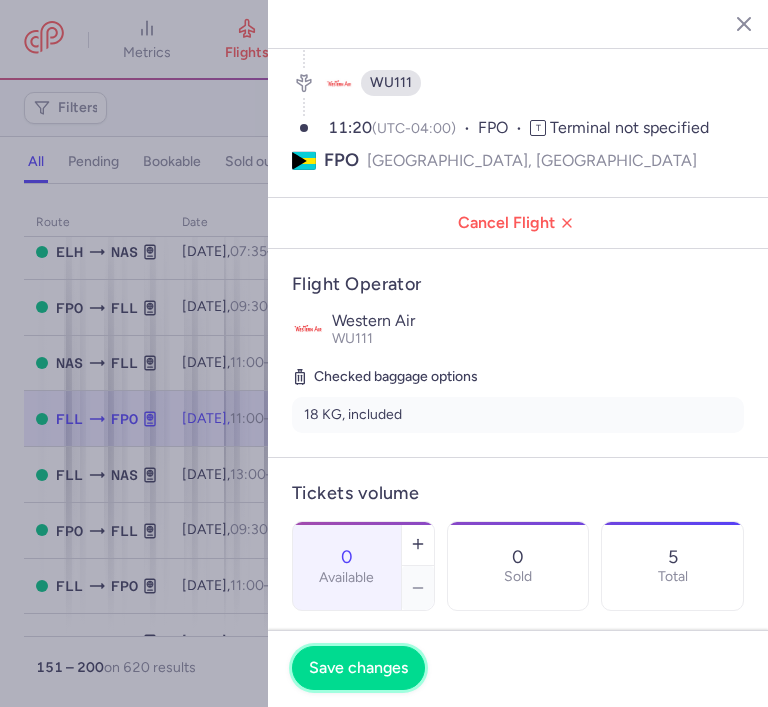 click on "Save changes" at bounding box center (358, 668) 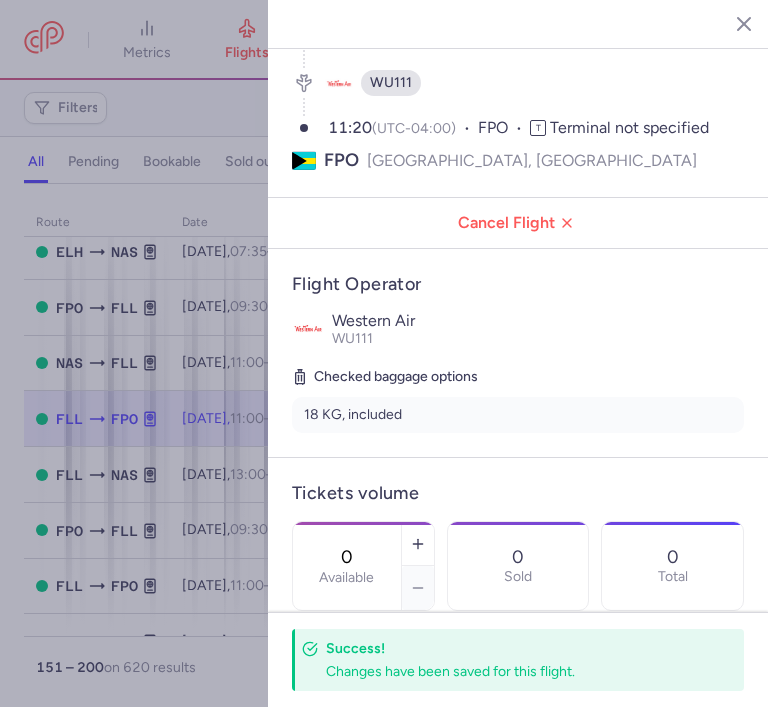 click 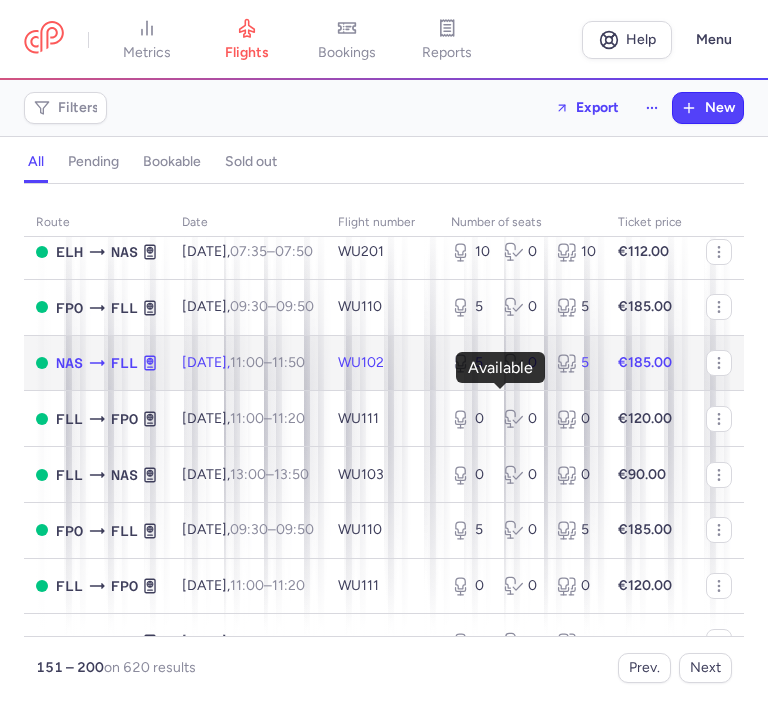 click 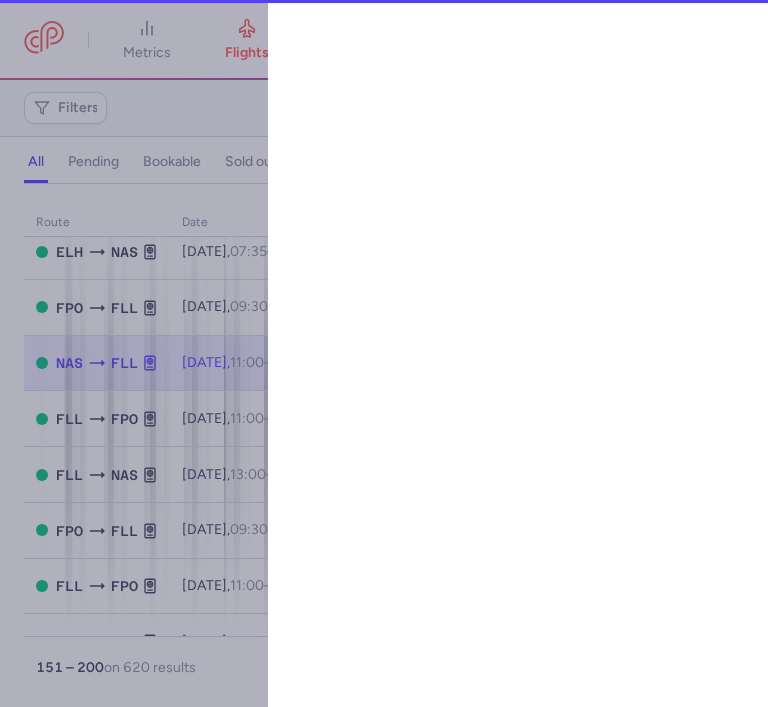 select on "hours" 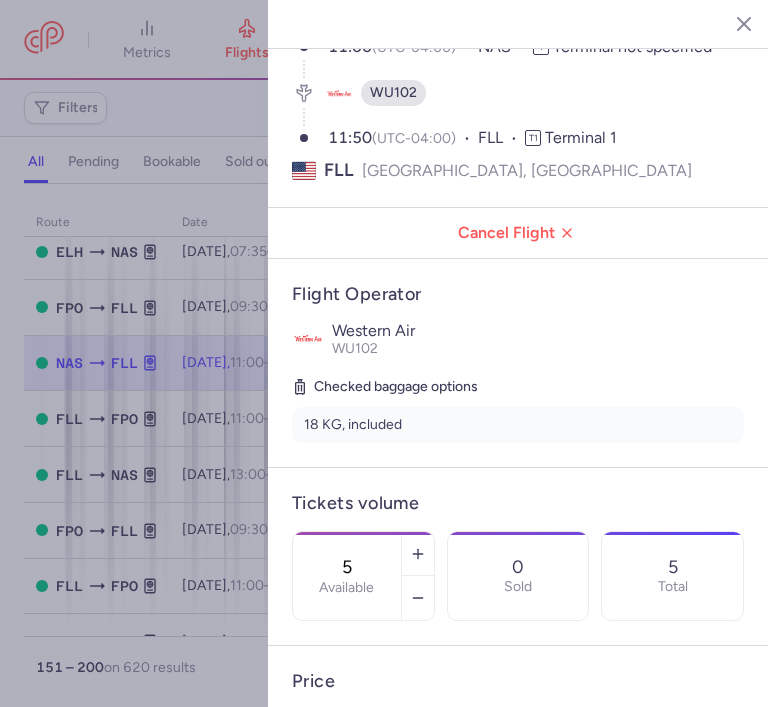scroll, scrollTop: 160, scrollLeft: 0, axis: vertical 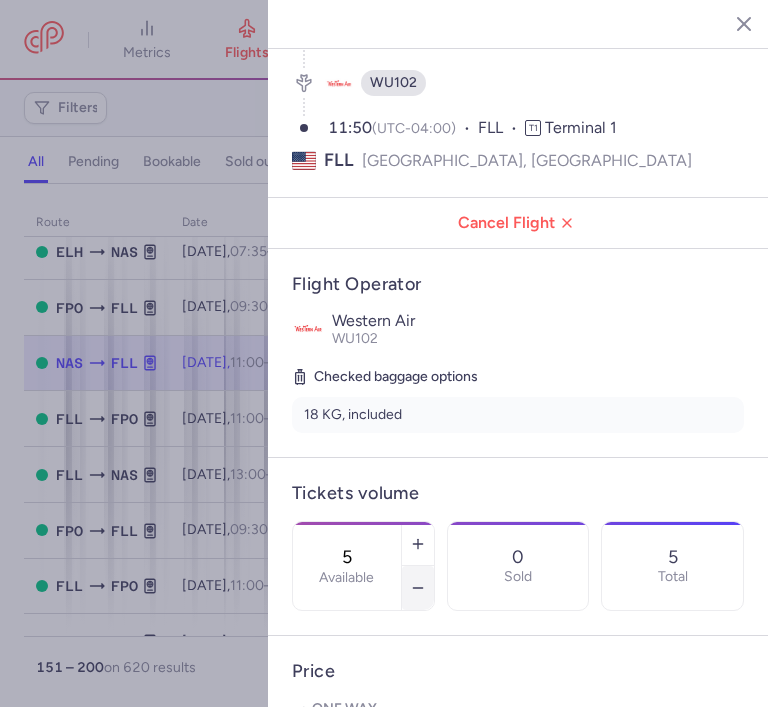 click 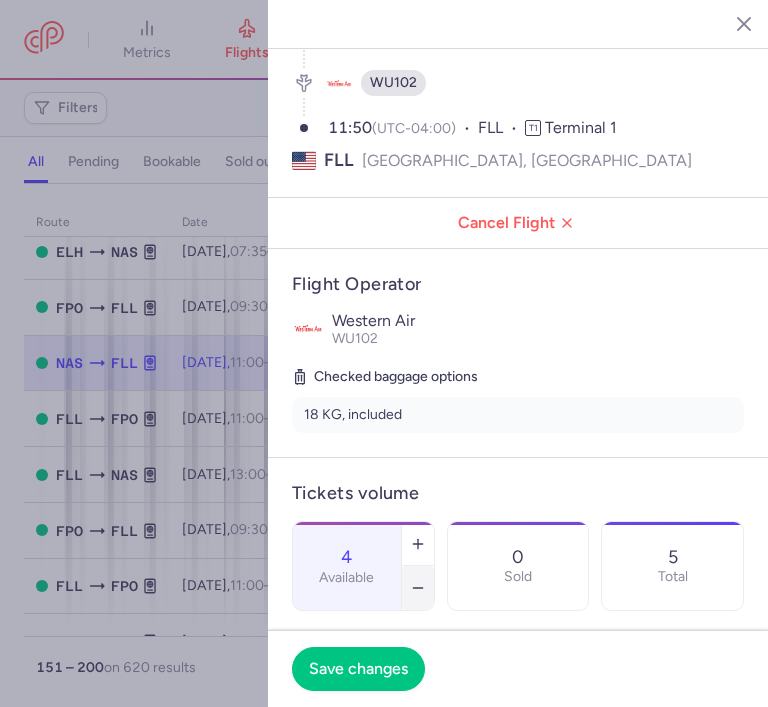 click 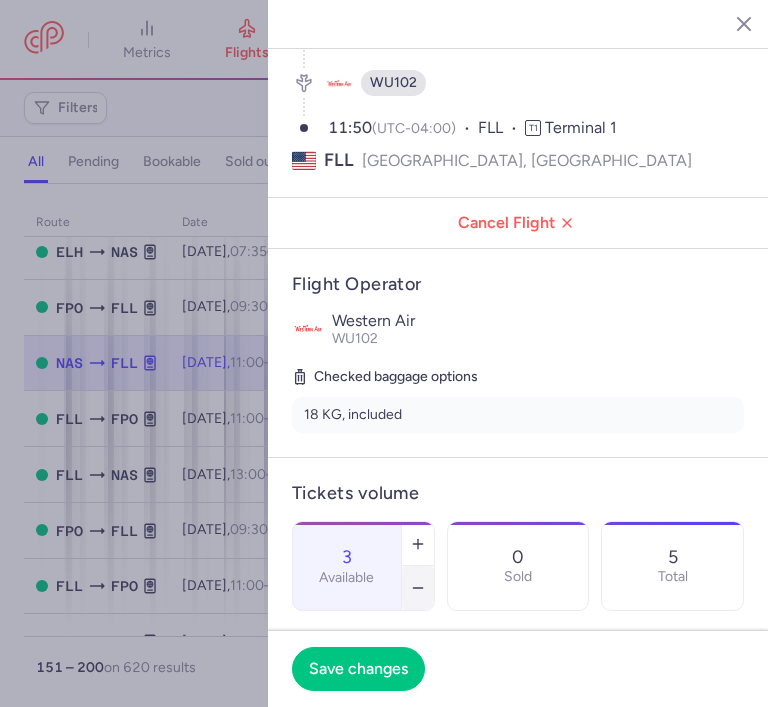 click 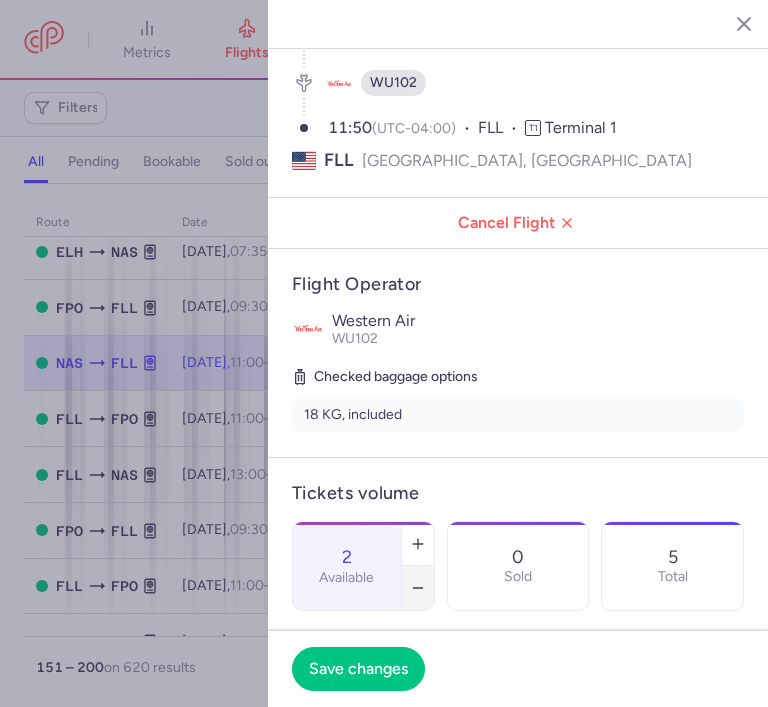 click 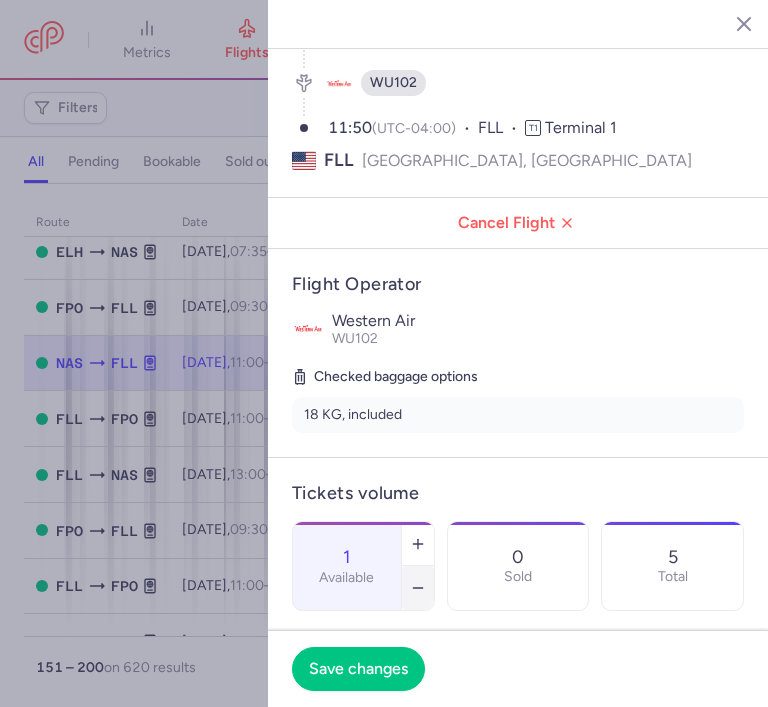 click 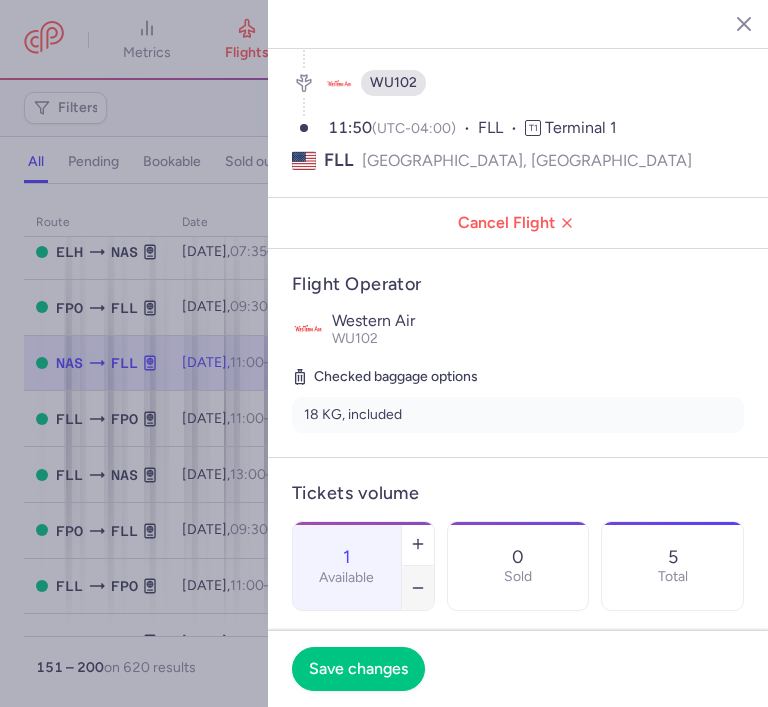 type on "0" 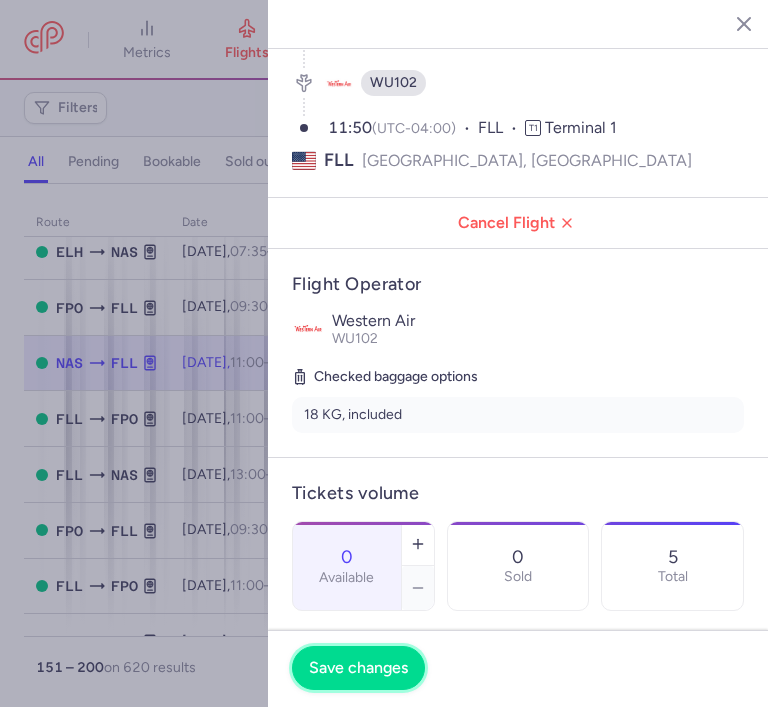 click on "Save changes" at bounding box center (358, 668) 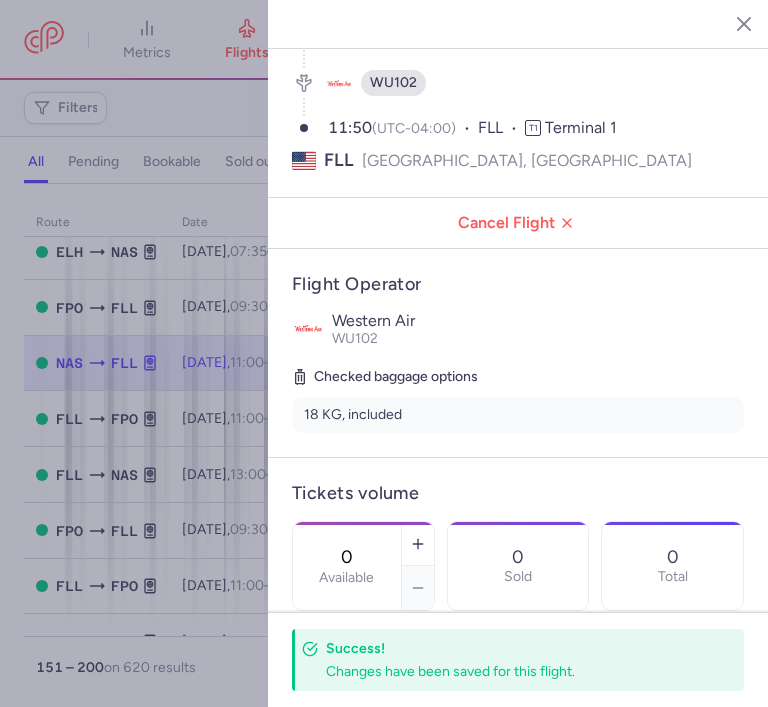 click at bounding box center (729, 23) 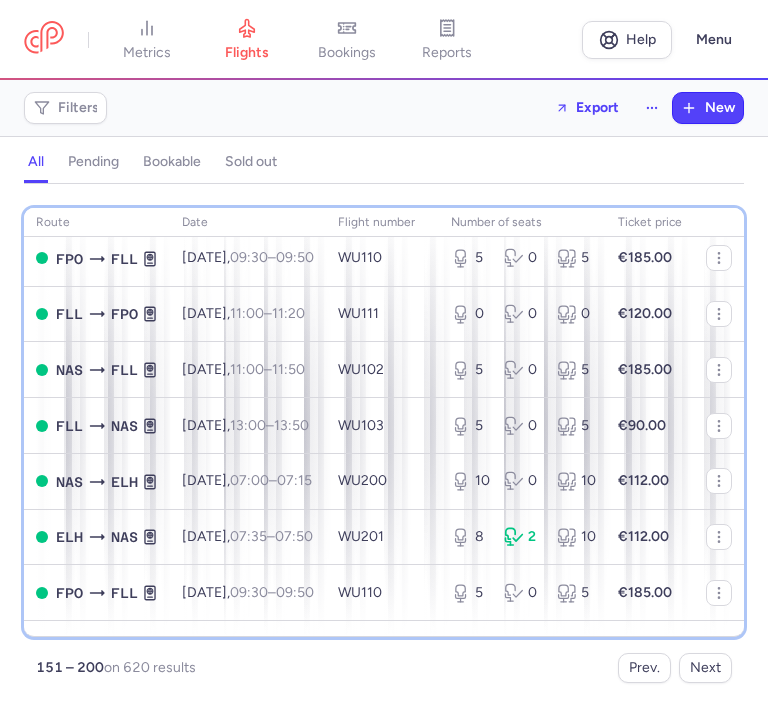 scroll, scrollTop: 1760, scrollLeft: 0, axis: vertical 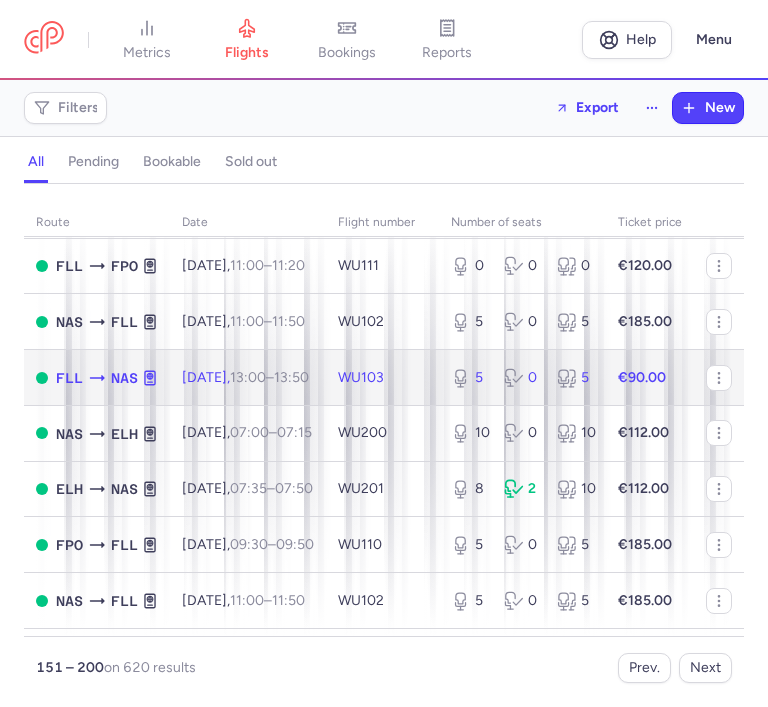 click on "5 0 5" 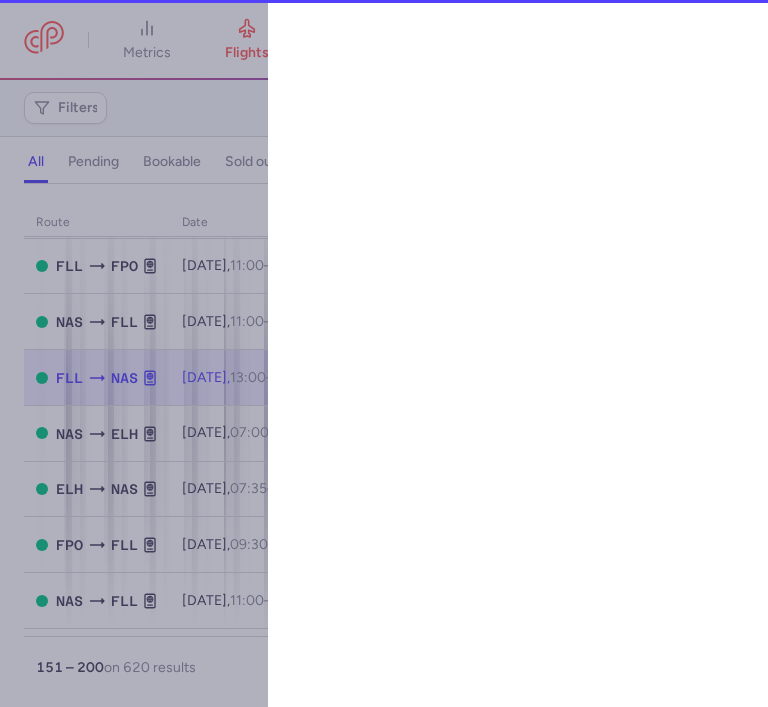 select on "hours" 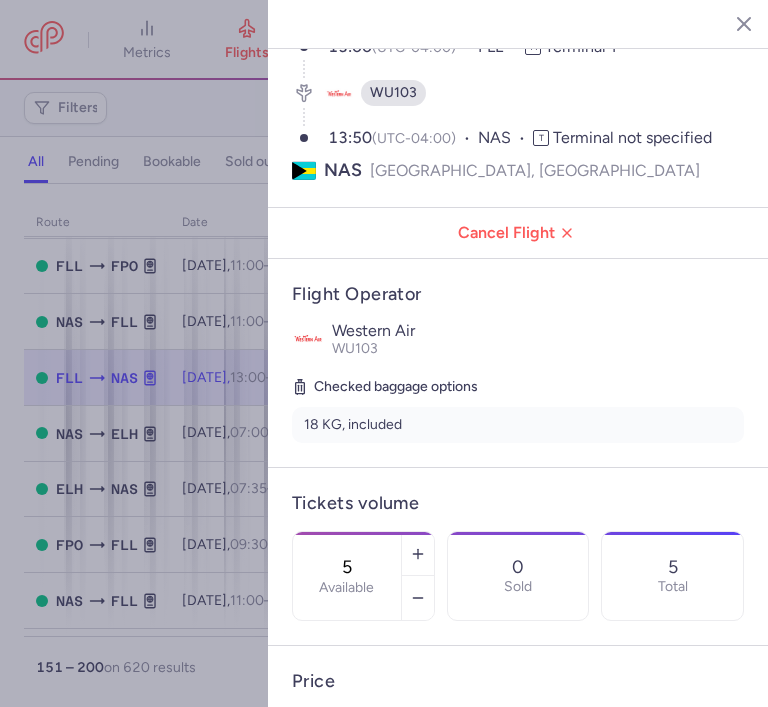 scroll, scrollTop: 160, scrollLeft: 0, axis: vertical 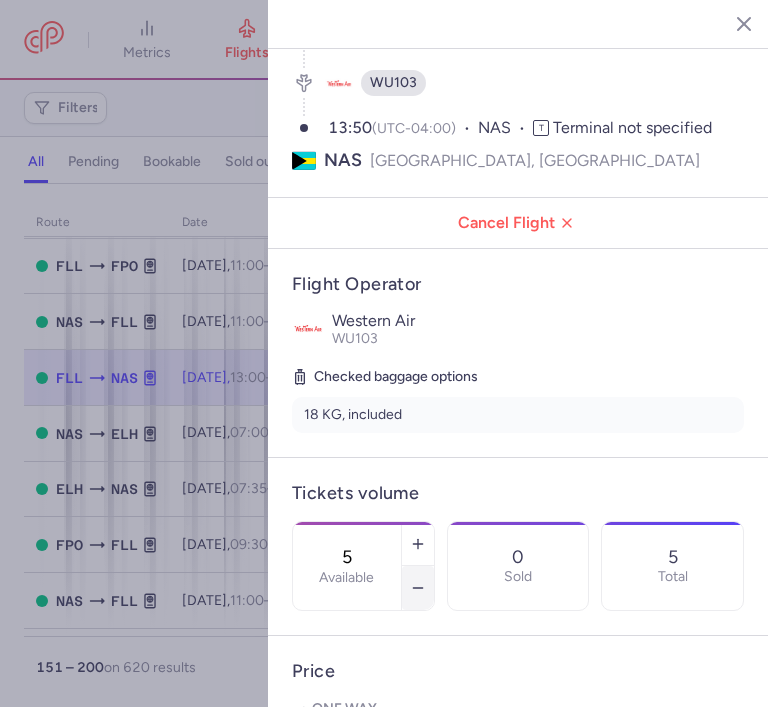 click 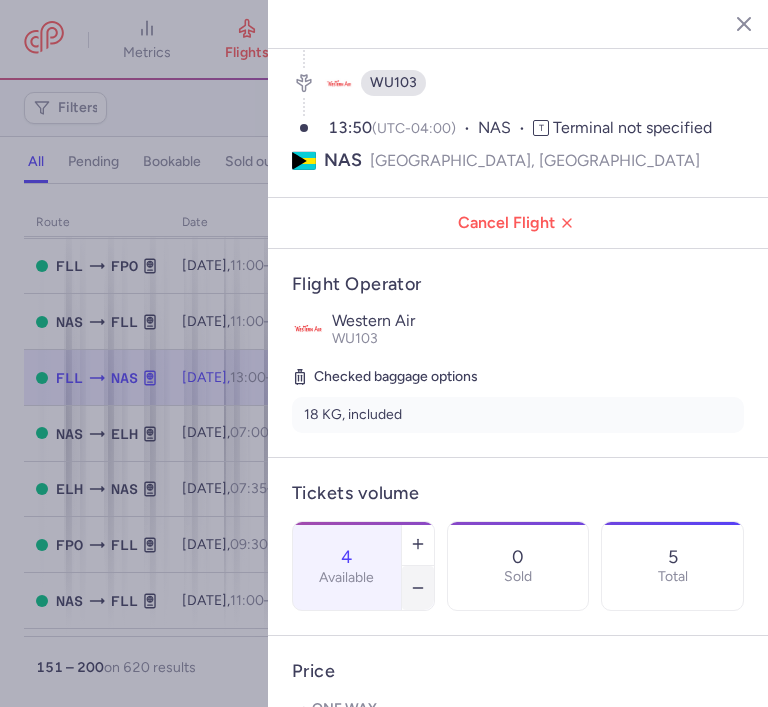 click 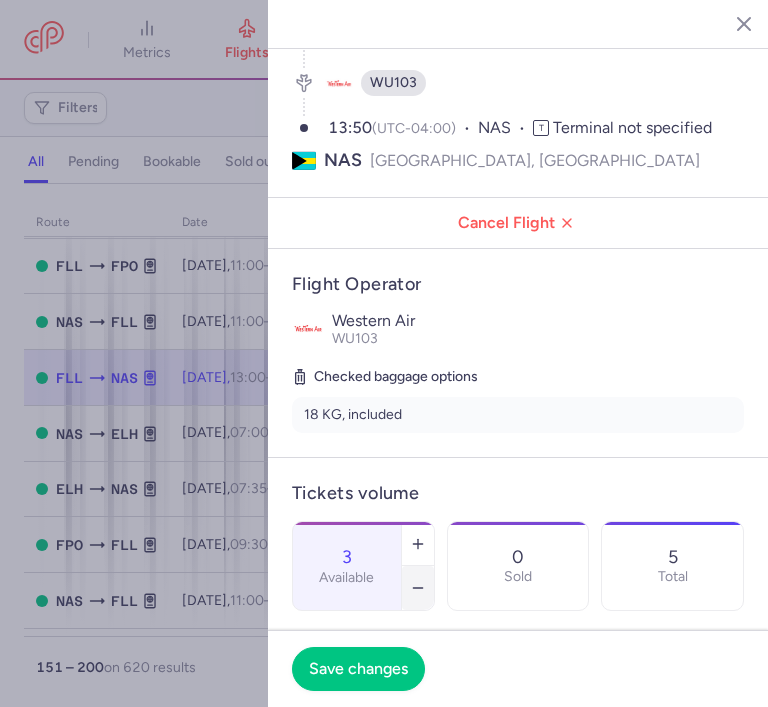 click 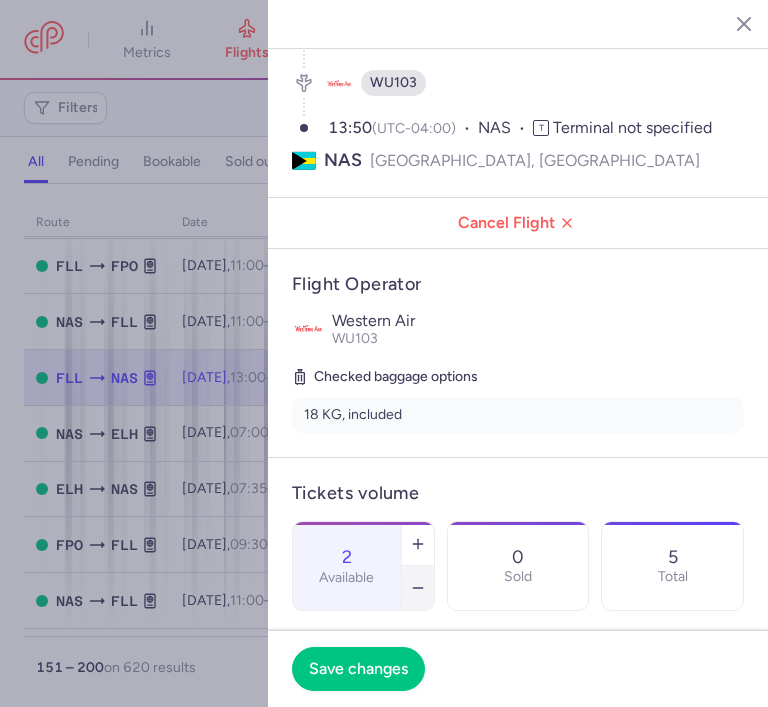 click 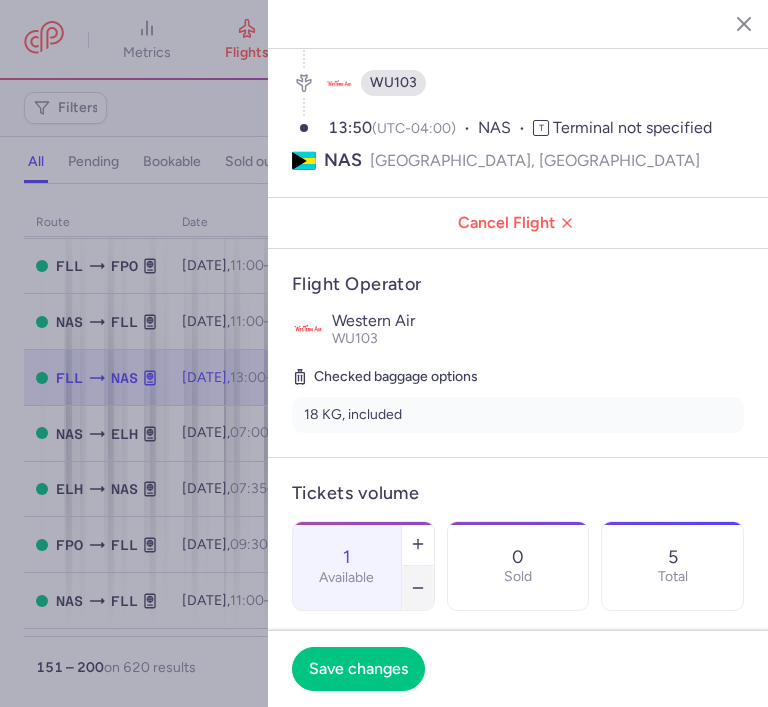 click 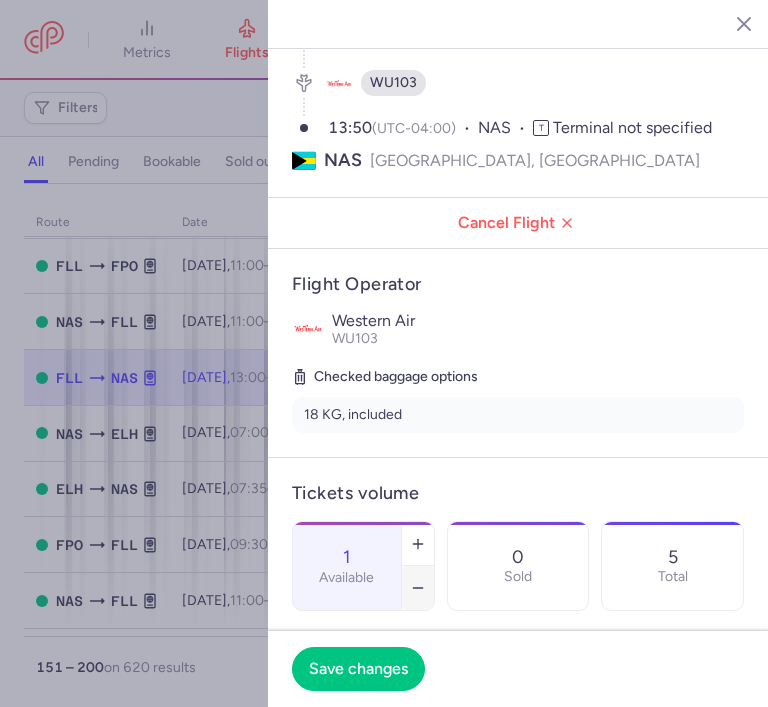type on "0" 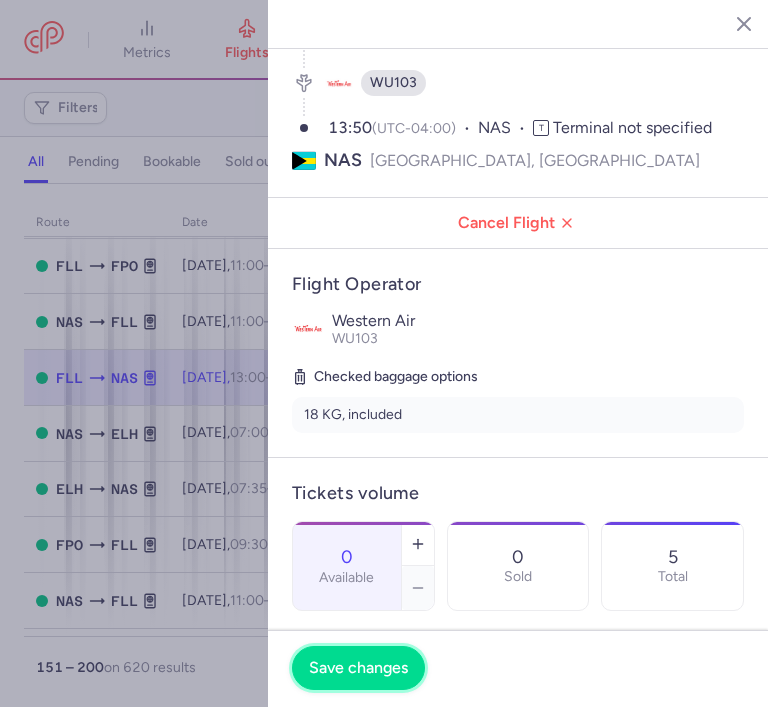click on "Save changes" at bounding box center [358, 668] 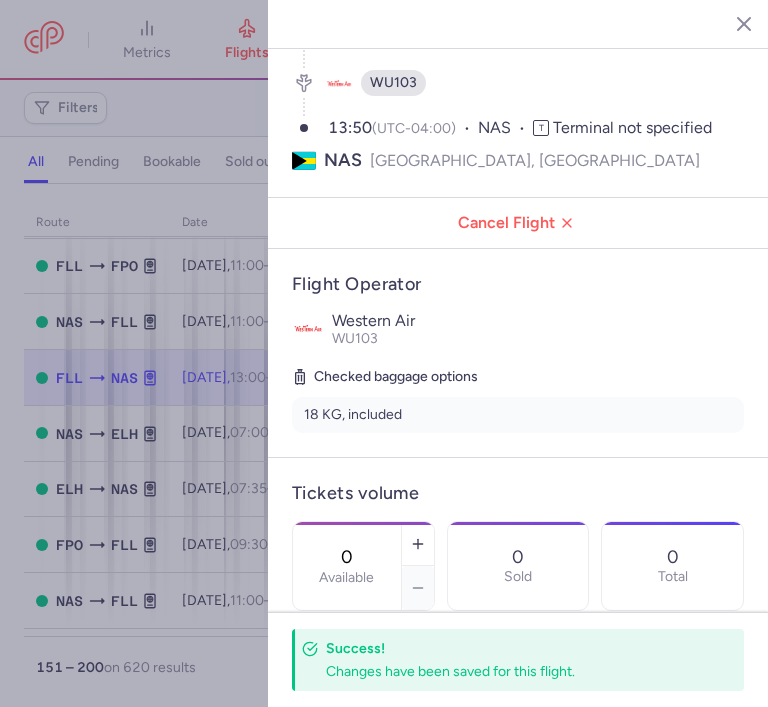 click 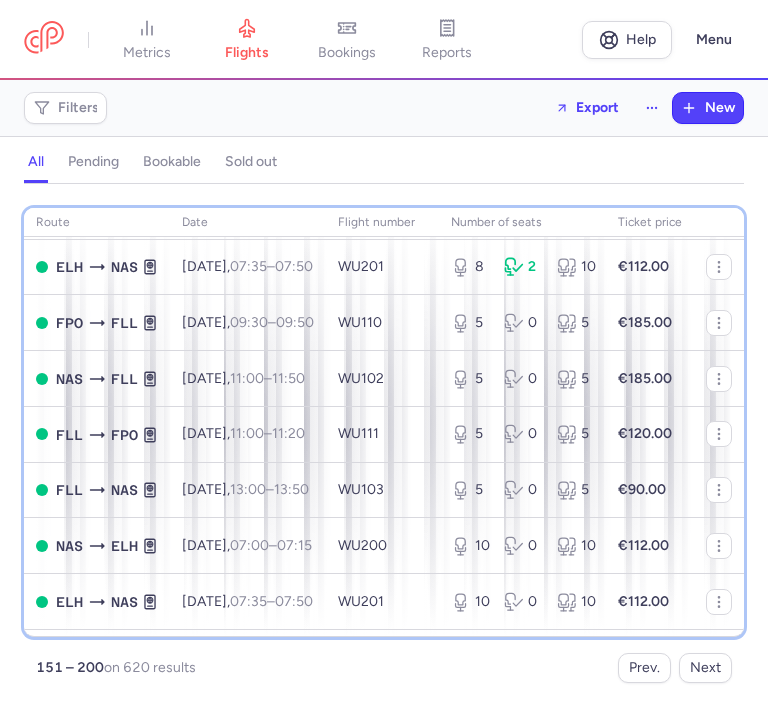 scroll, scrollTop: 2000, scrollLeft: 0, axis: vertical 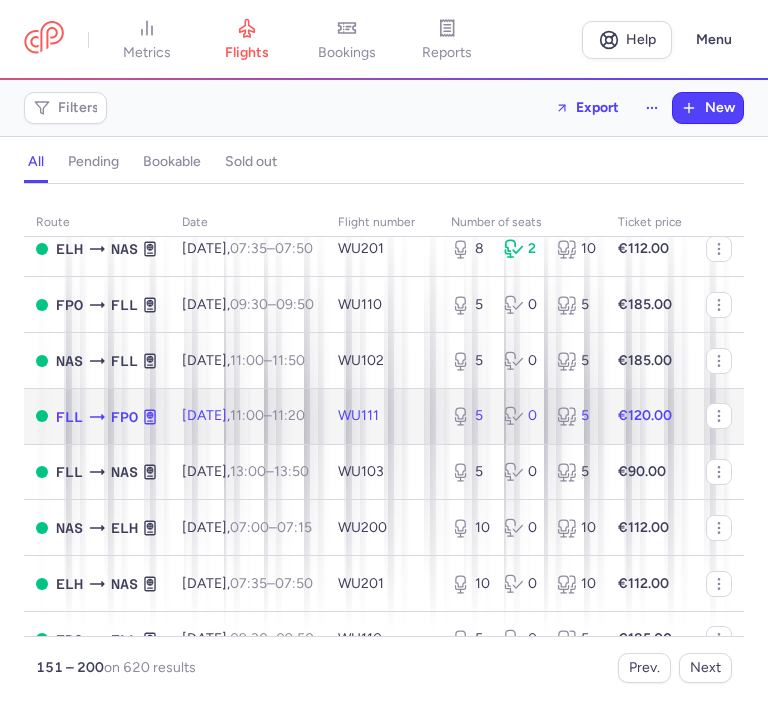 click on "5 0 5" 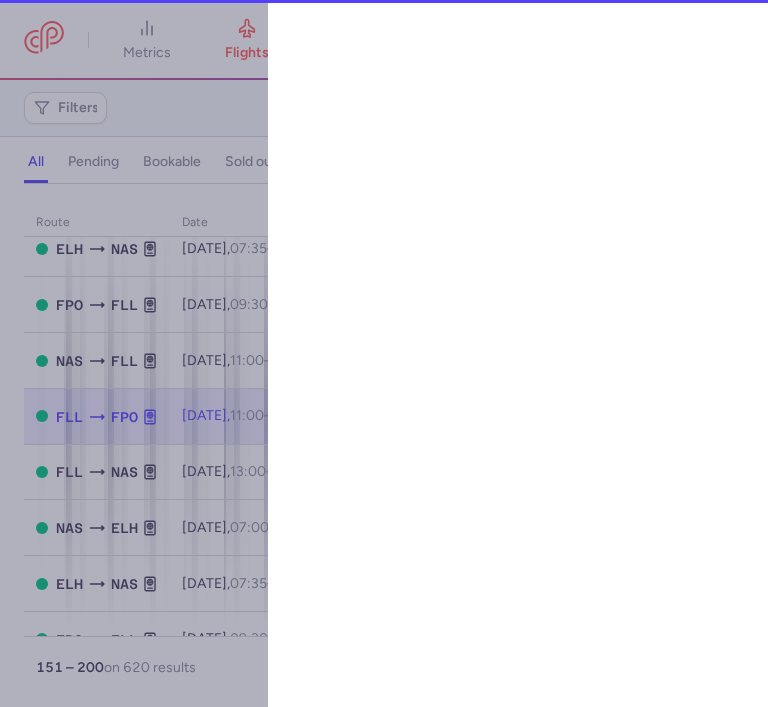 select on "hours" 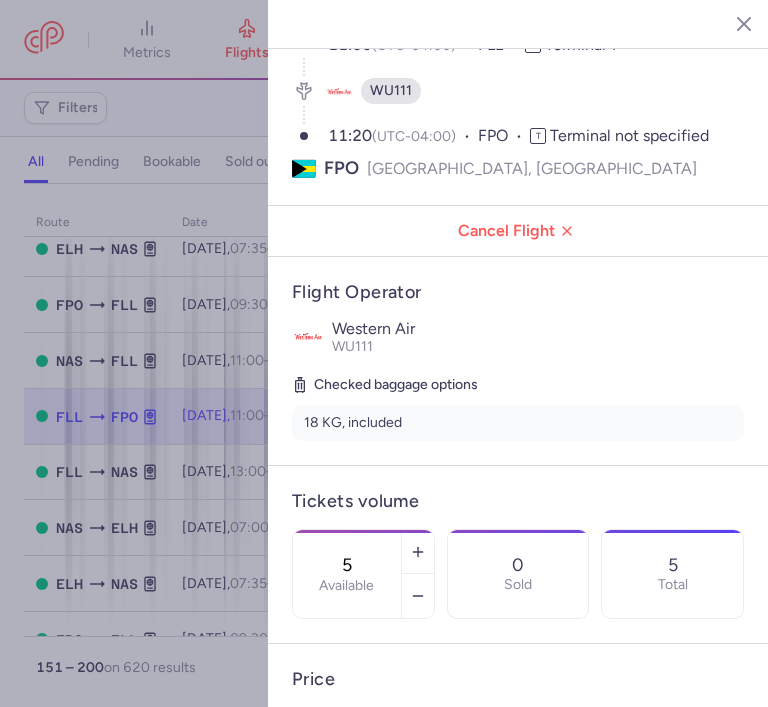 scroll, scrollTop: 160, scrollLeft: 0, axis: vertical 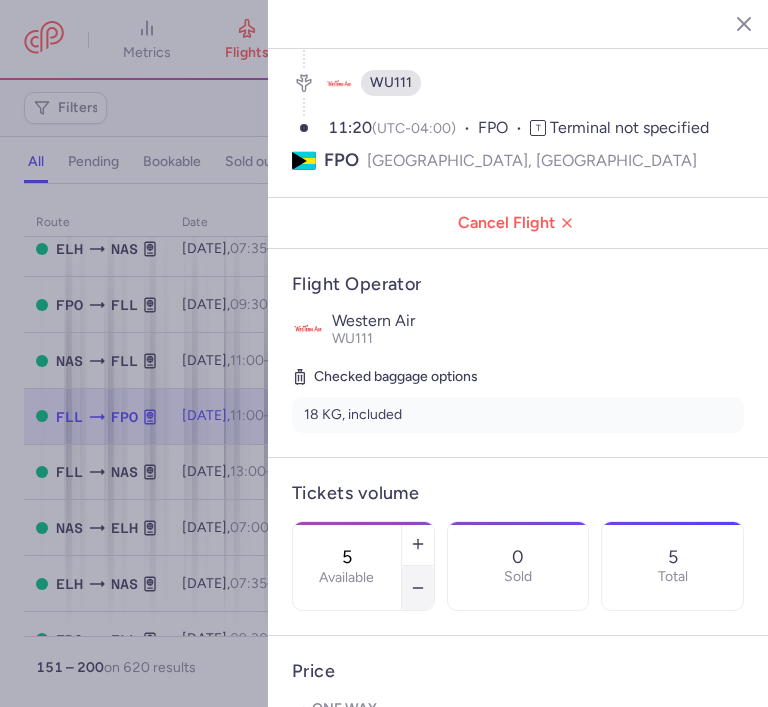 click 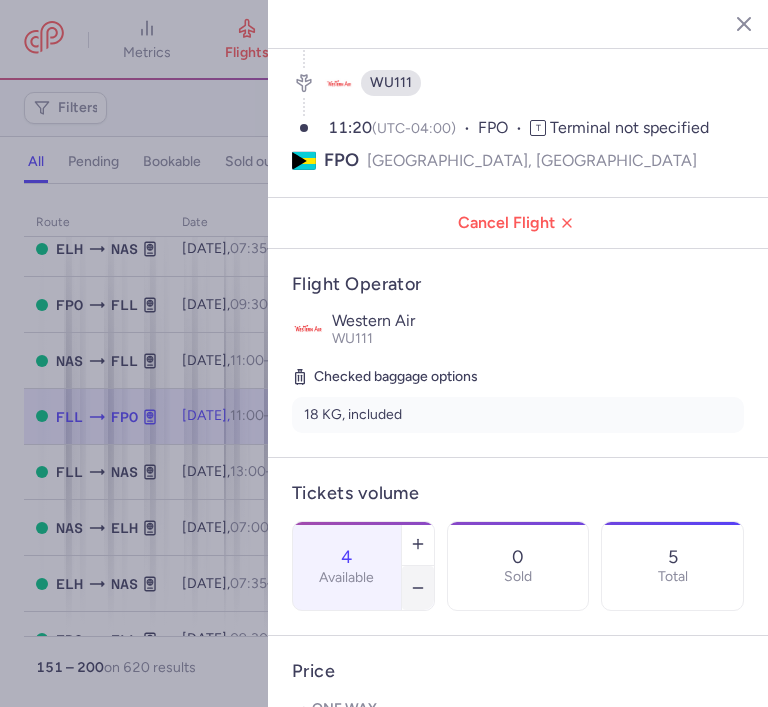 click 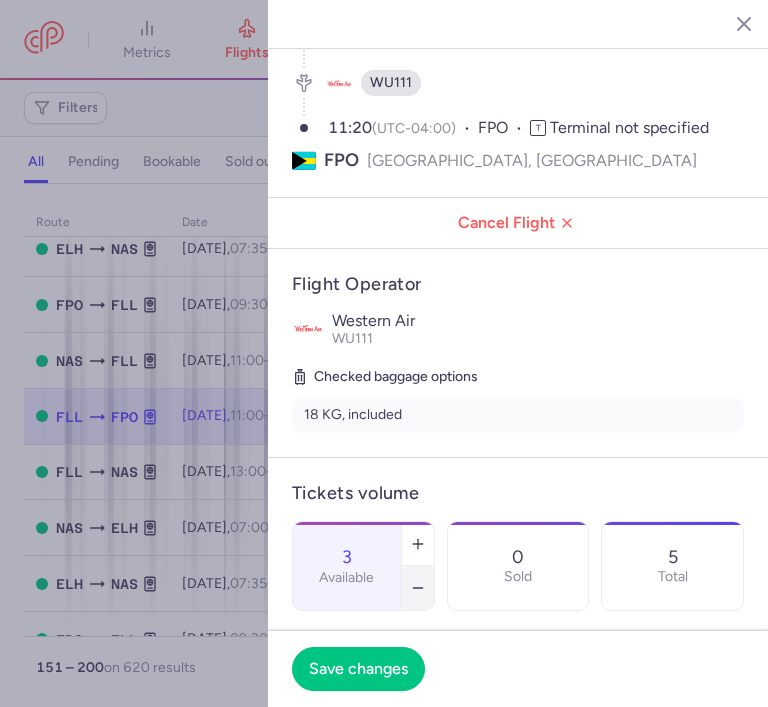click 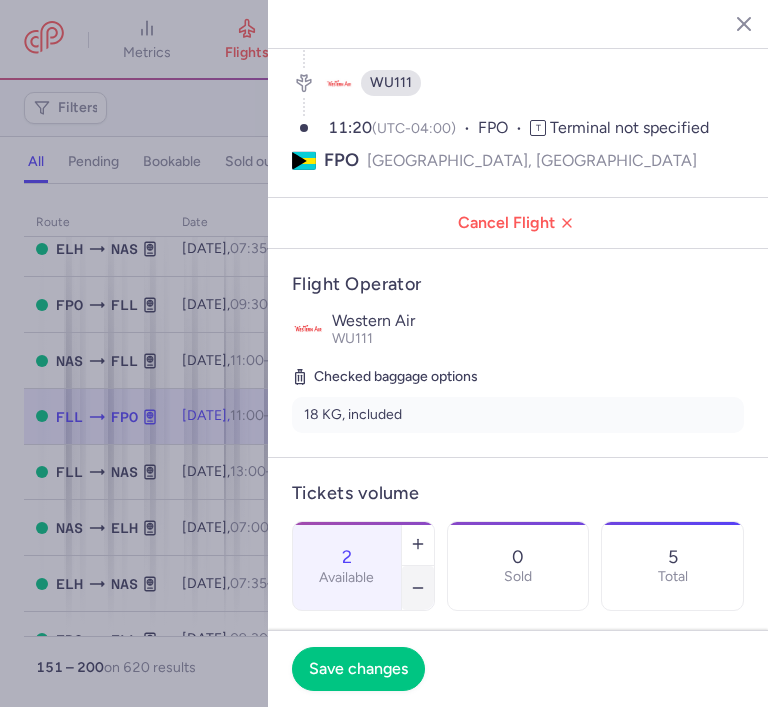 click 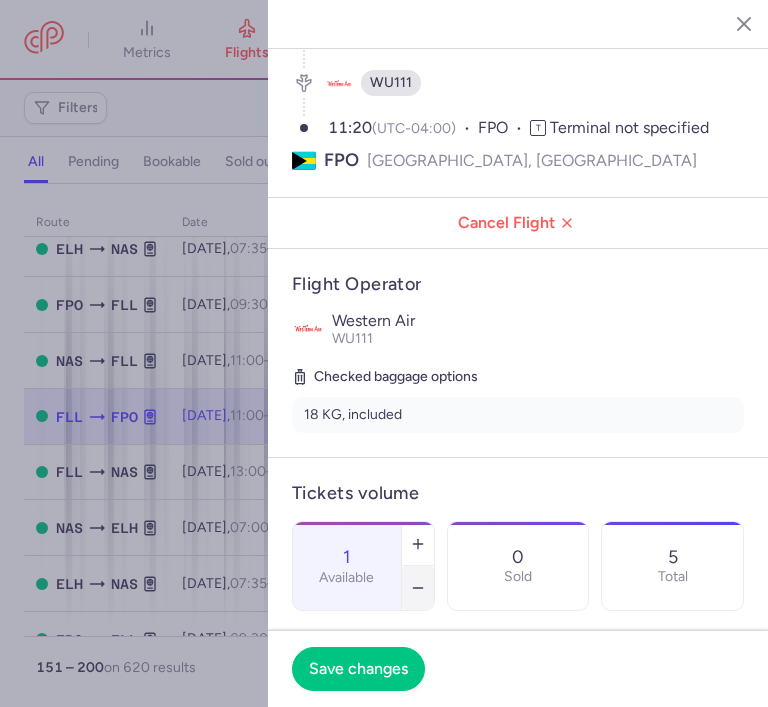 click 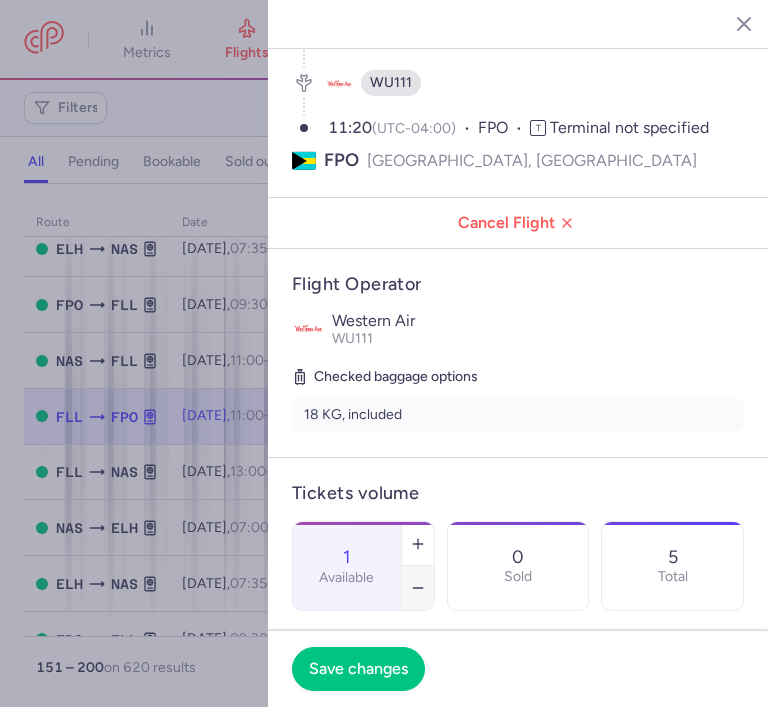 type on "0" 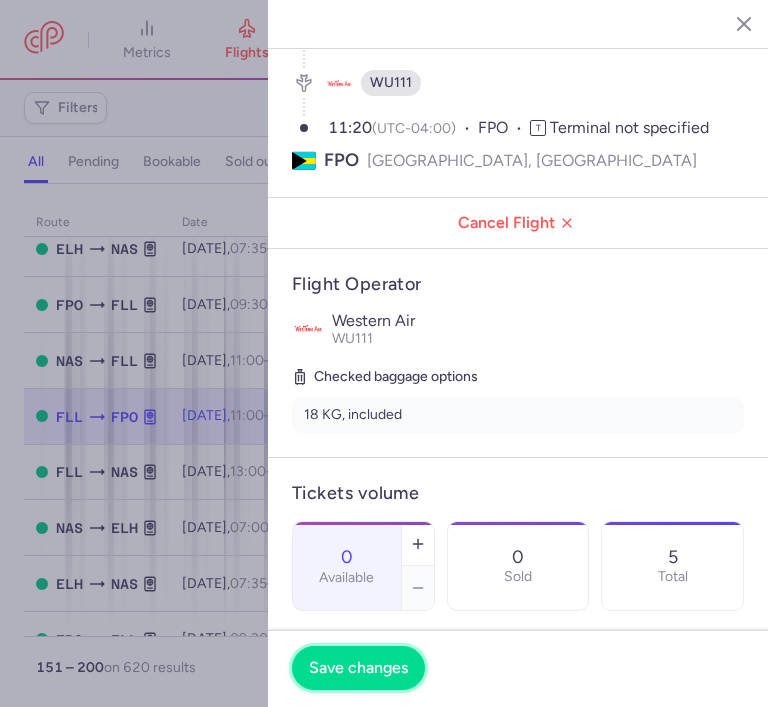 click on "Save changes" at bounding box center [358, 668] 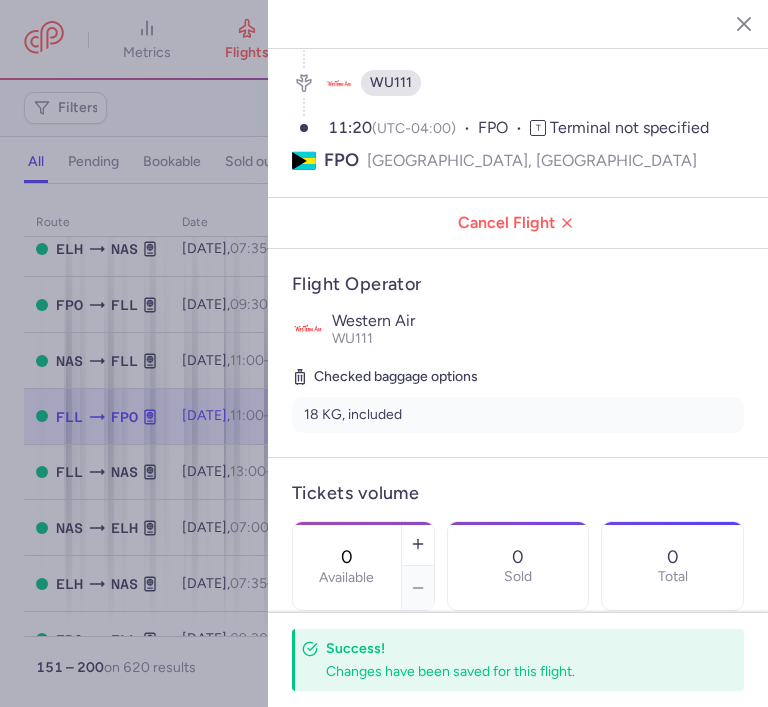 click 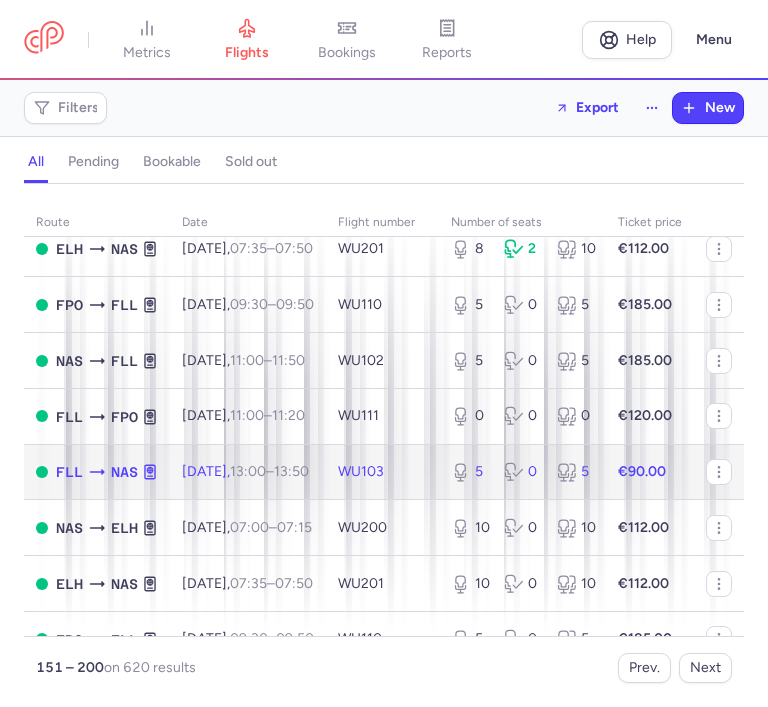 click on "WU103" 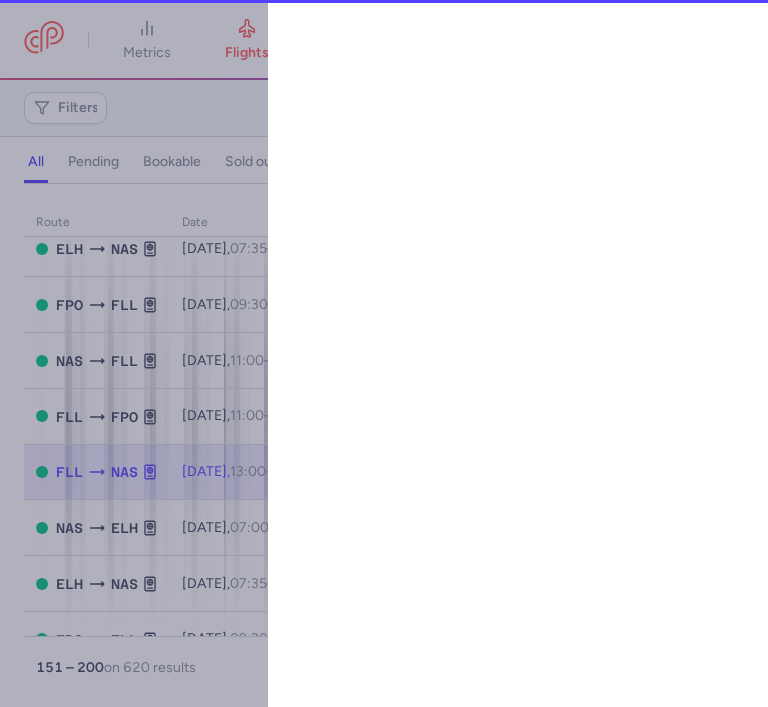 select on "hours" 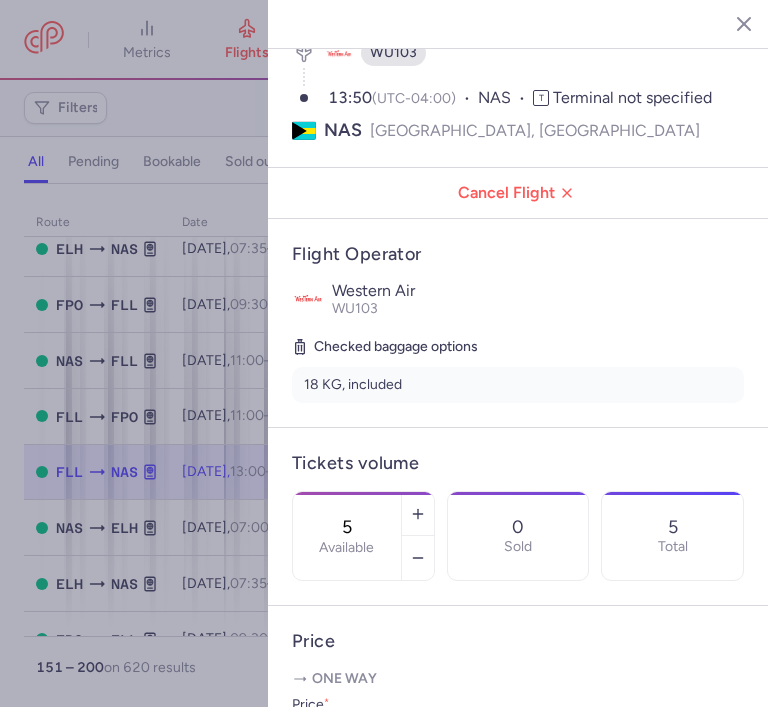 scroll, scrollTop: 200, scrollLeft: 0, axis: vertical 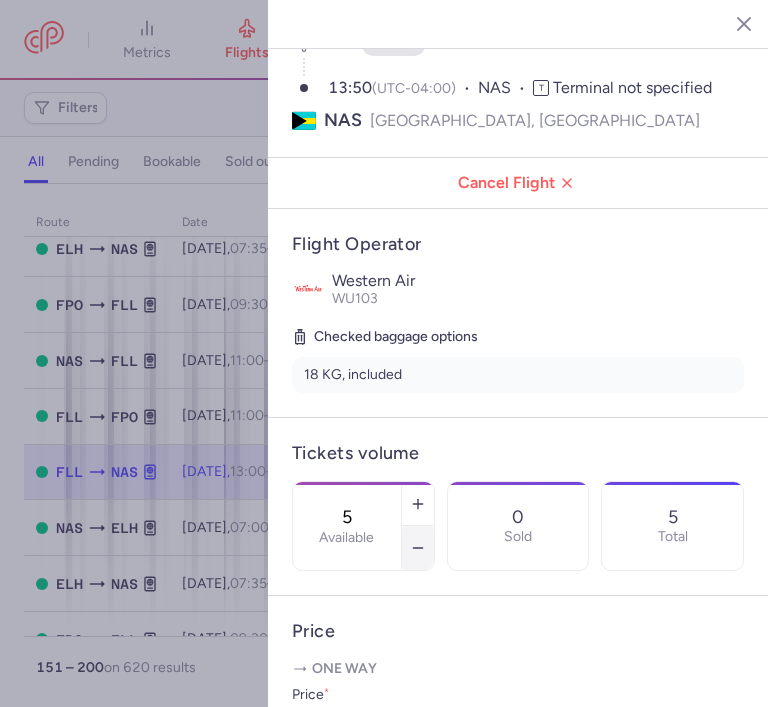 click 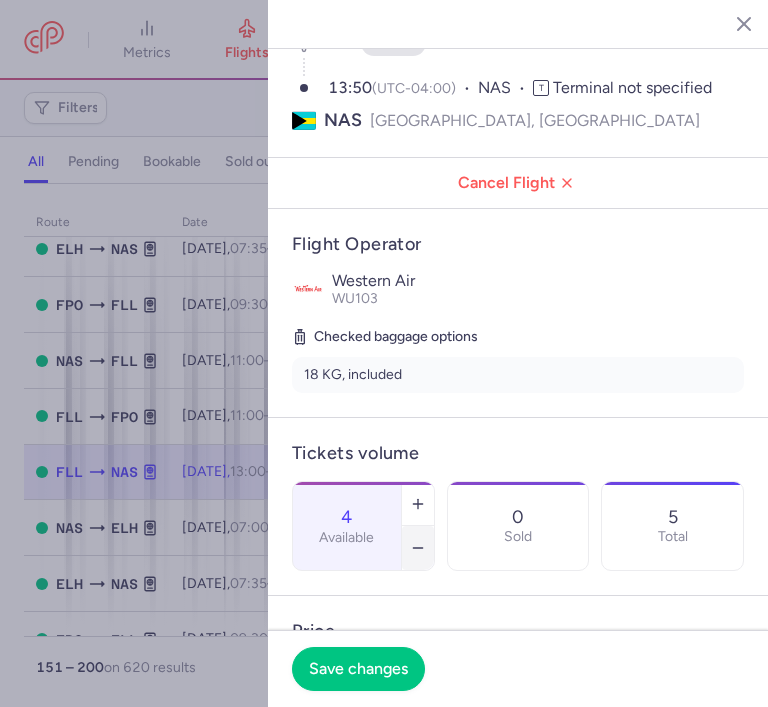 click 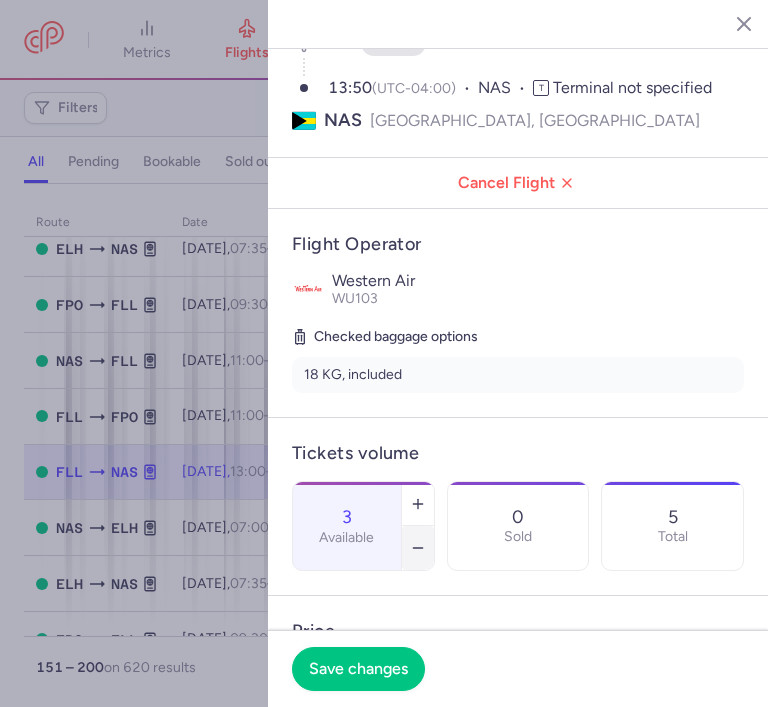 click 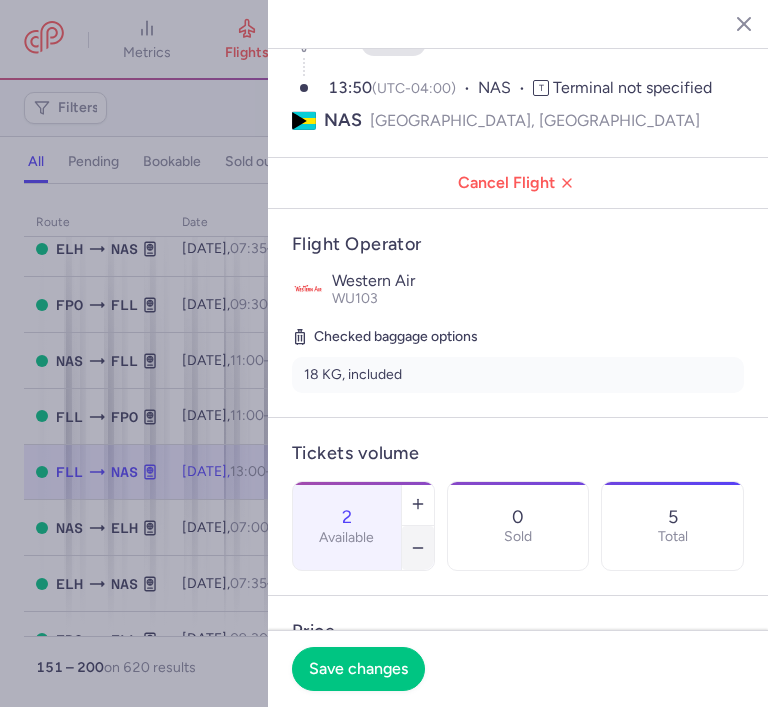 click 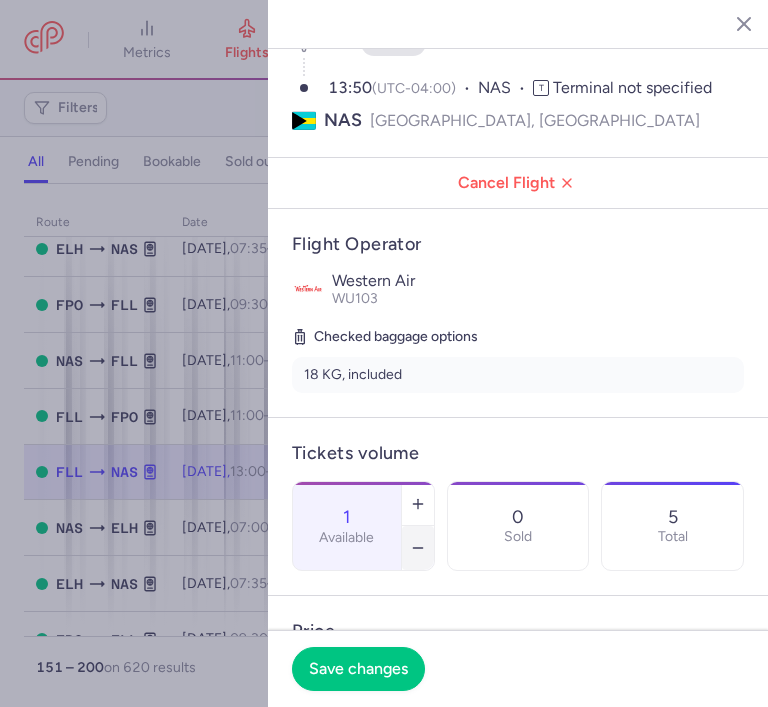 click 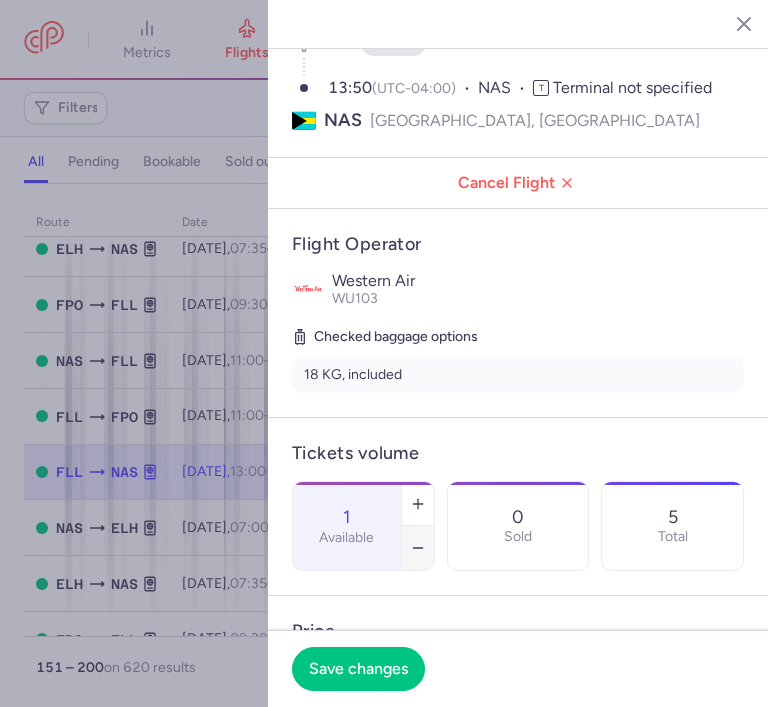 type on "0" 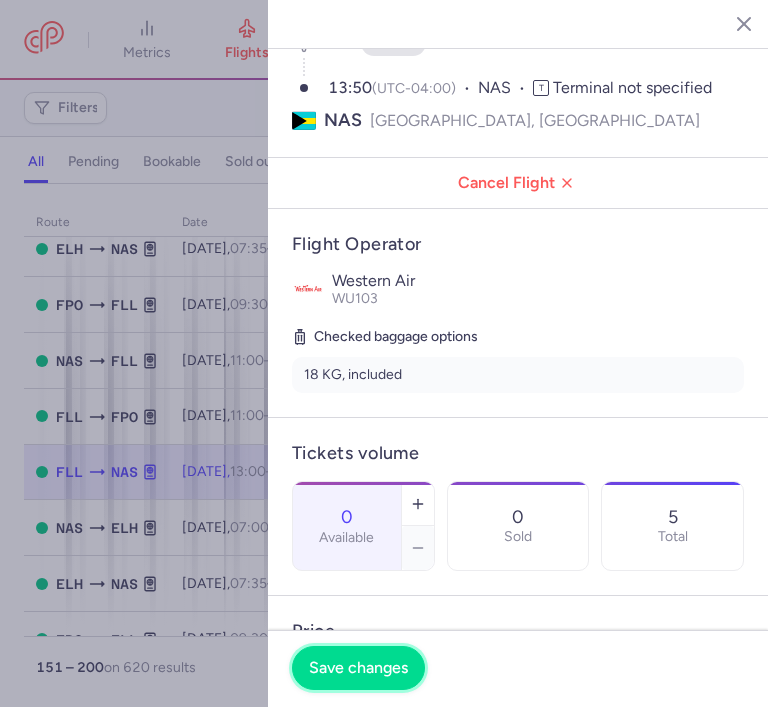 click on "Save changes" at bounding box center [358, 668] 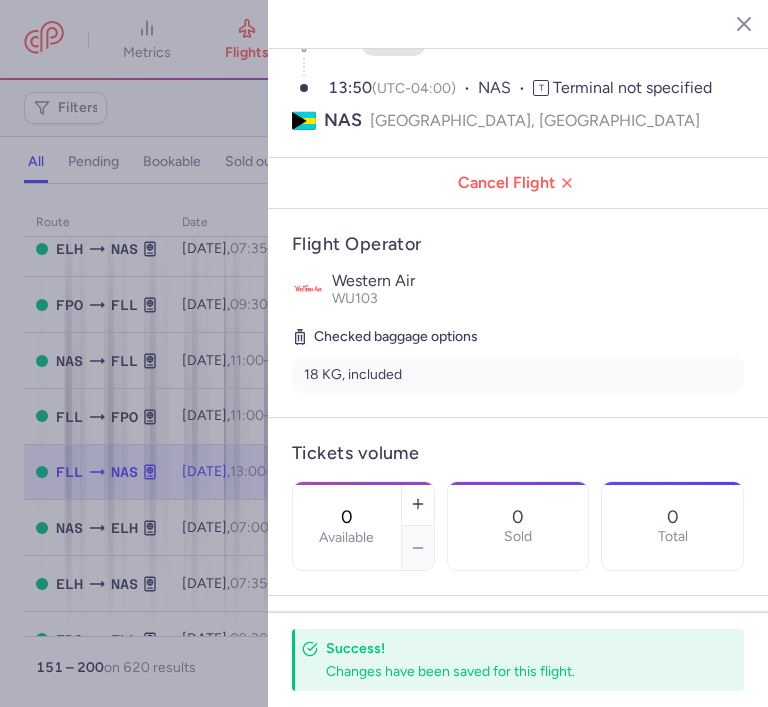 click 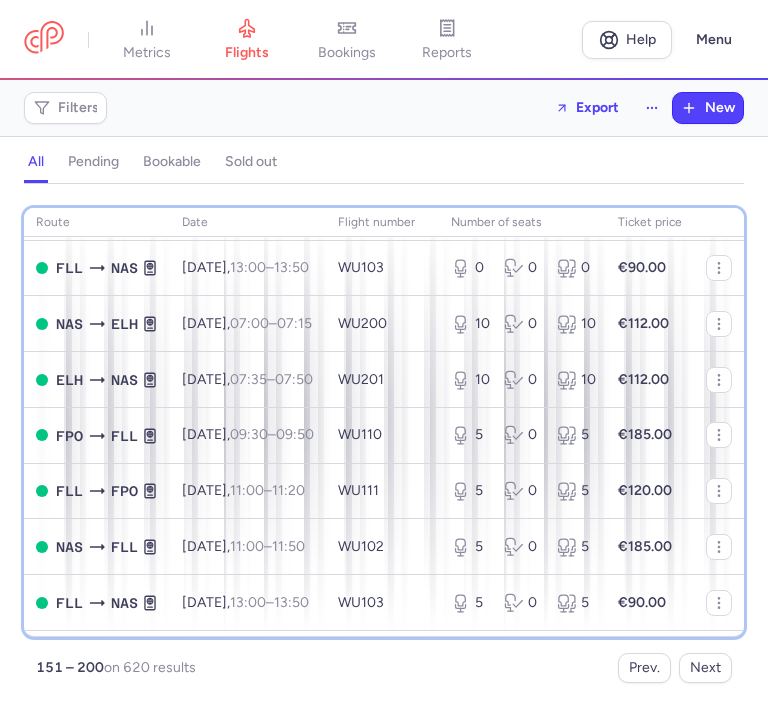 scroll, scrollTop: 2240, scrollLeft: 0, axis: vertical 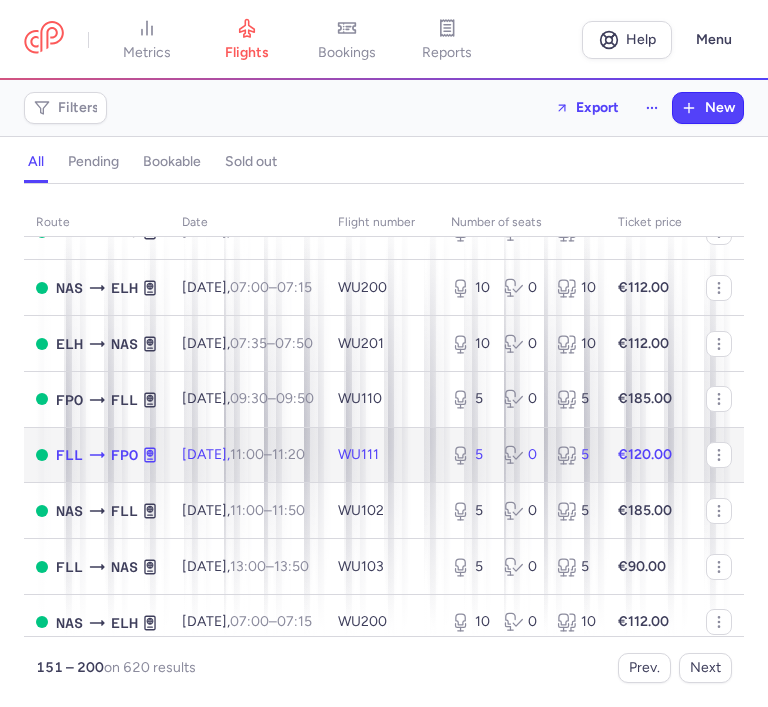 click on "5 0 5" 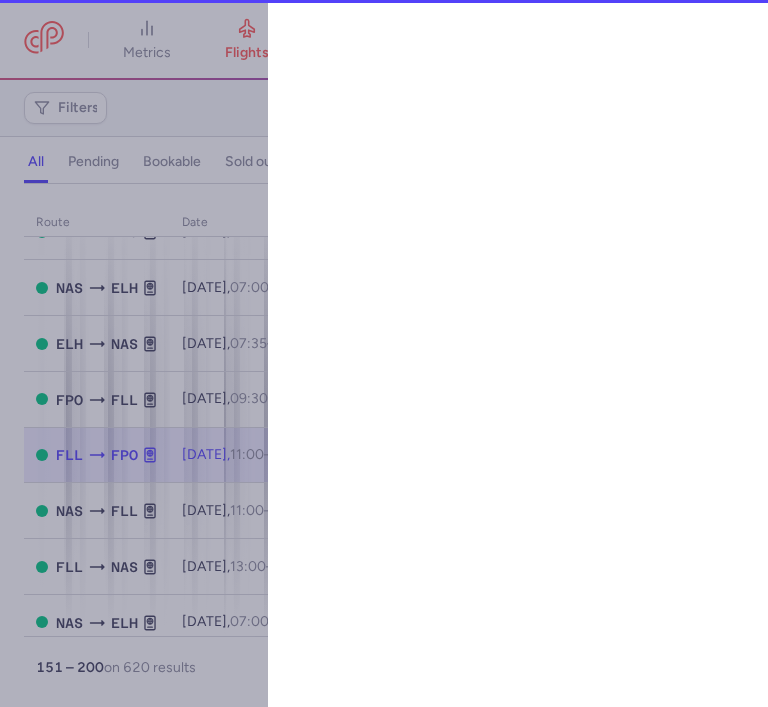 select on "hours" 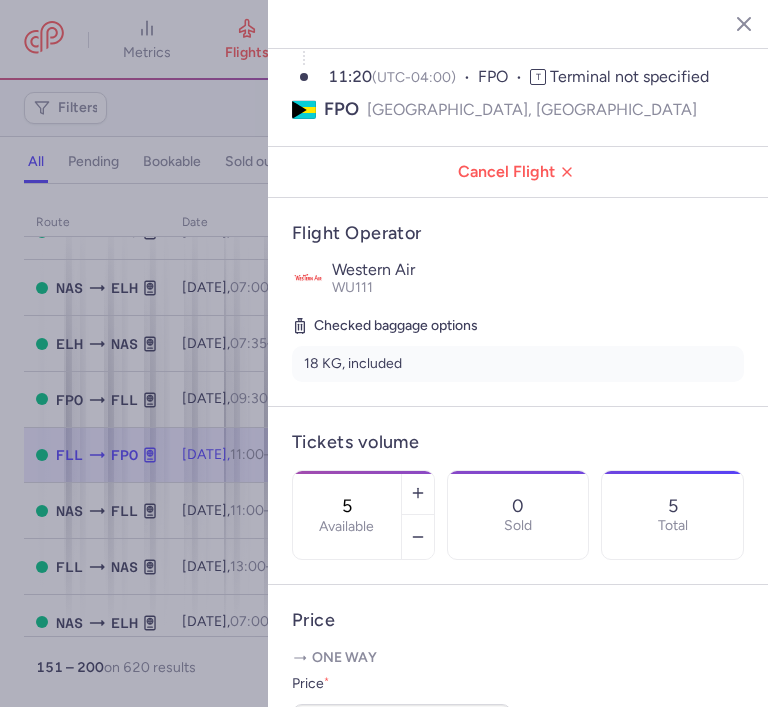 scroll, scrollTop: 240, scrollLeft: 0, axis: vertical 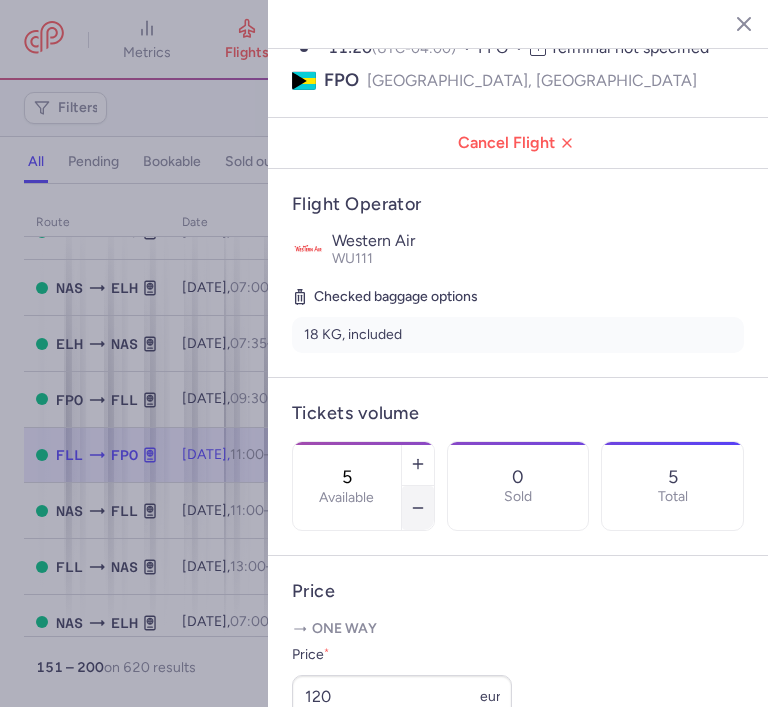 click 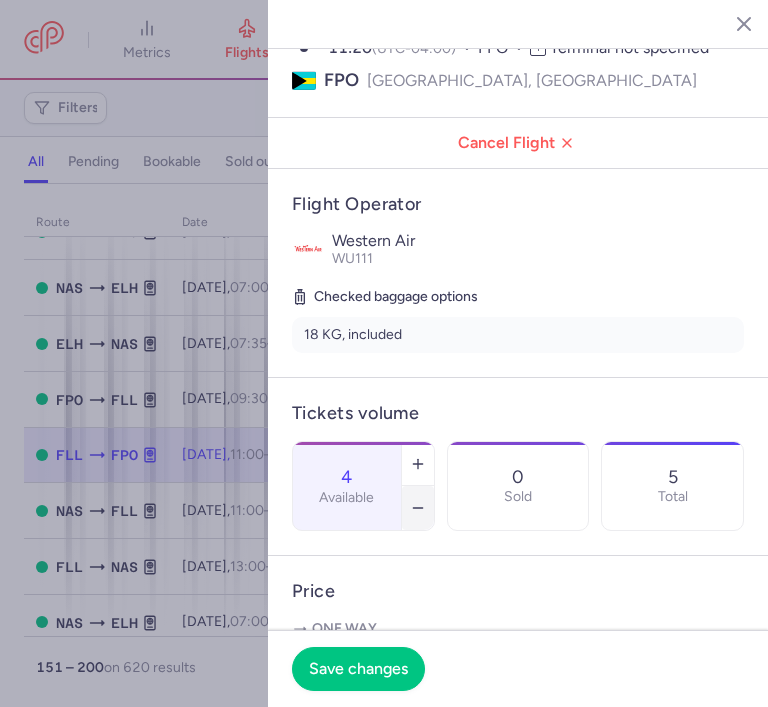 click 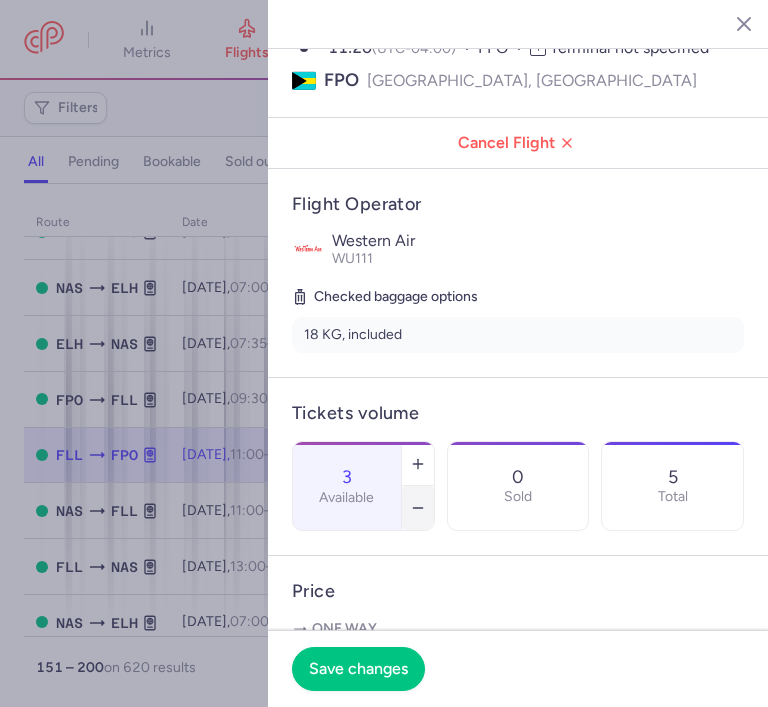 click 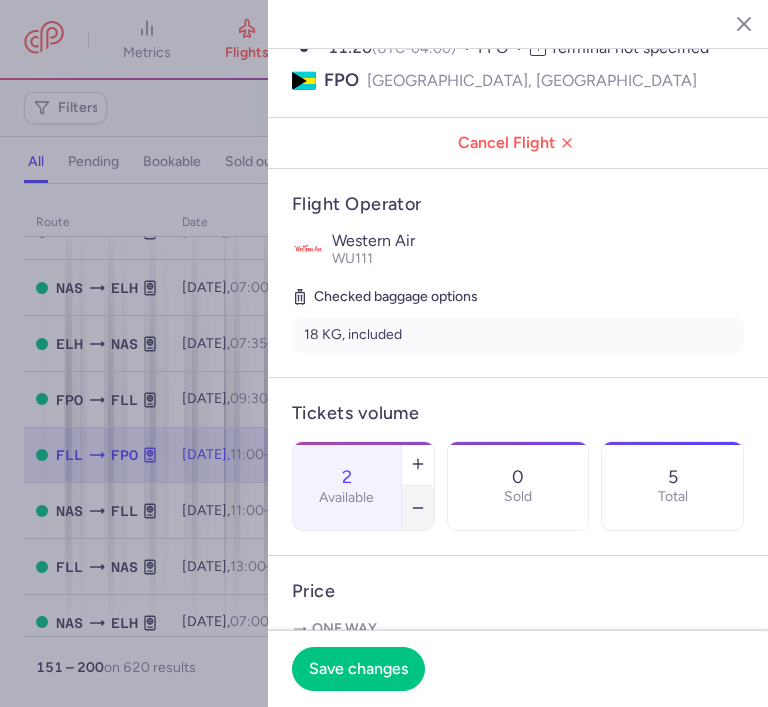 click 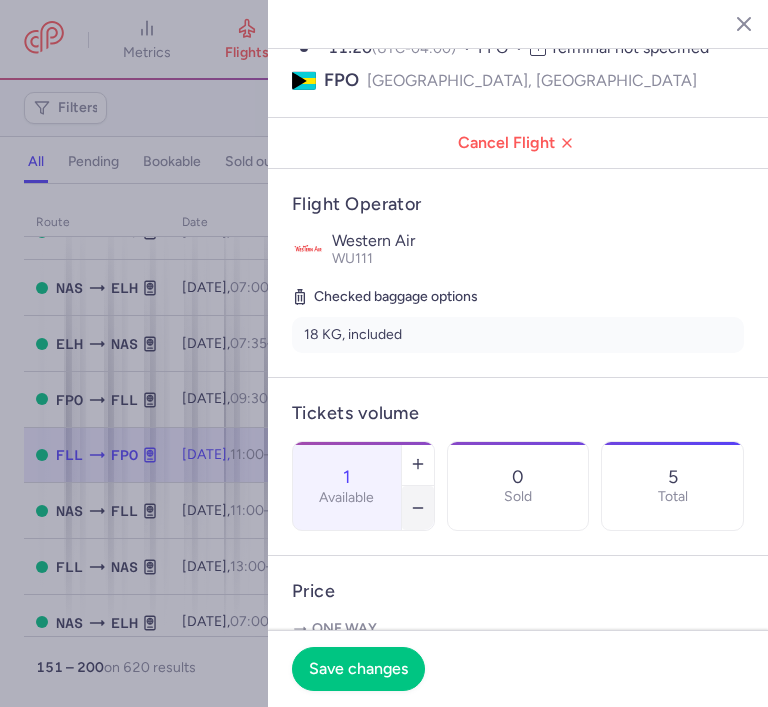 click 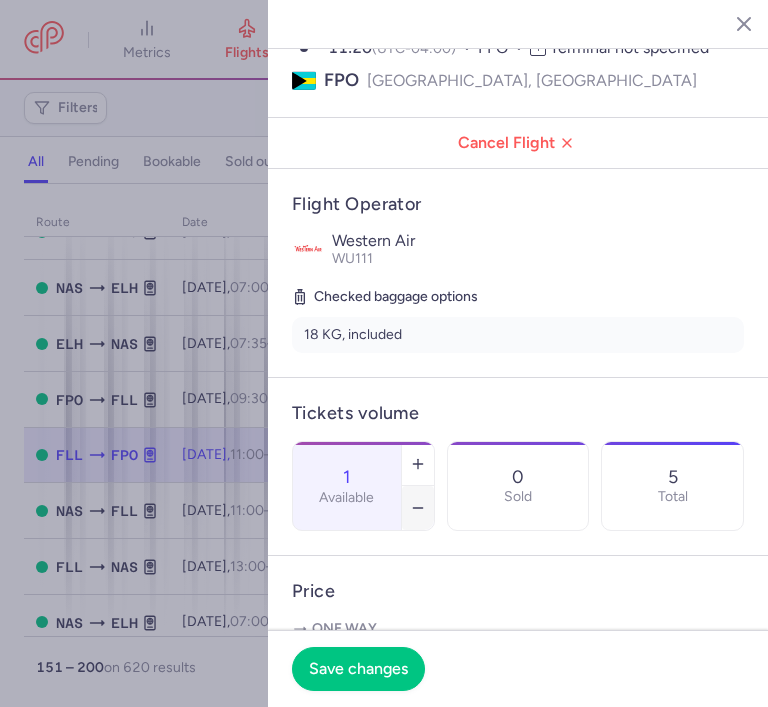 type on "0" 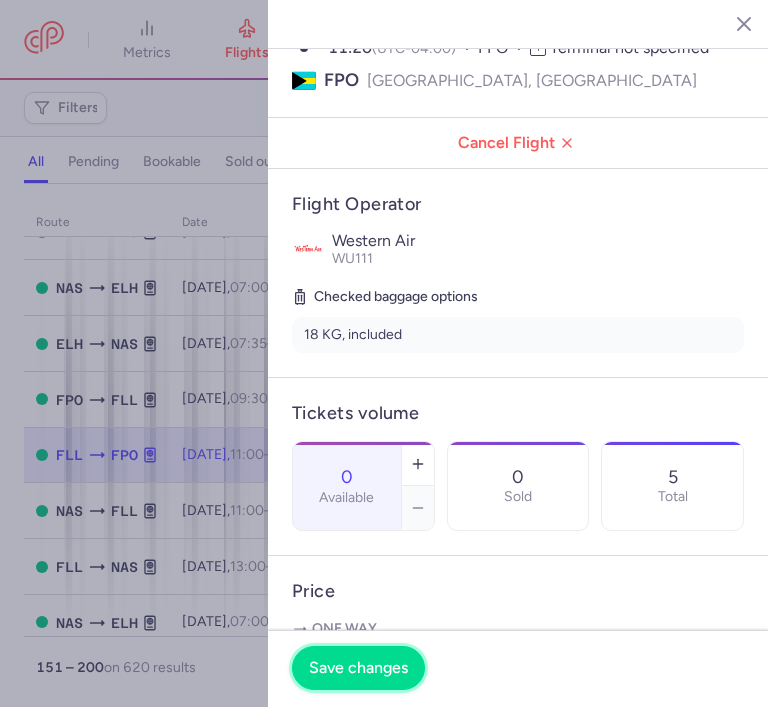 click on "Save changes" at bounding box center [358, 668] 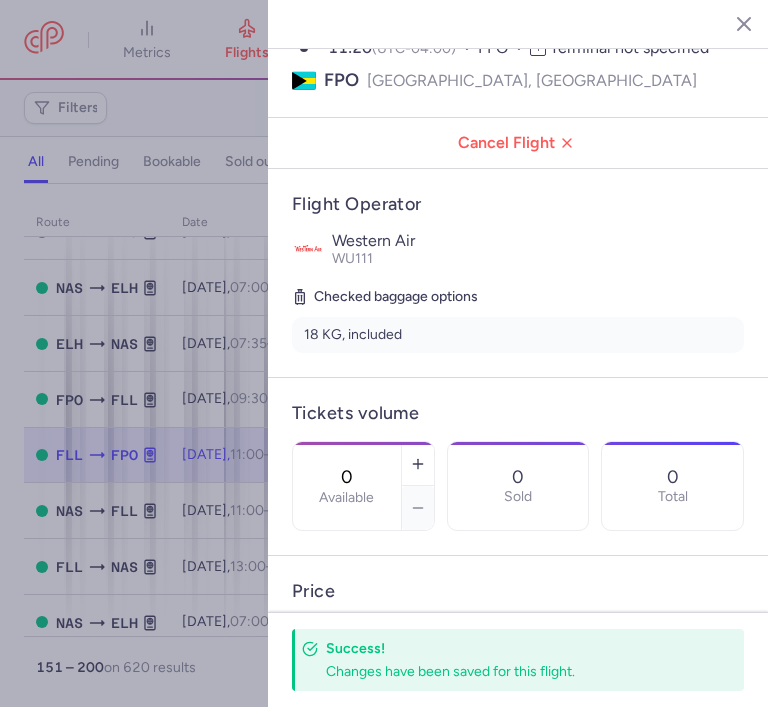 click 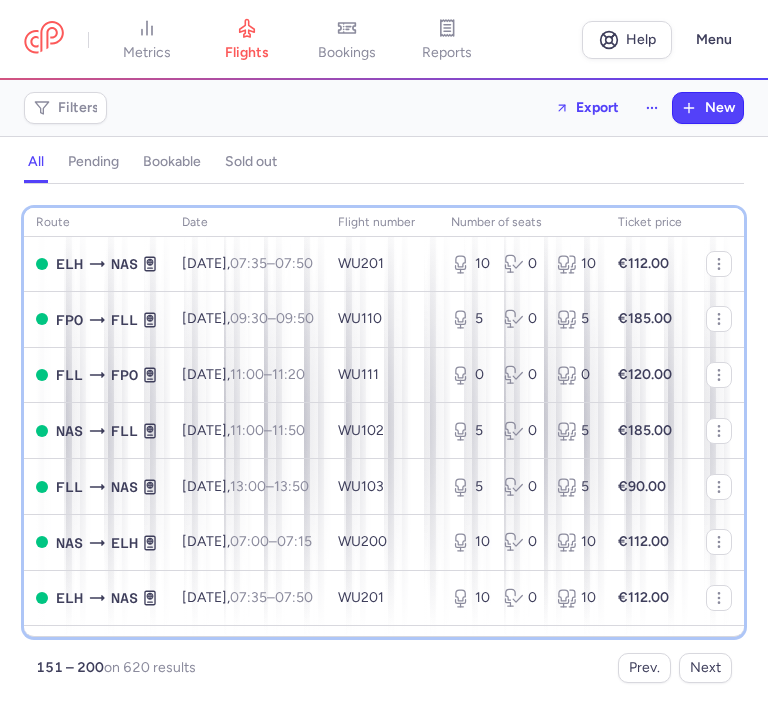 scroll, scrollTop: 2360, scrollLeft: 0, axis: vertical 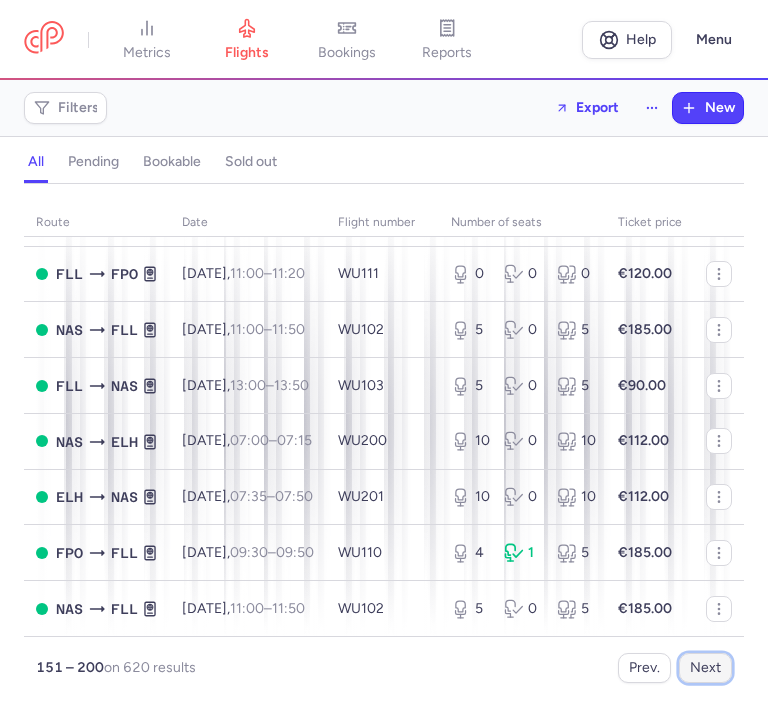 click on "Next" at bounding box center (705, 668) 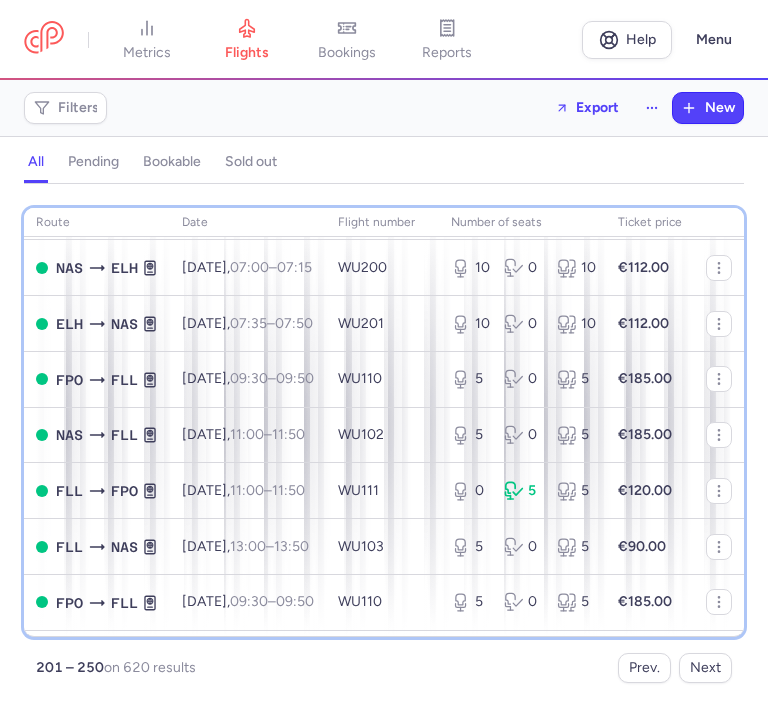 scroll, scrollTop: 280, scrollLeft: 0, axis: vertical 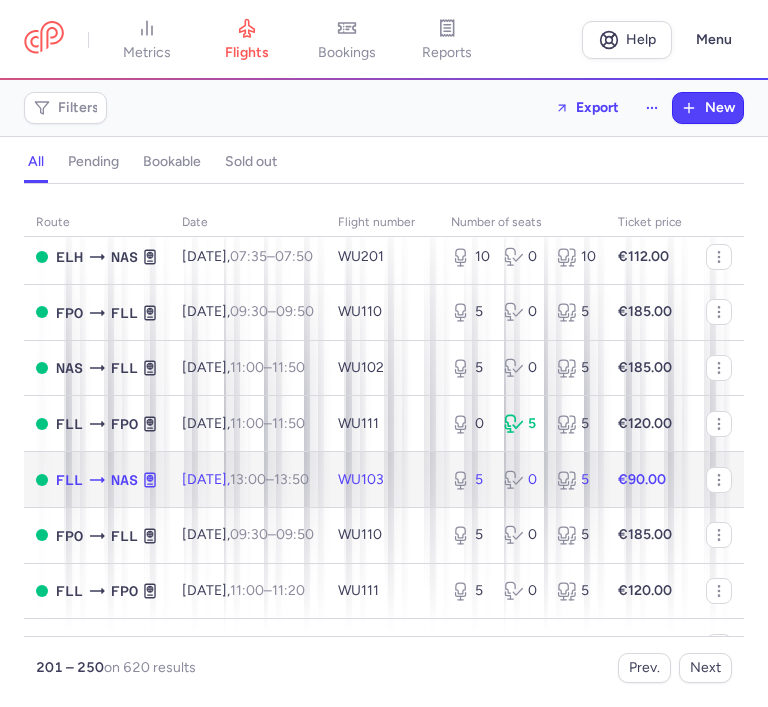 click on "5 0 5" 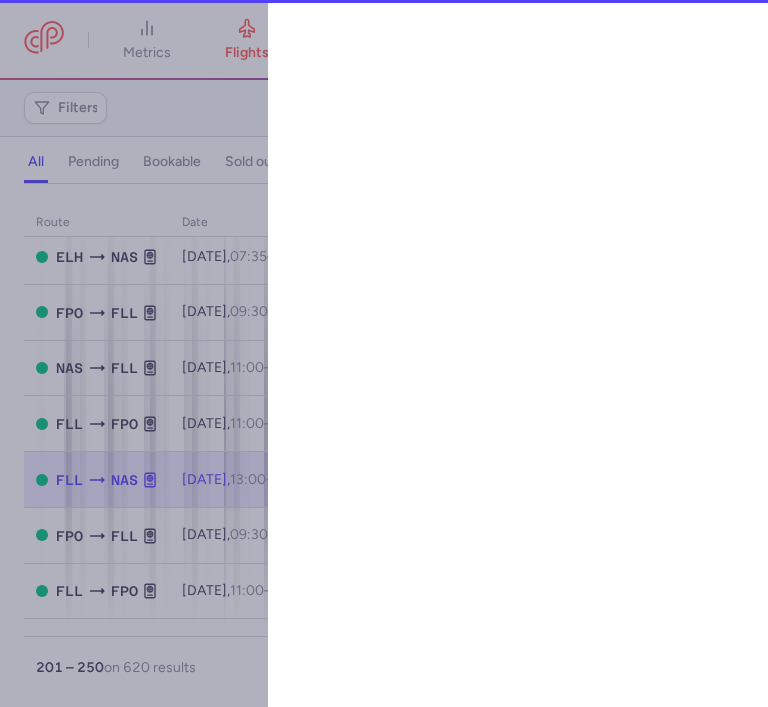 select on "hours" 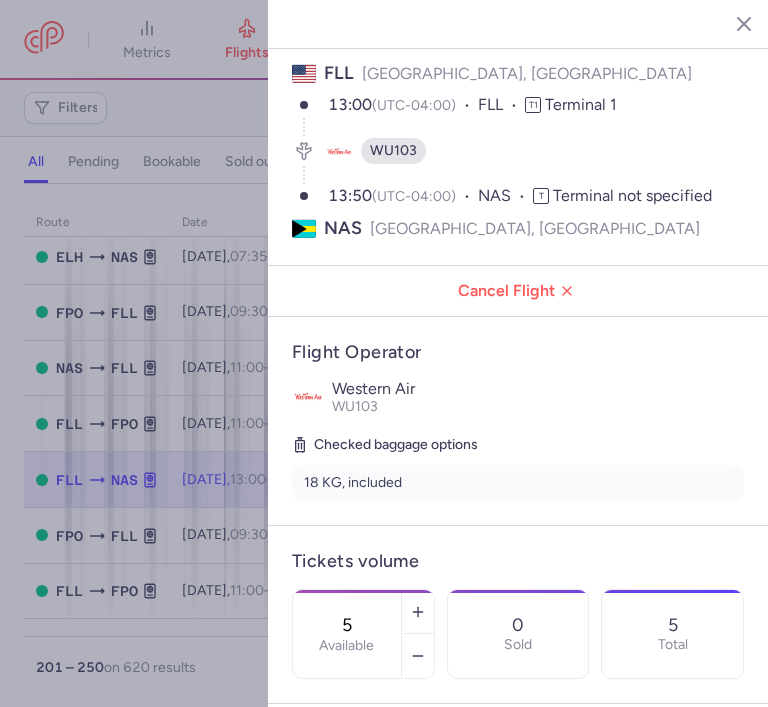 scroll, scrollTop: 120, scrollLeft: 0, axis: vertical 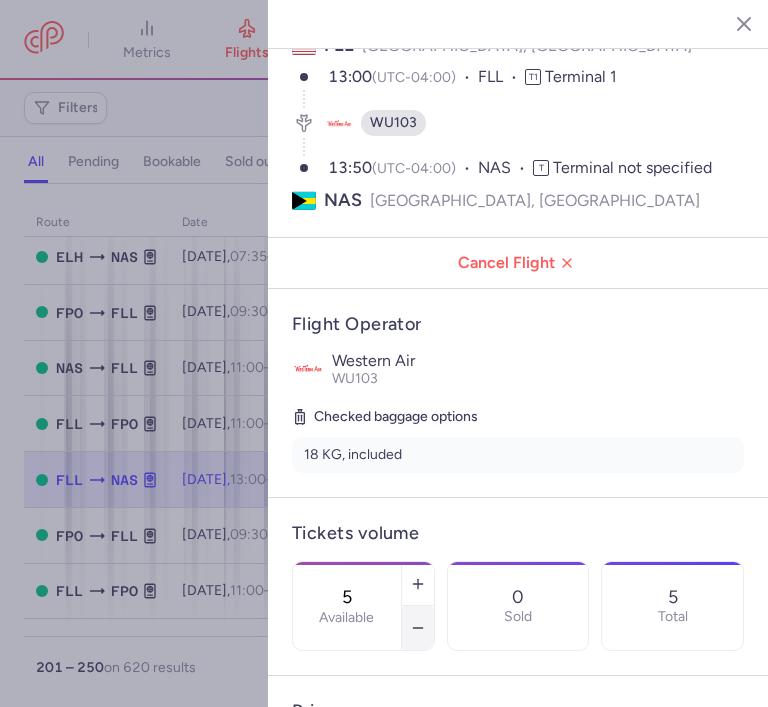 click at bounding box center (418, 628) 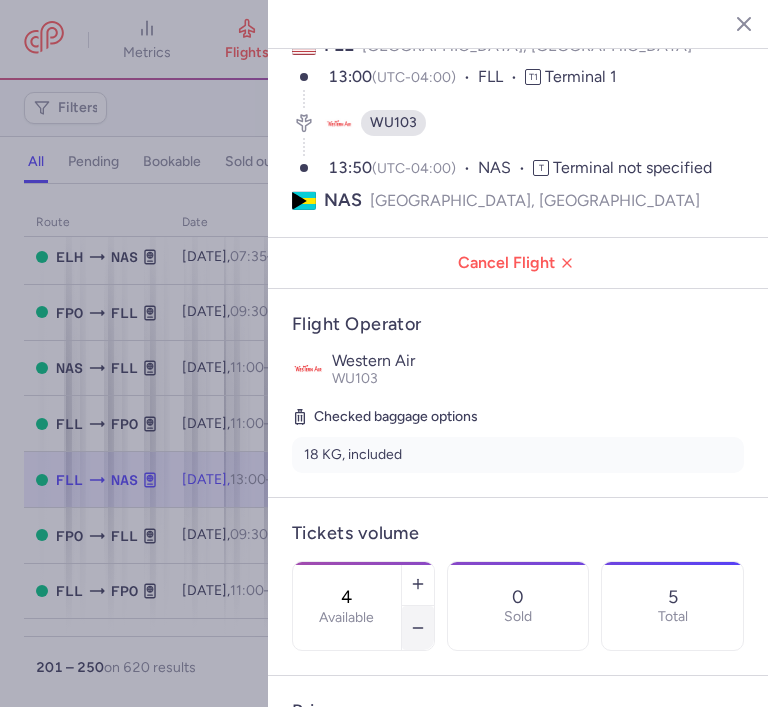 click at bounding box center [418, 628] 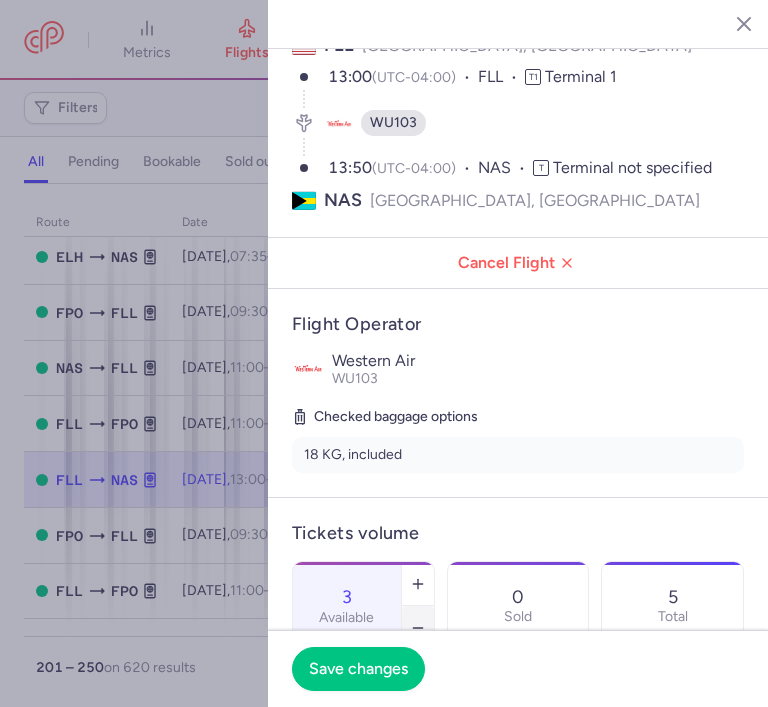 click at bounding box center [418, 628] 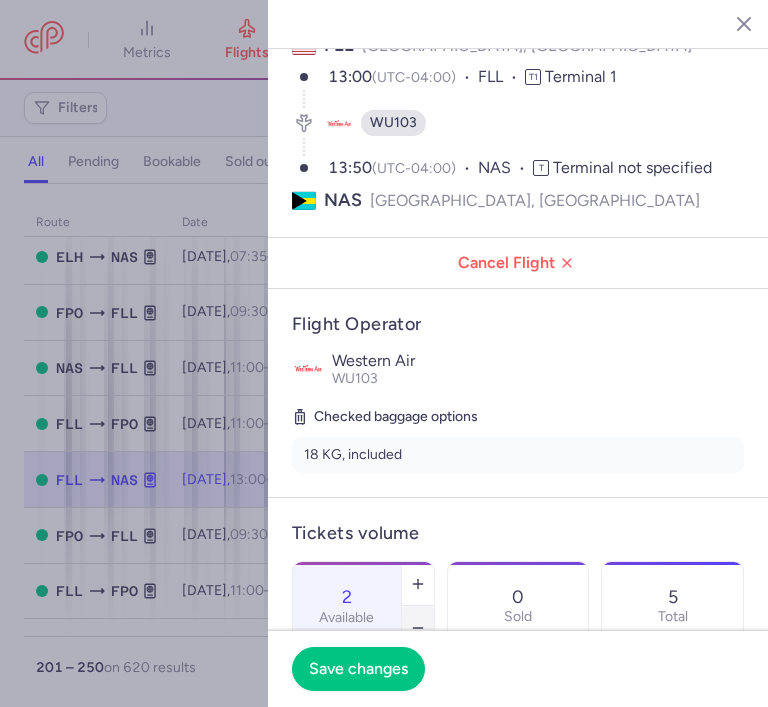 click at bounding box center [418, 628] 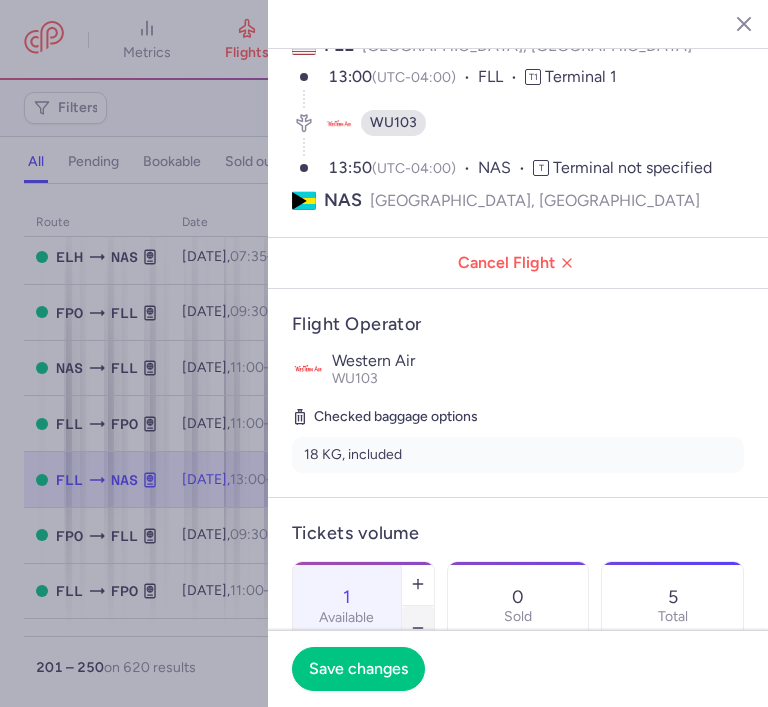 click at bounding box center [418, 628] 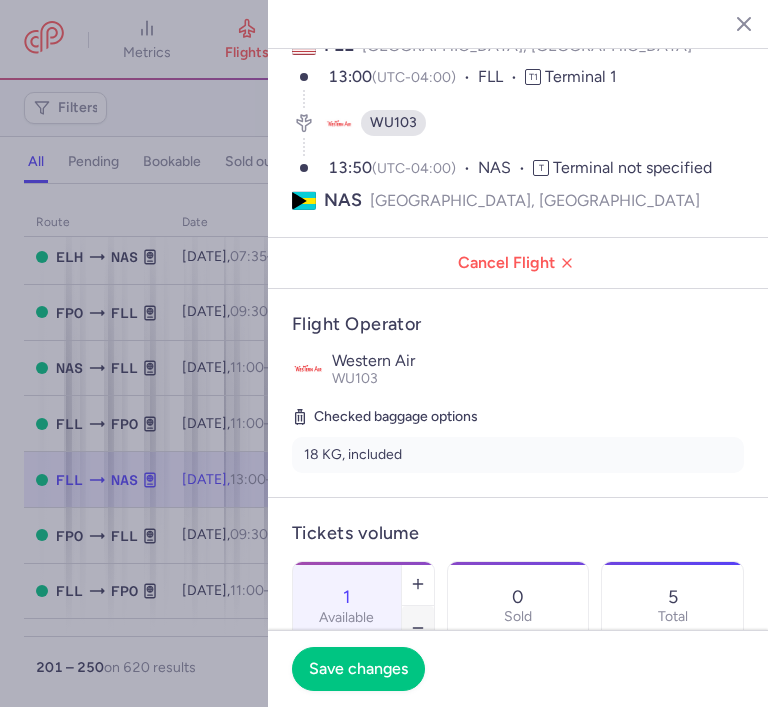 type on "0" 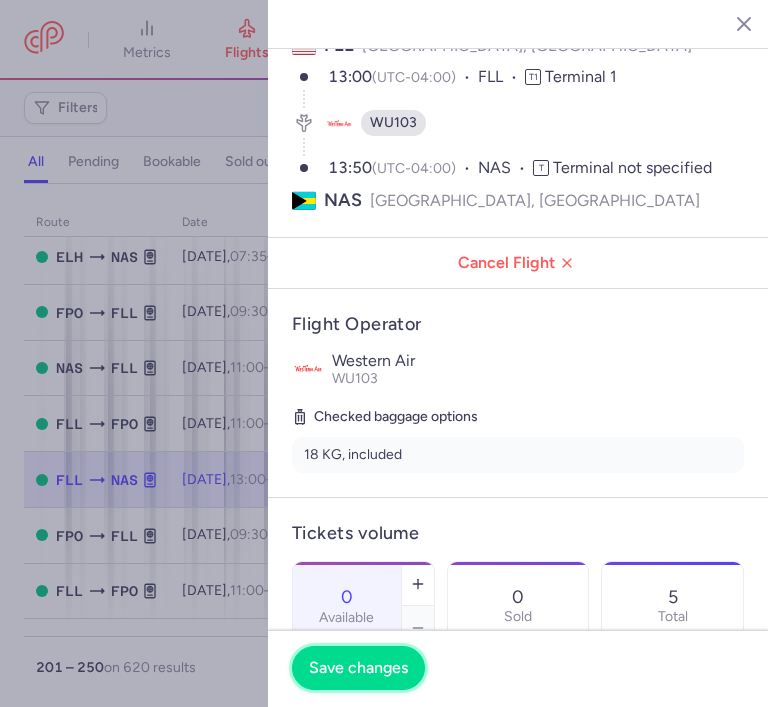 click on "Save changes" at bounding box center [358, 668] 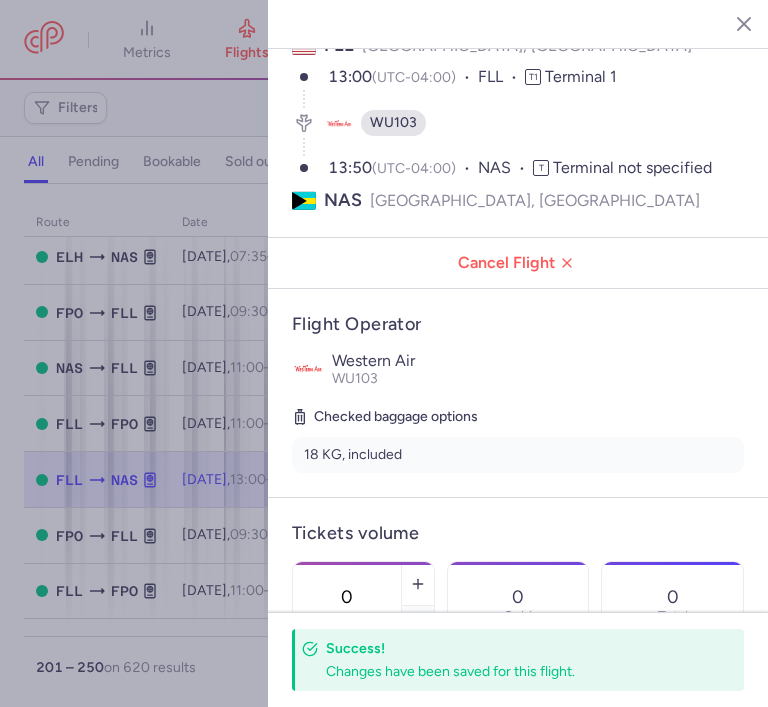 click 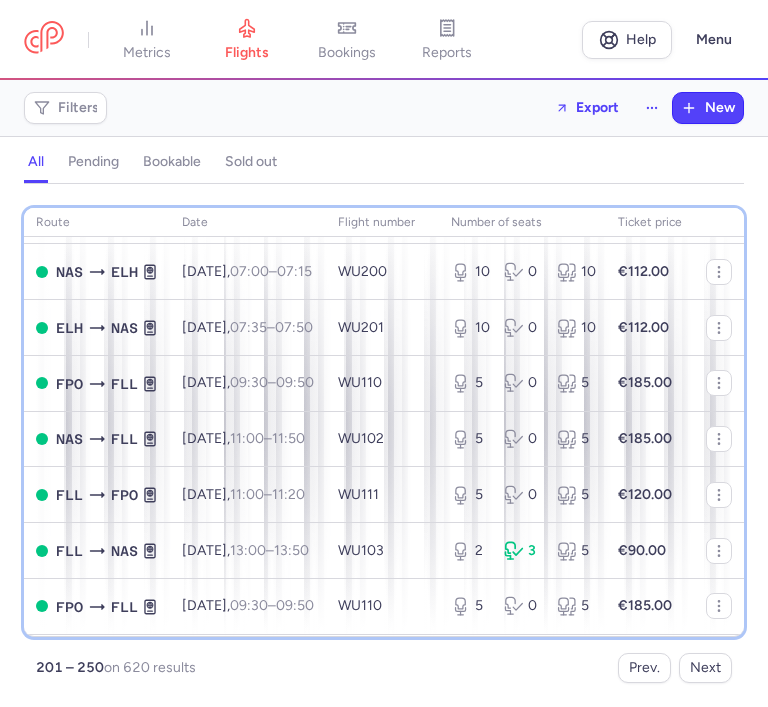 scroll, scrollTop: 960, scrollLeft: 0, axis: vertical 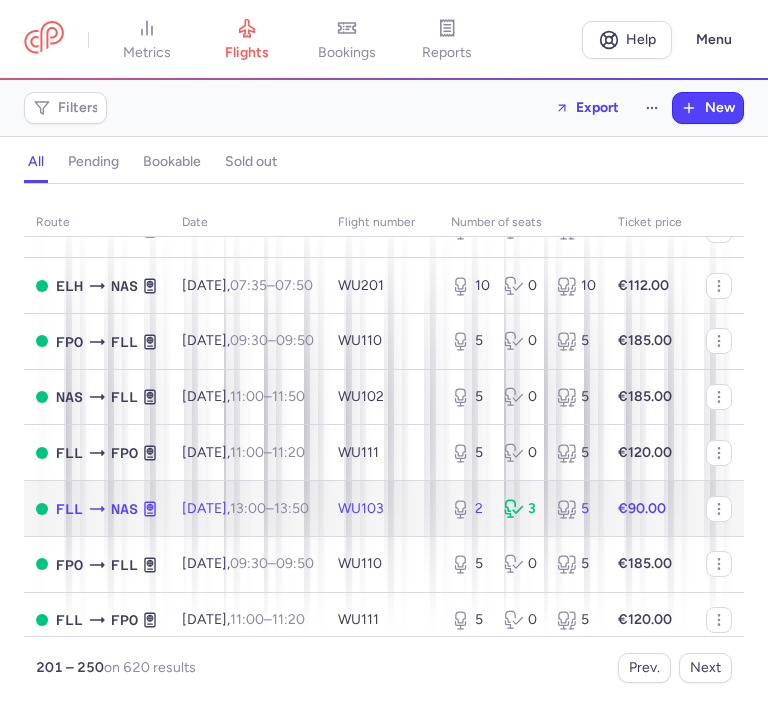 click on "2 3 5" 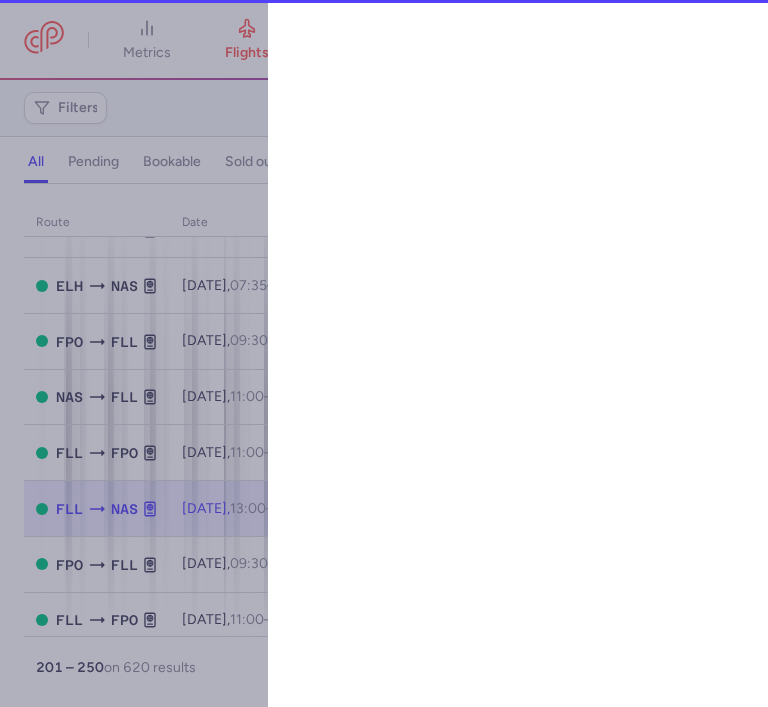 select on "hours" 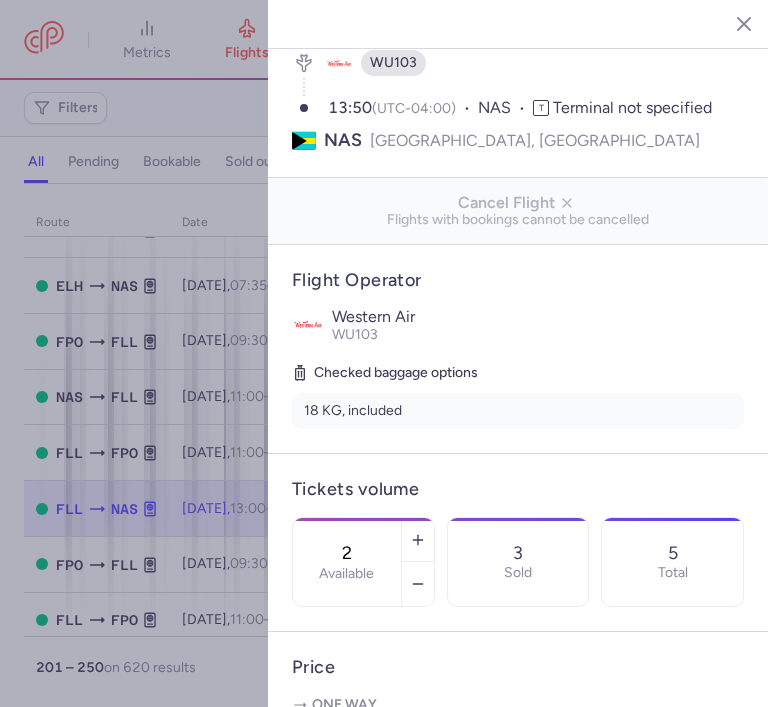scroll, scrollTop: 200, scrollLeft: 0, axis: vertical 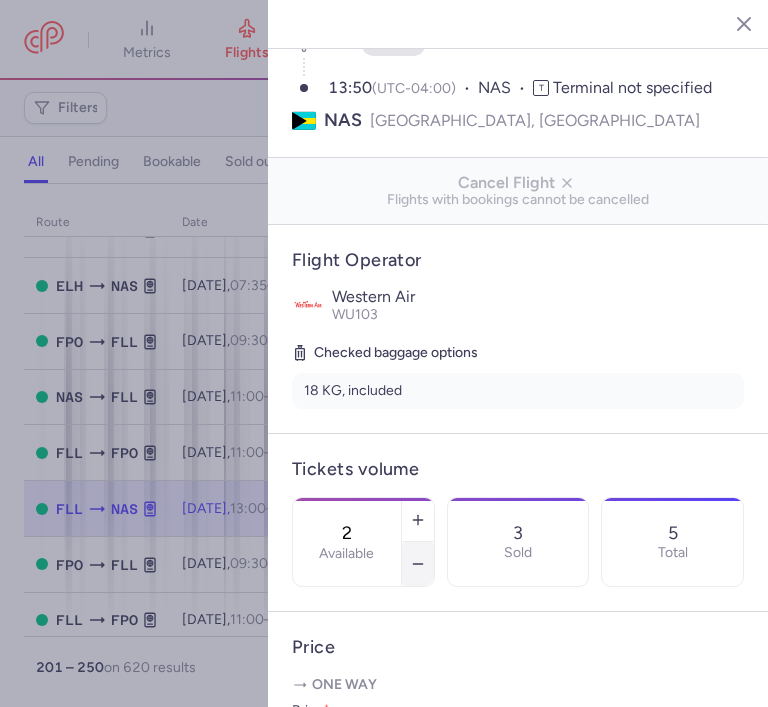click 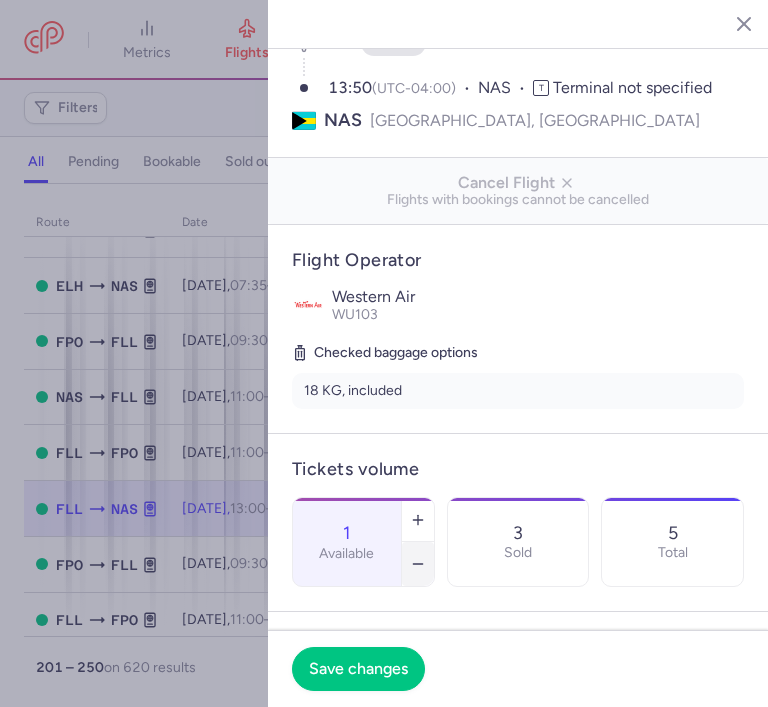 click 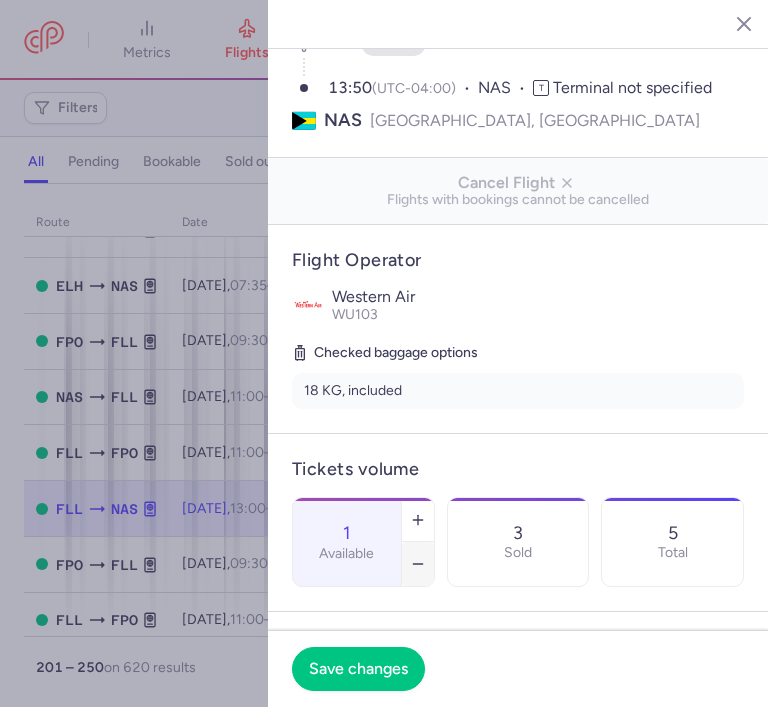 type on "0" 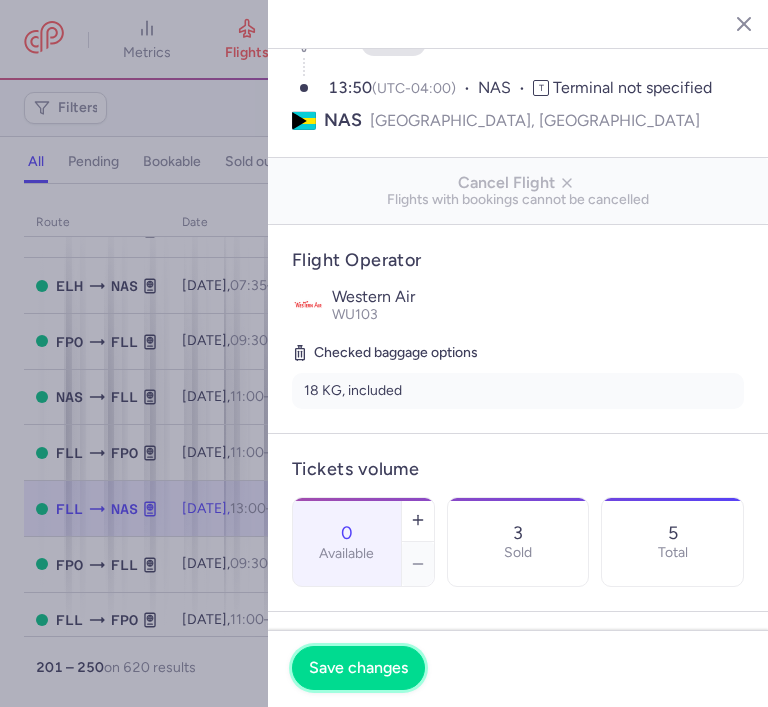 click on "Save changes" at bounding box center (358, 668) 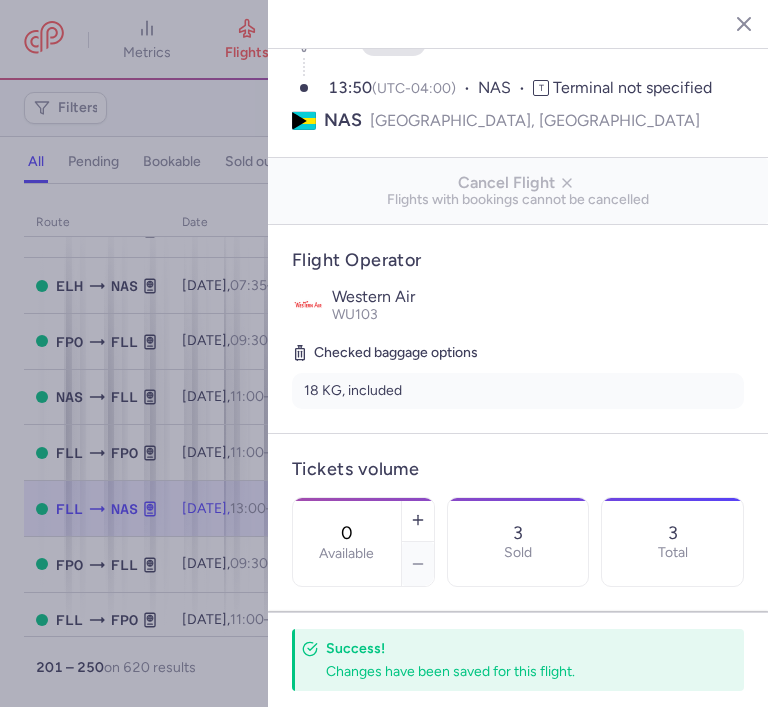 click 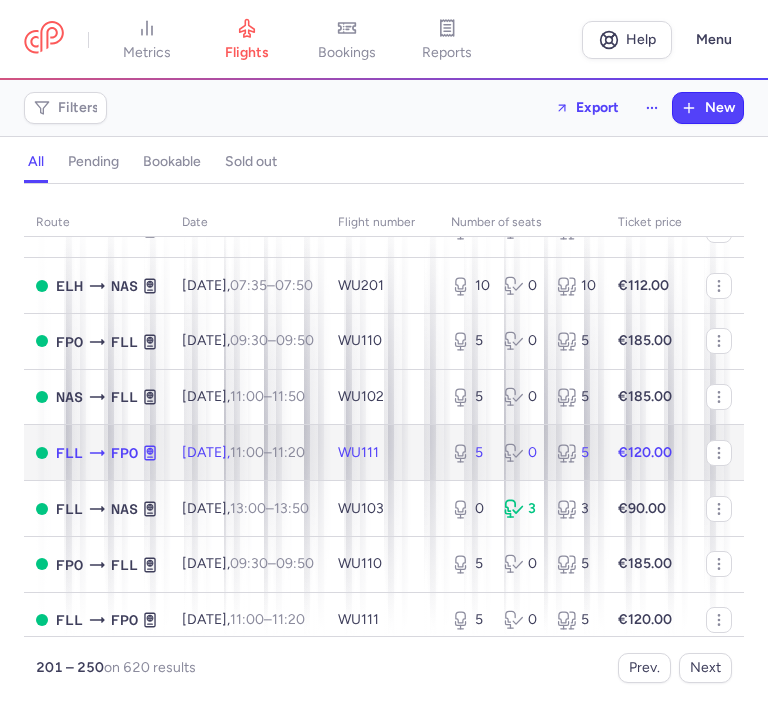 click on "5 0 5" 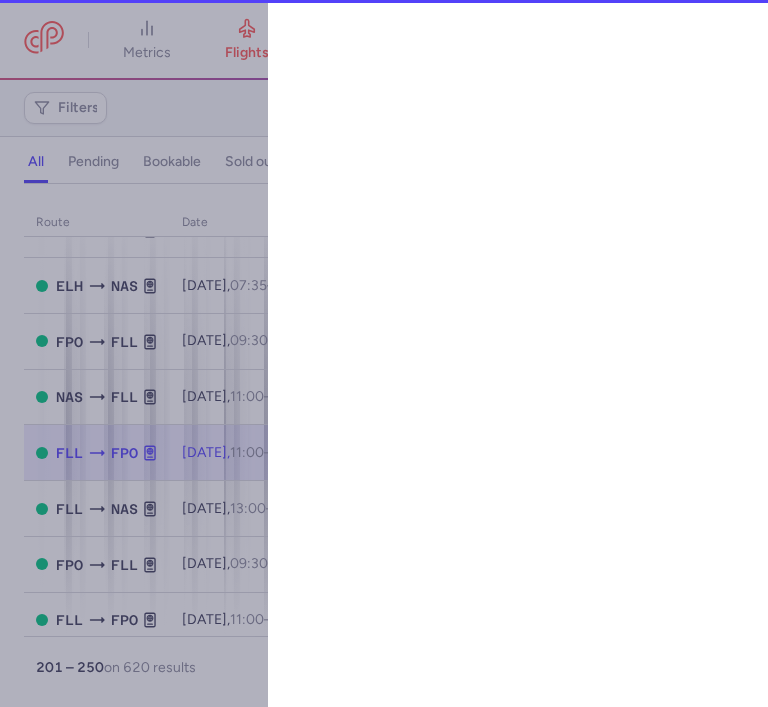 select on "hours" 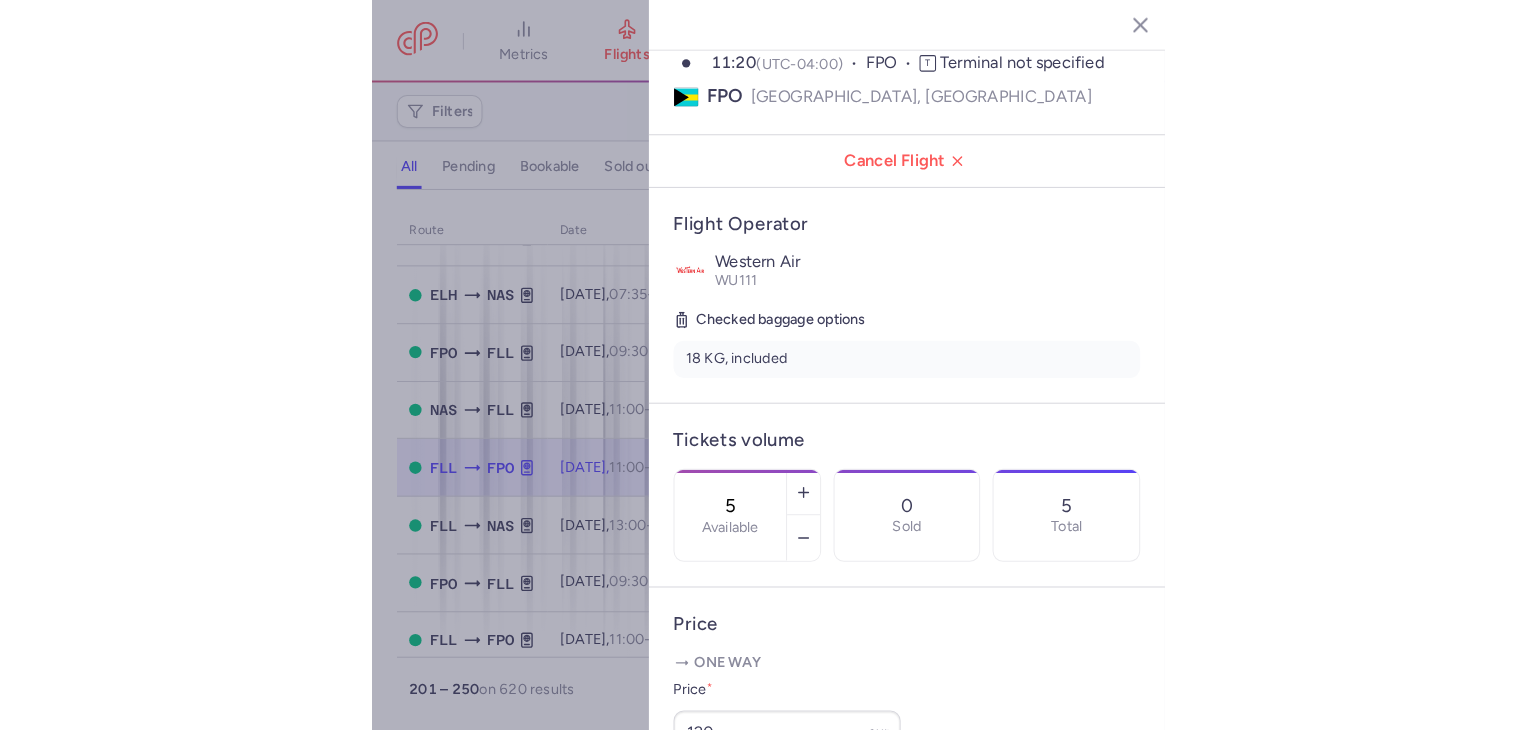 scroll, scrollTop: 240, scrollLeft: 0, axis: vertical 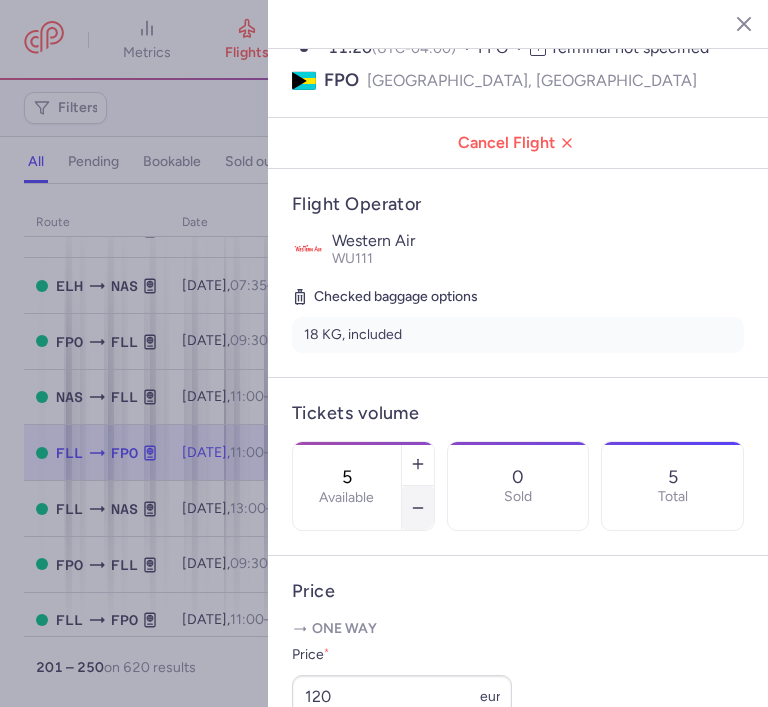 click at bounding box center (418, 508) 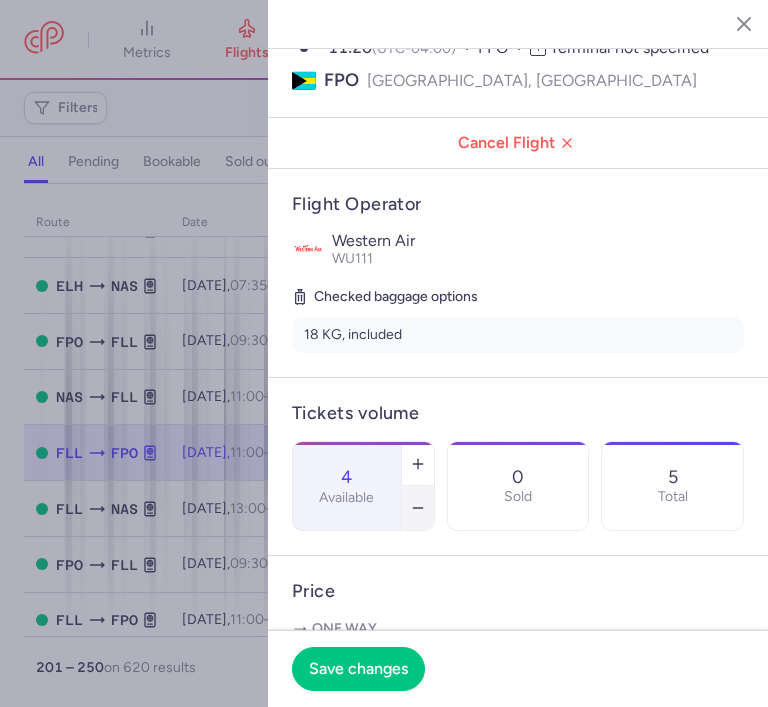 click at bounding box center (418, 508) 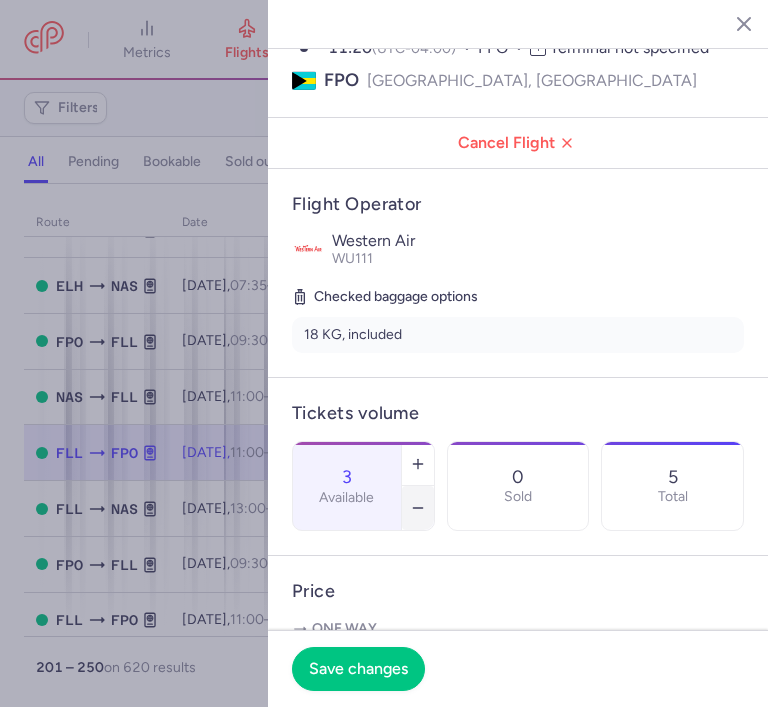 click at bounding box center (418, 508) 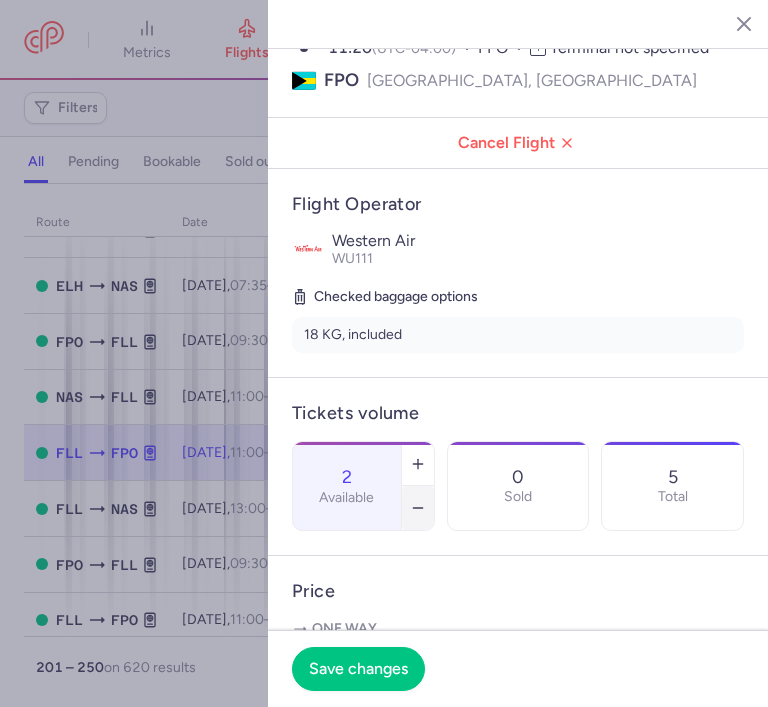 click at bounding box center [418, 508] 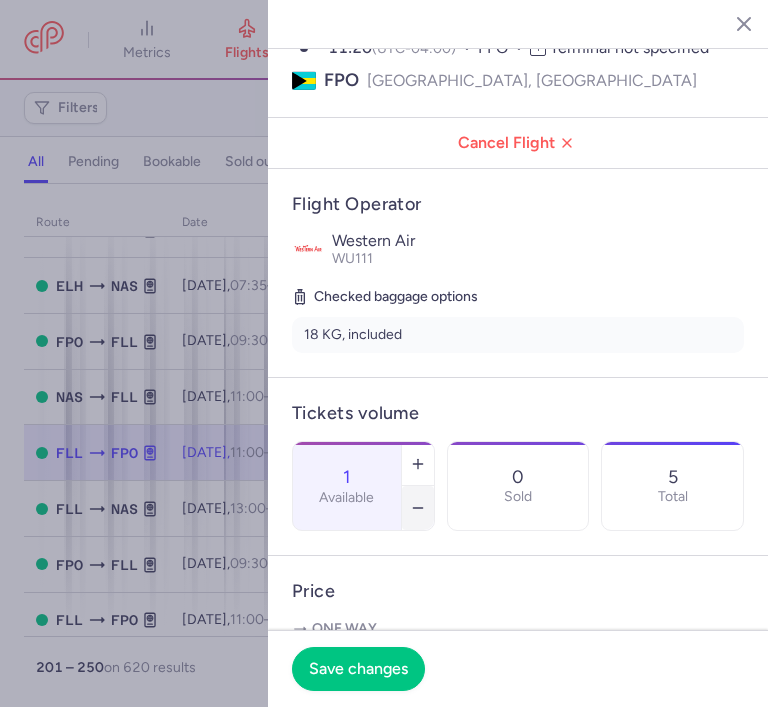 click at bounding box center (418, 508) 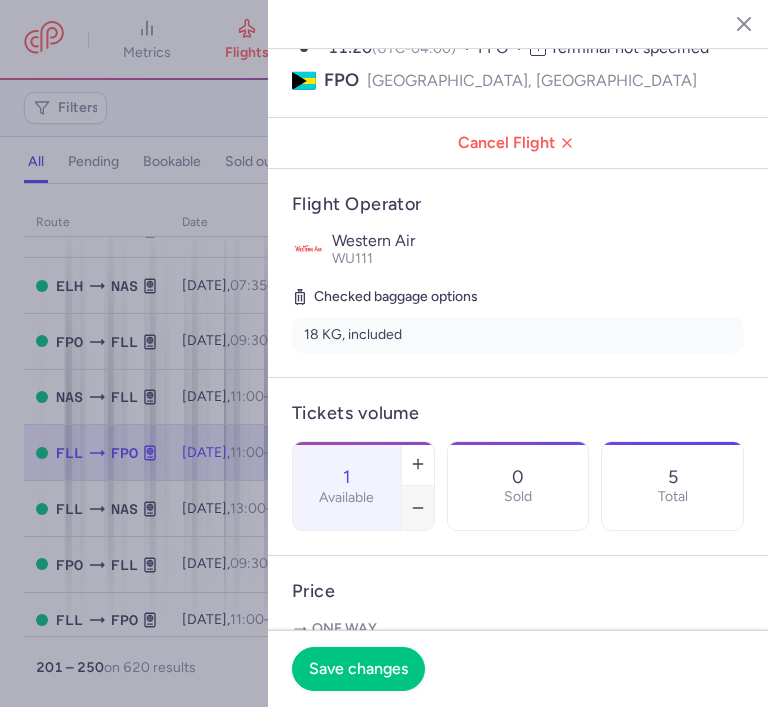 type on "0" 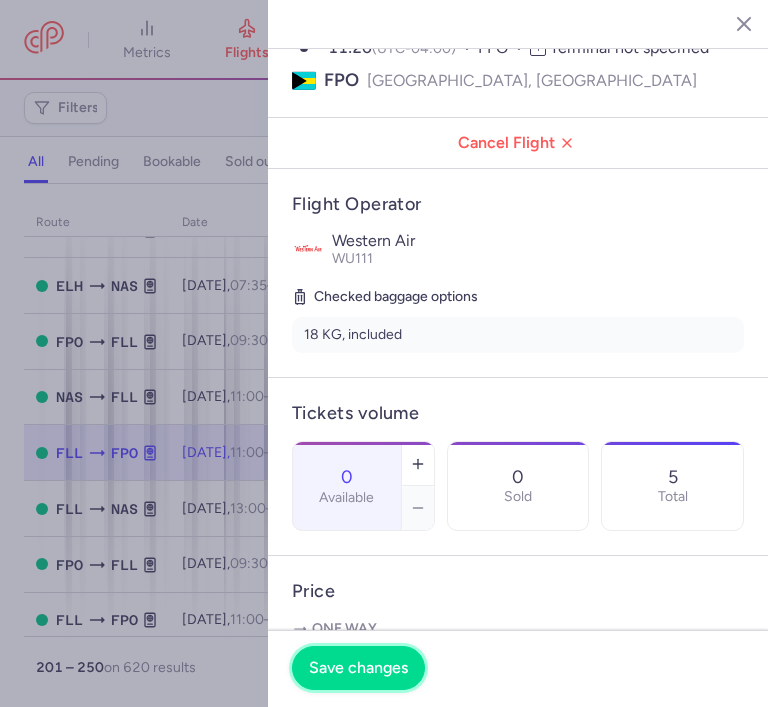 click on "Save changes" at bounding box center (358, 668) 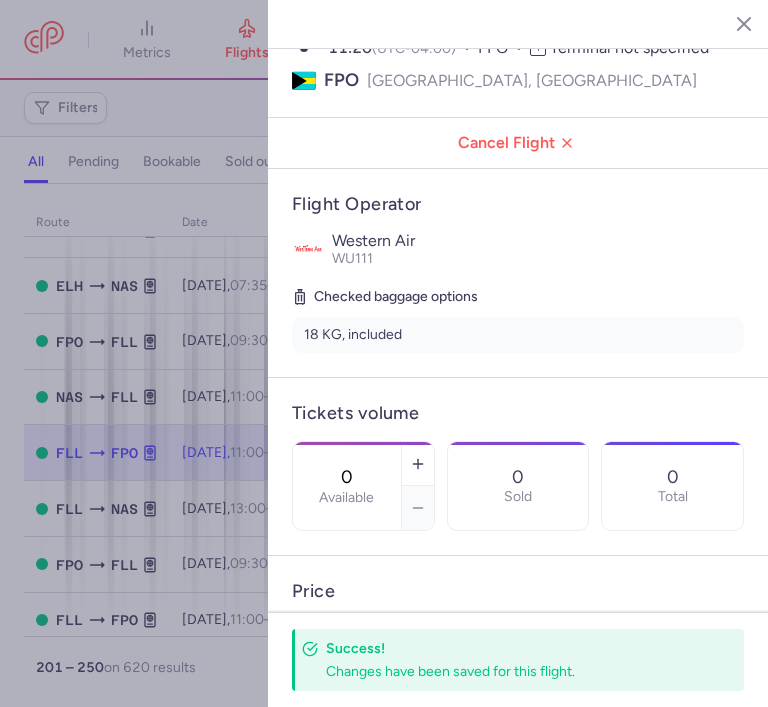 click 